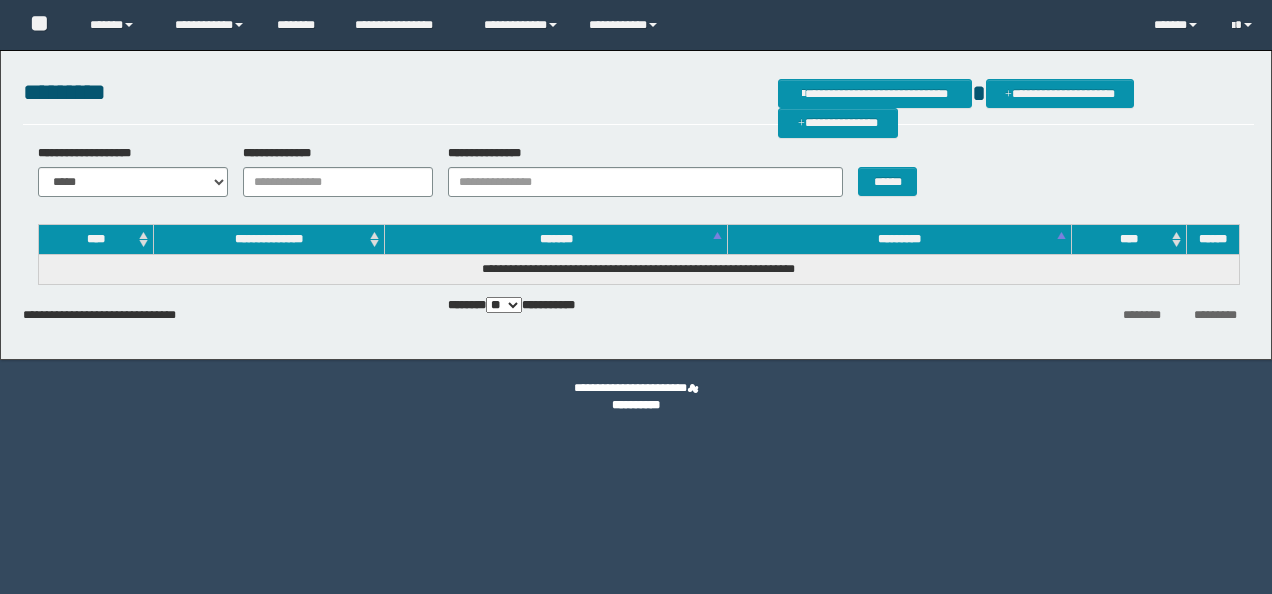 scroll, scrollTop: 0, scrollLeft: 0, axis: both 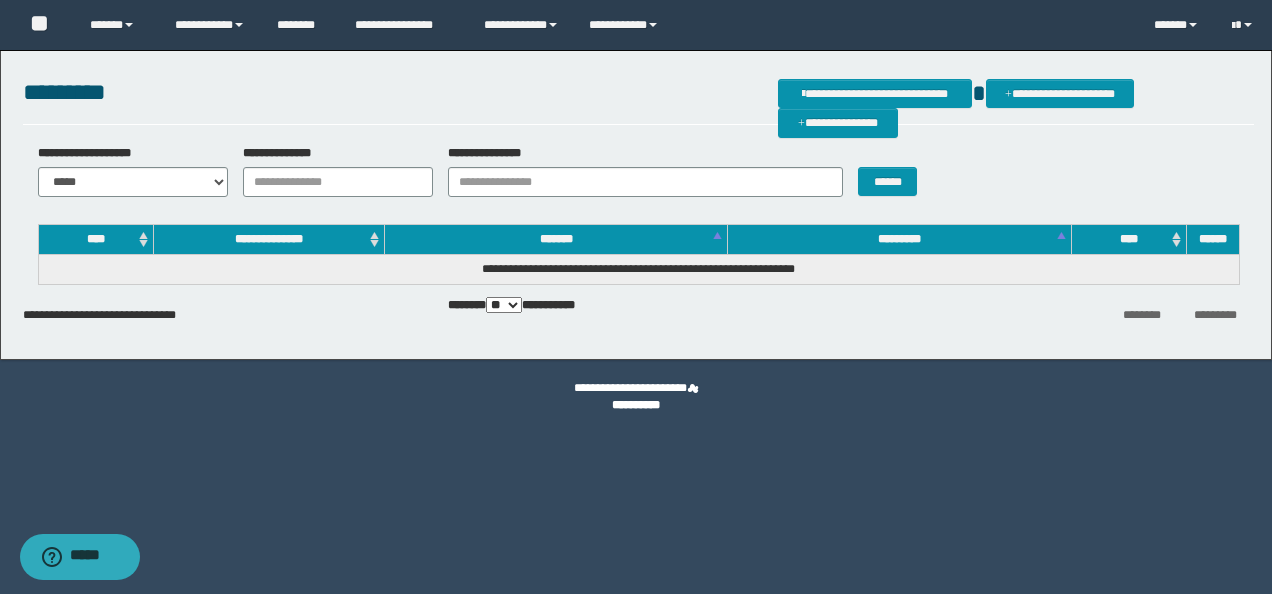 click on "**********" at bounding box center (338, 182) 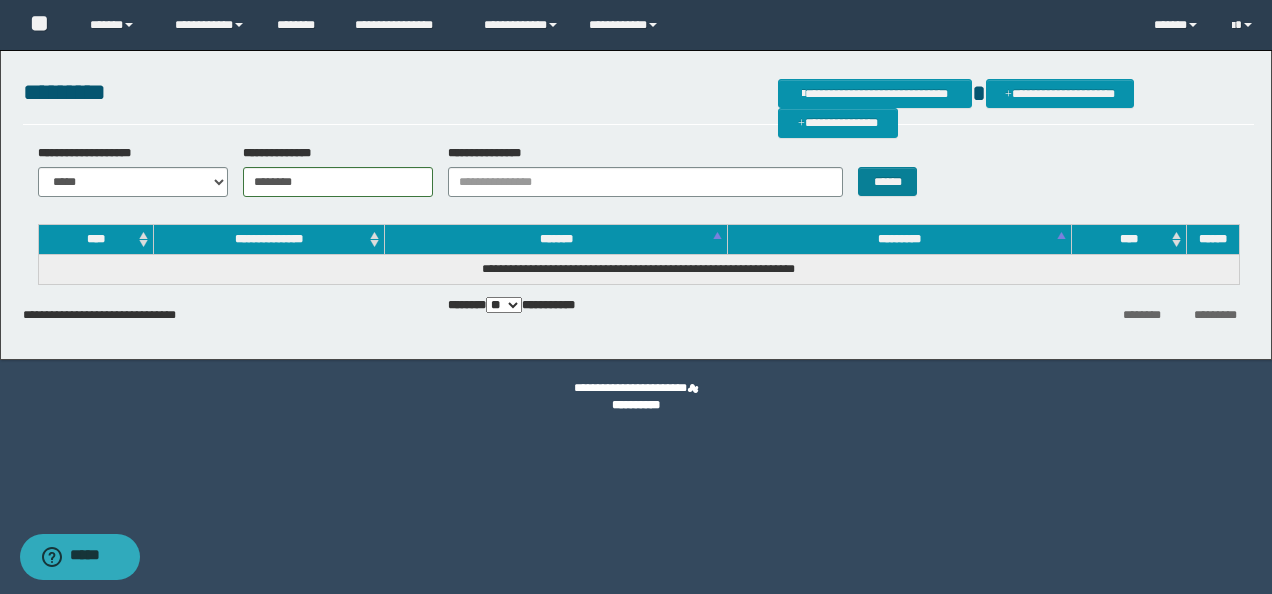 type on "********" 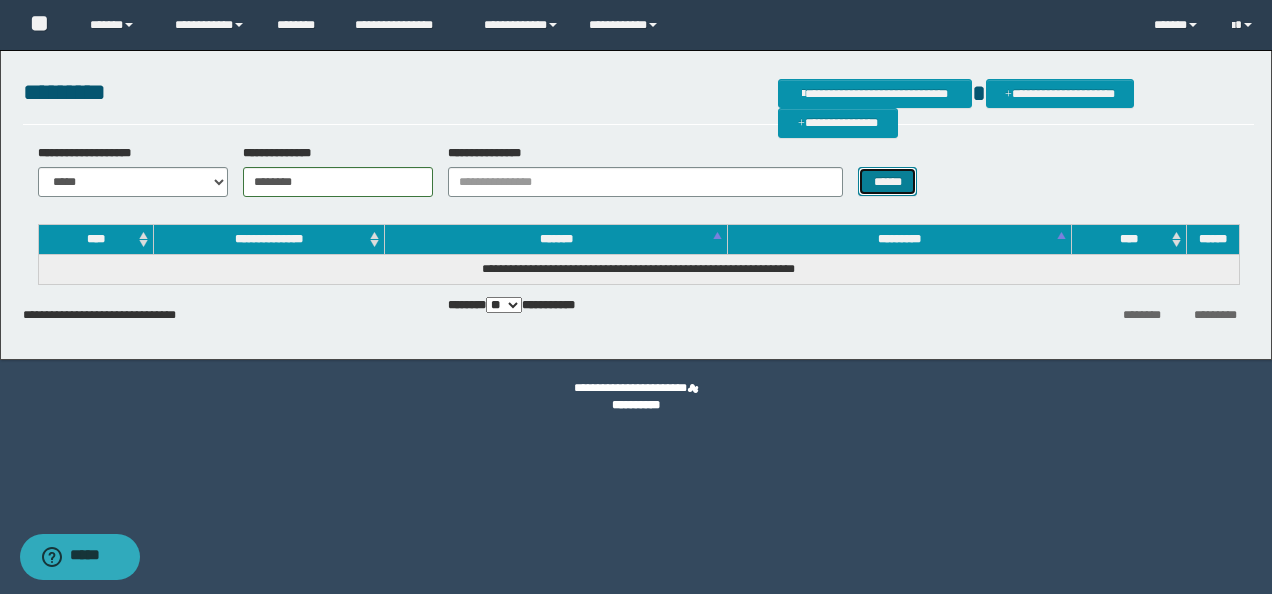 click on "******" at bounding box center [887, 181] 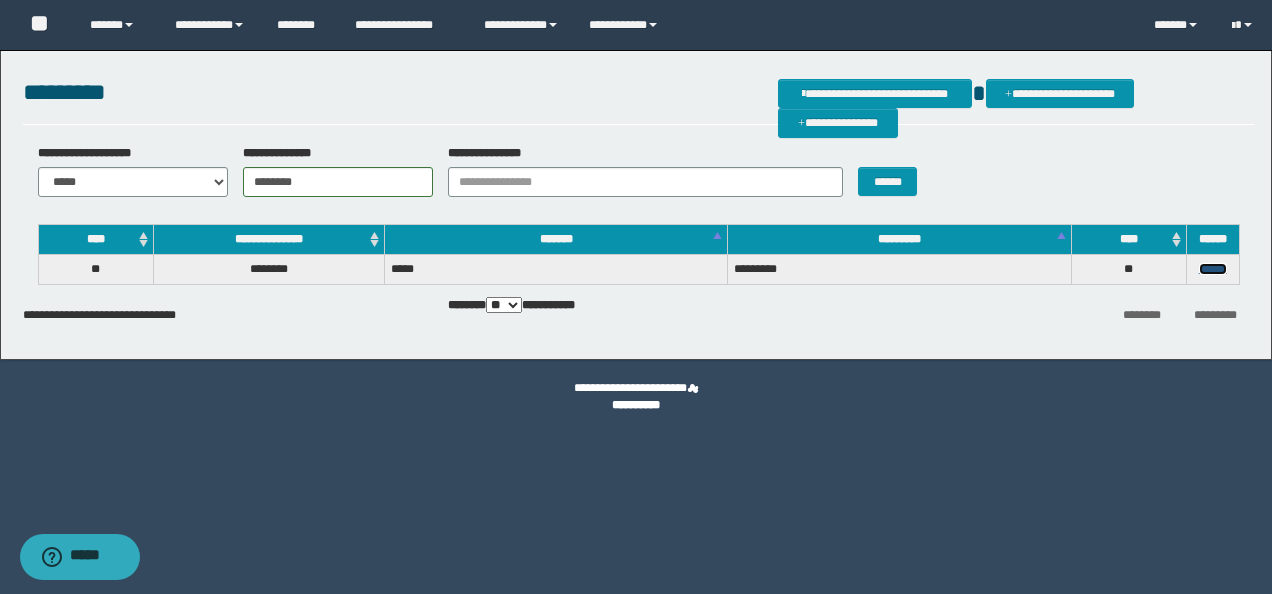 click on "******" at bounding box center [1213, 269] 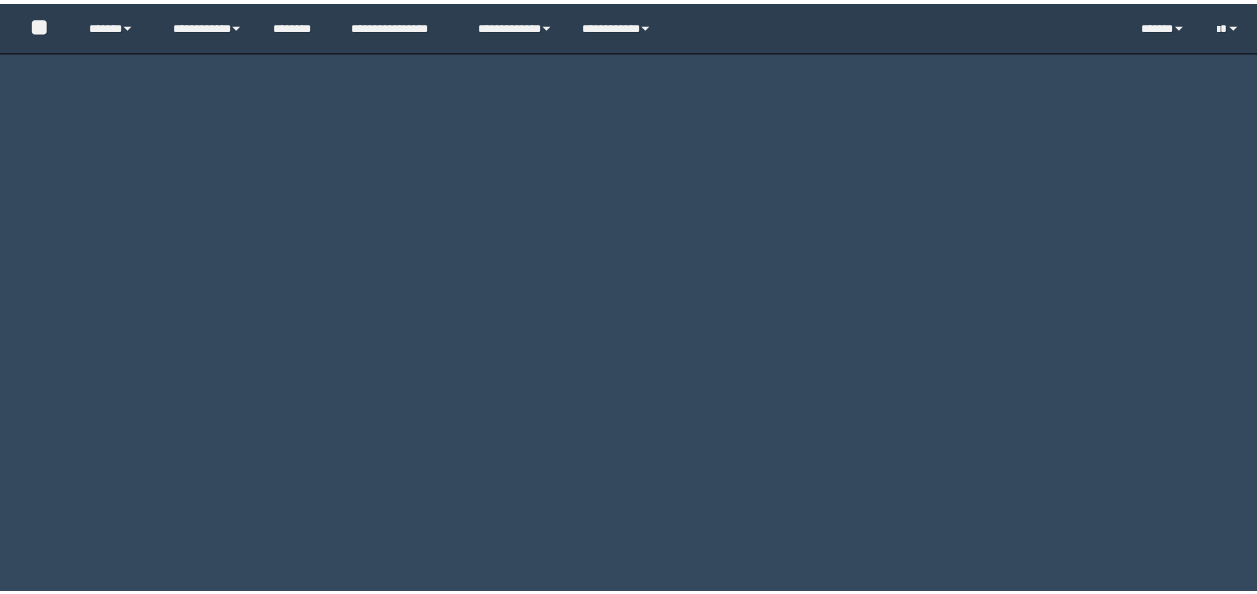 scroll, scrollTop: 0, scrollLeft: 0, axis: both 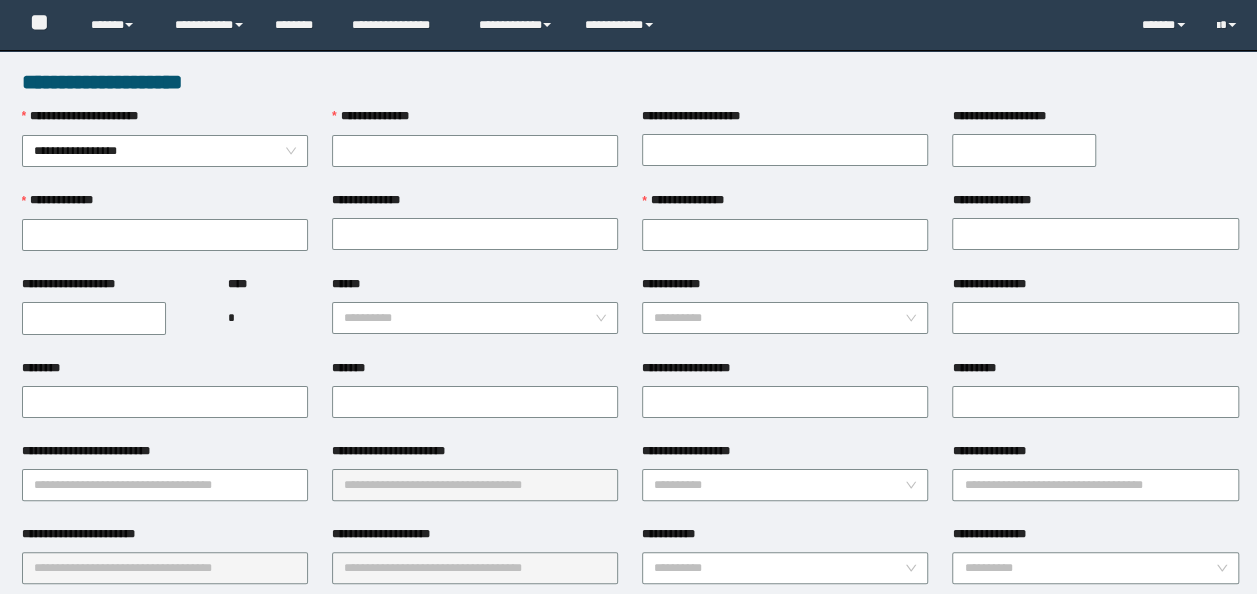 type on "********" 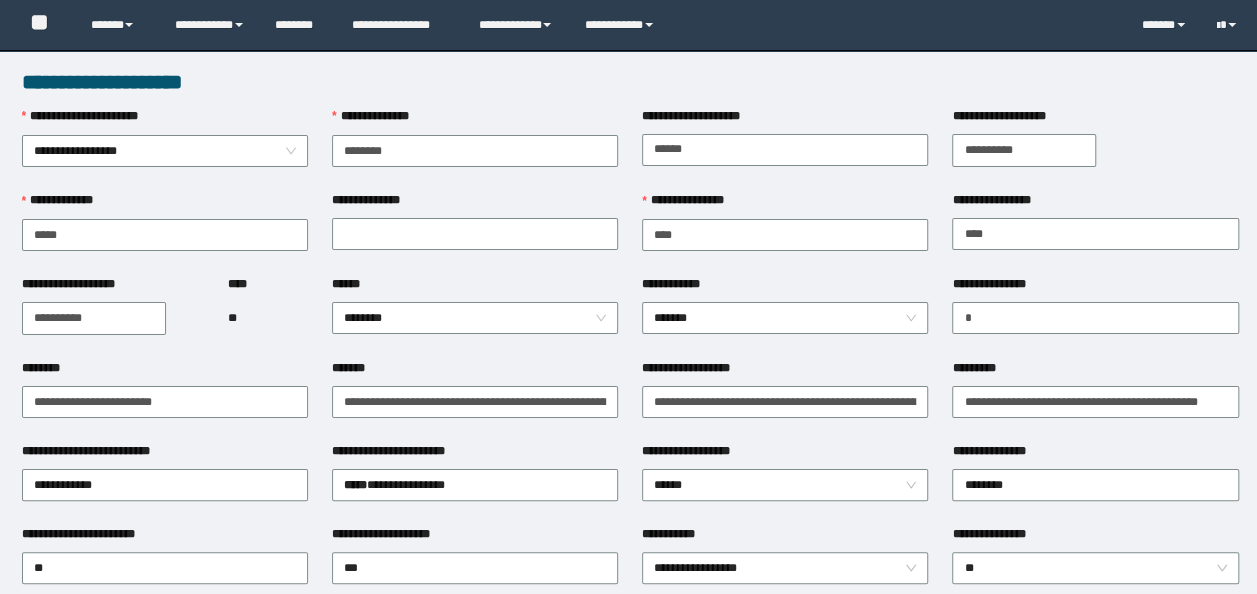 scroll, scrollTop: 0, scrollLeft: 0, axis: both 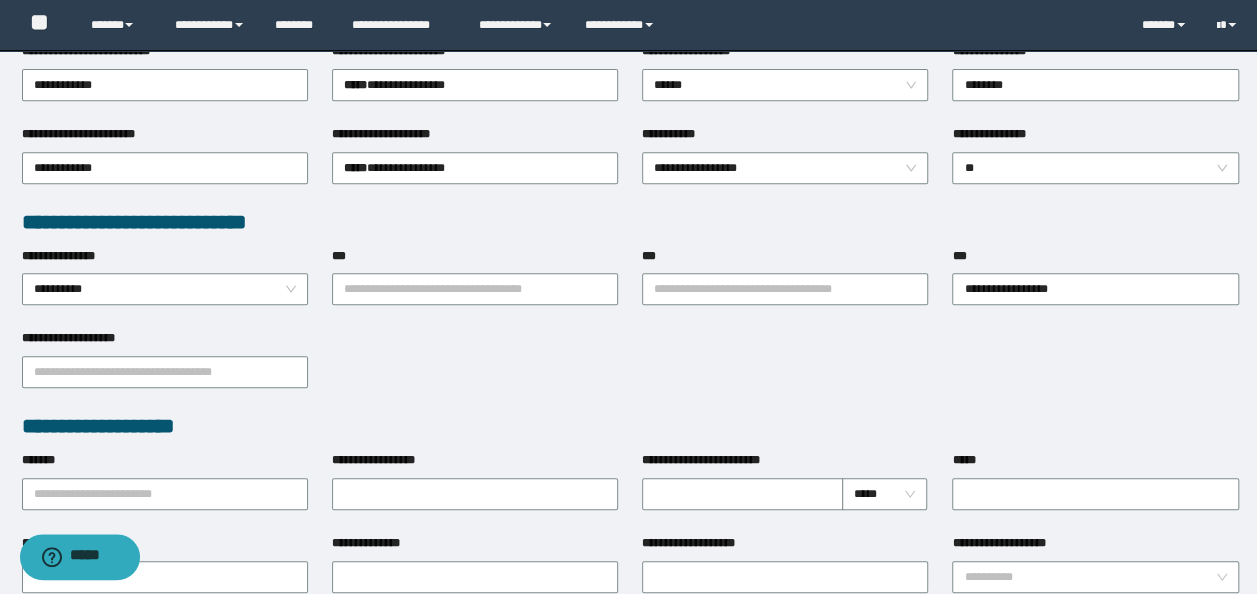 click on "**********" at bounding box center (785, 288) 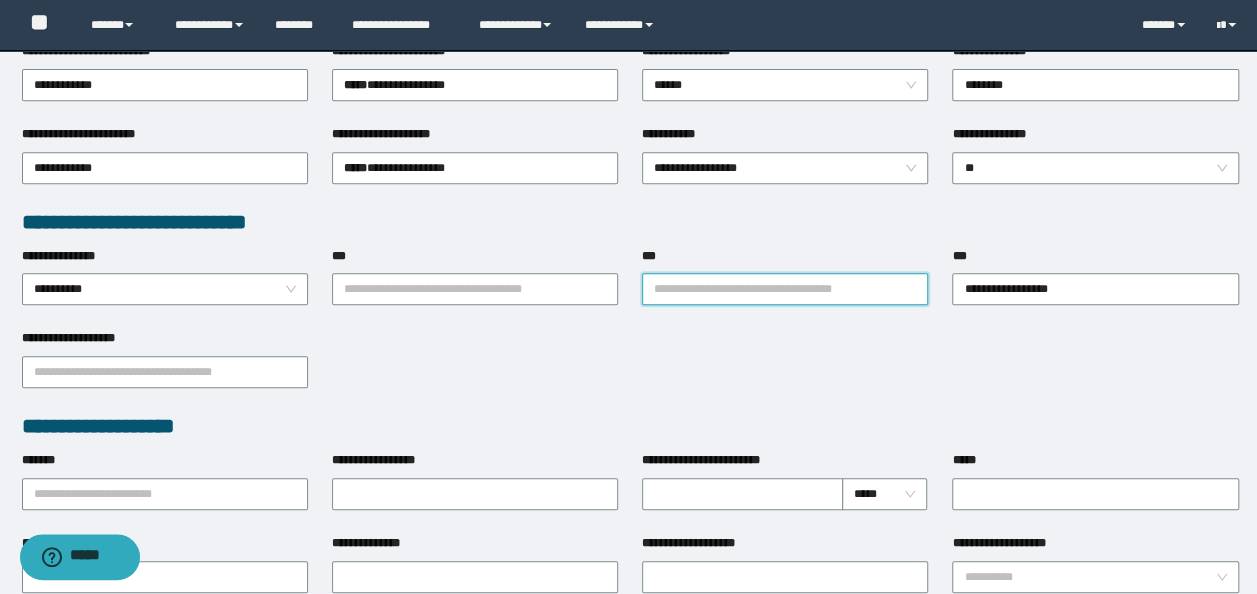 click on "***" at bounding box center (785, 289) 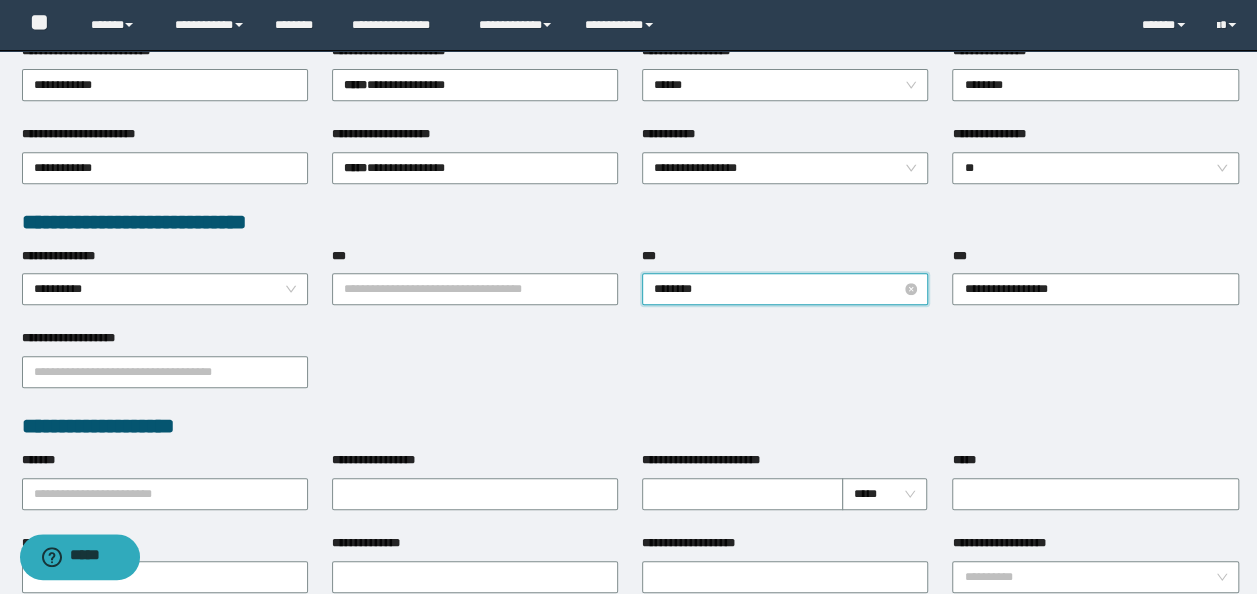 type on "*********" 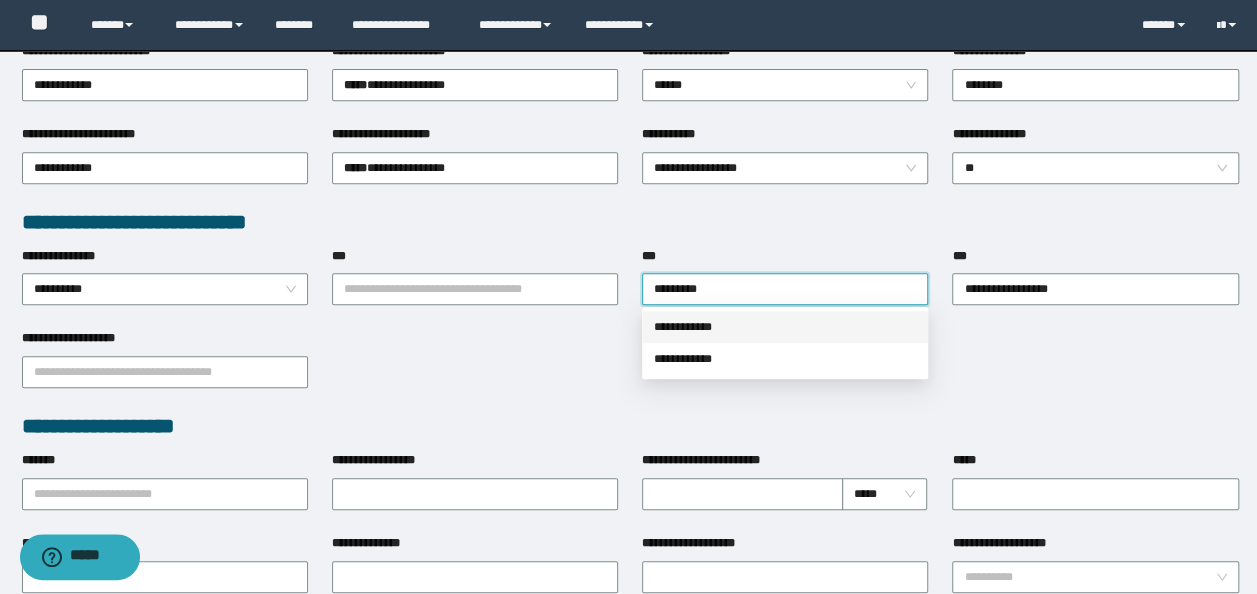 click on "**********" at bounding box center (785, 327) 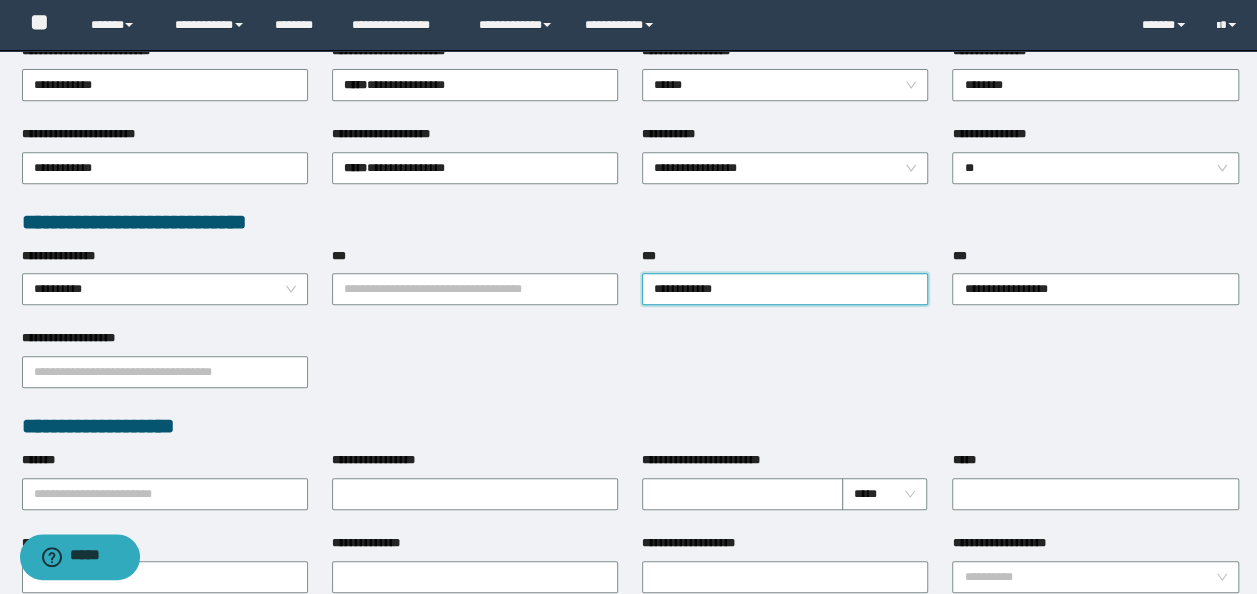 scroll, scrollTop: 0, scrollLeft: 0, axis: both 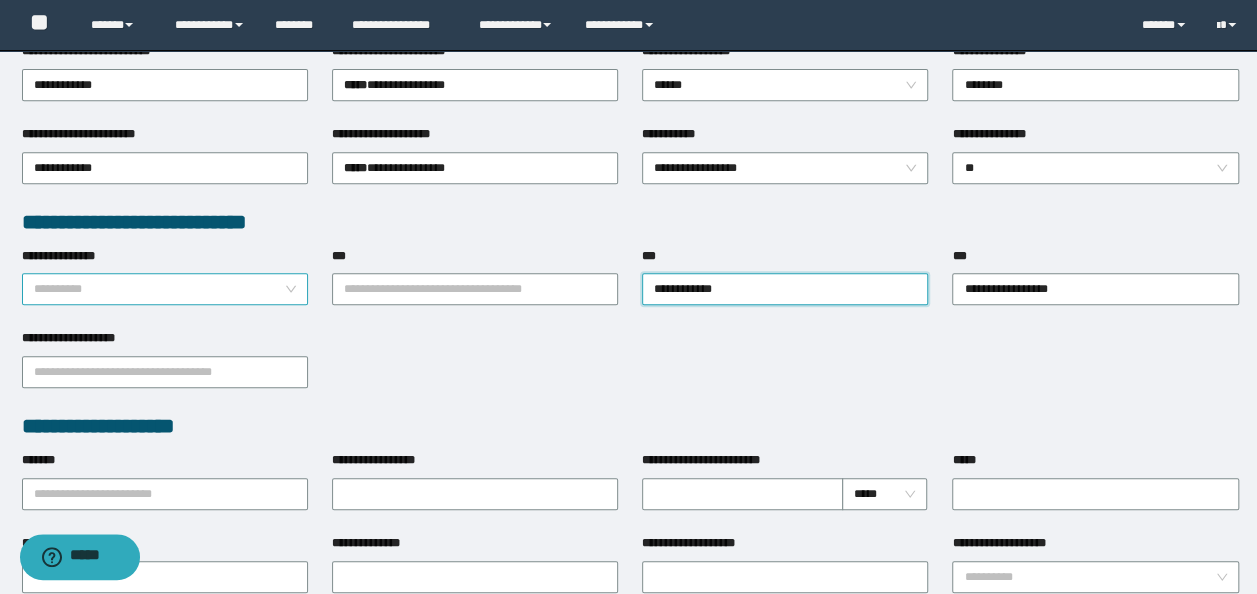click on "**********" at bounding box center [165, 289] 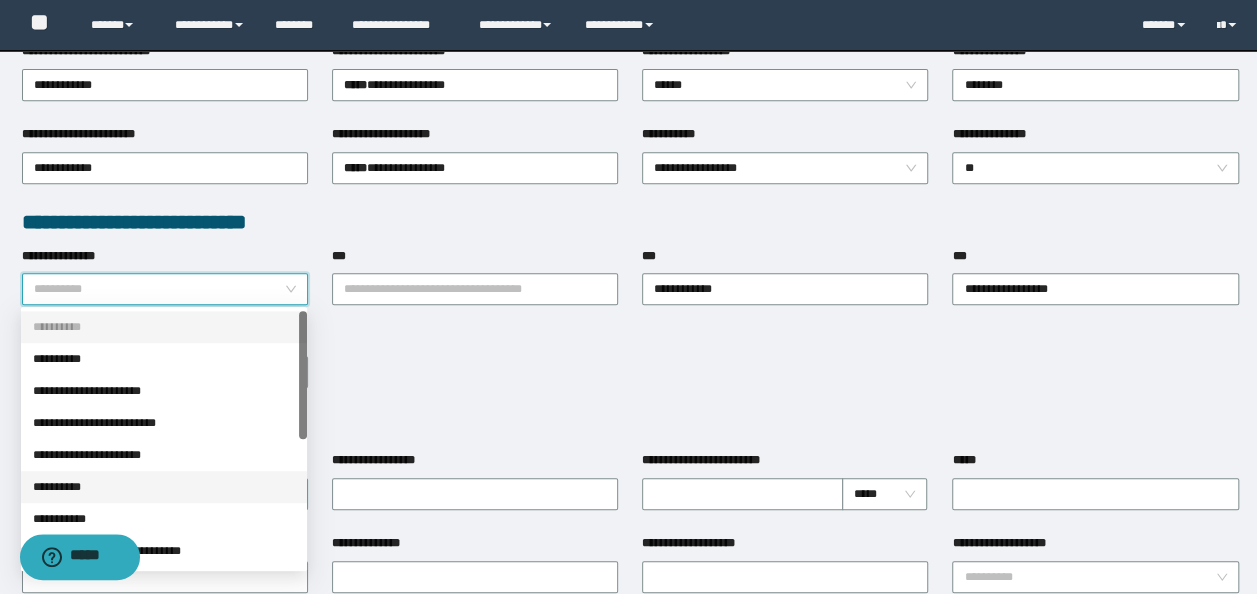 click on "**********" at bounding box center [164, 487] 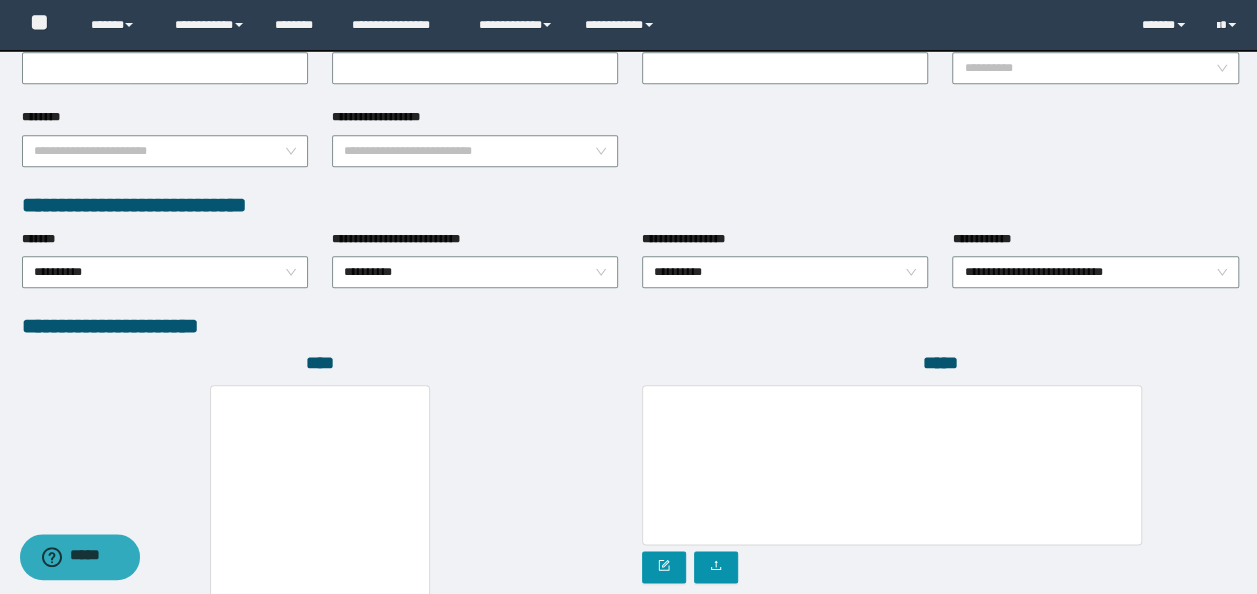 scroll, scrollTop: 1100, scrollLeft: 0, axis: vertical 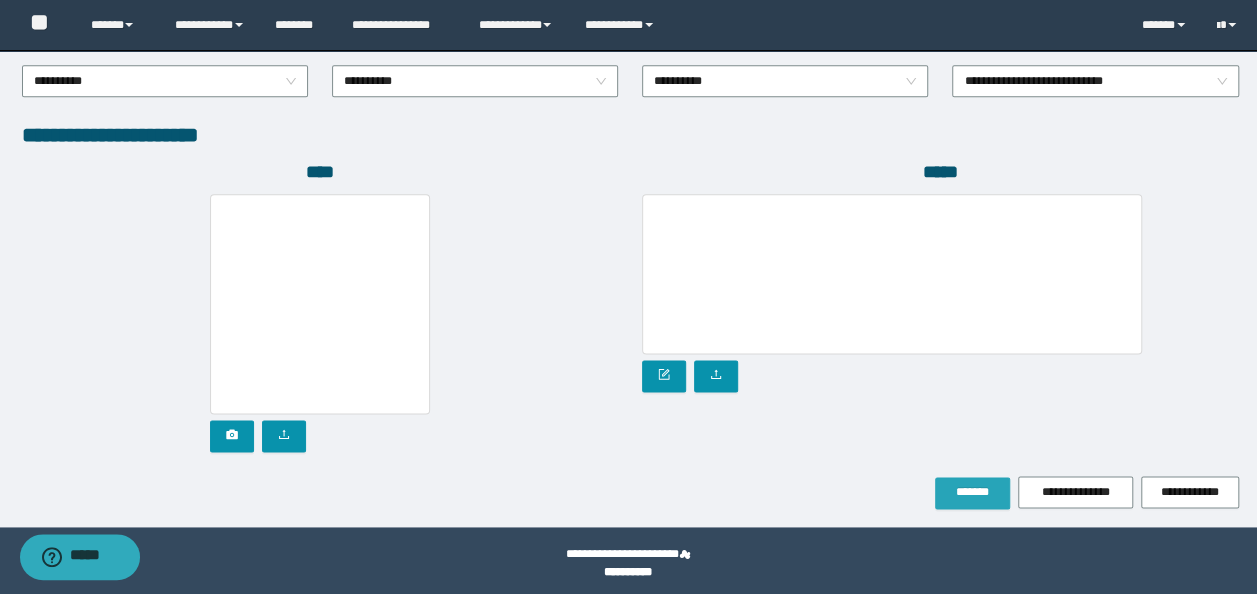 click on "*******" at bounding box center (972, 492) 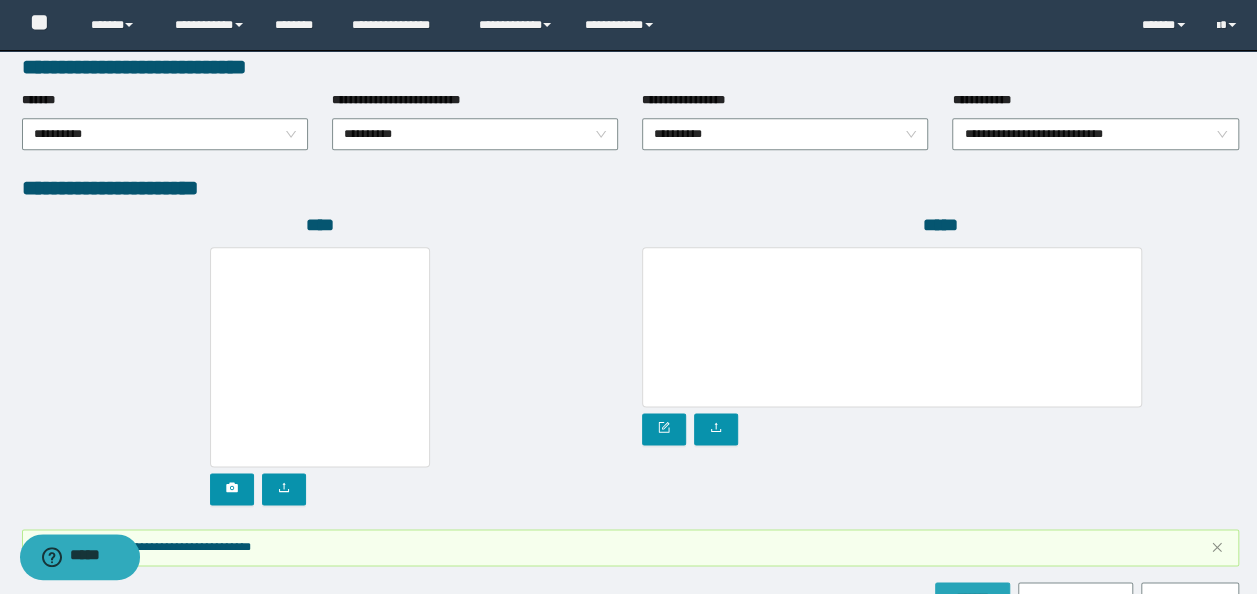 scroll, scrollTop: 1152, scrollLeft: 0, axis: vertical 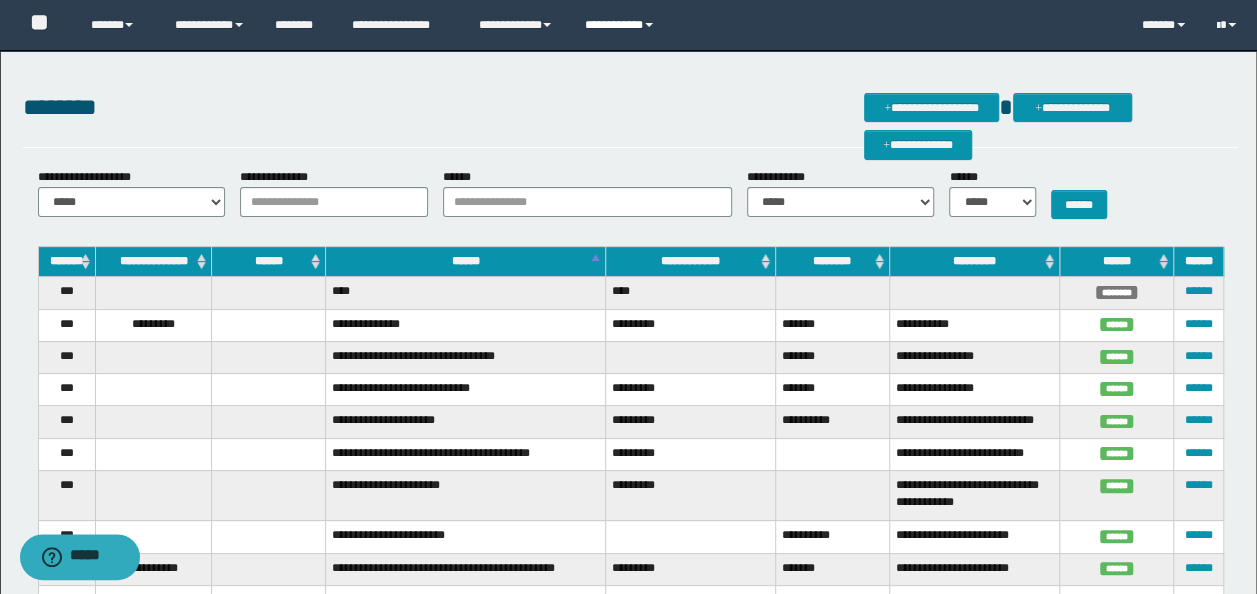 click on "**********" at bounding box center (622, 25) 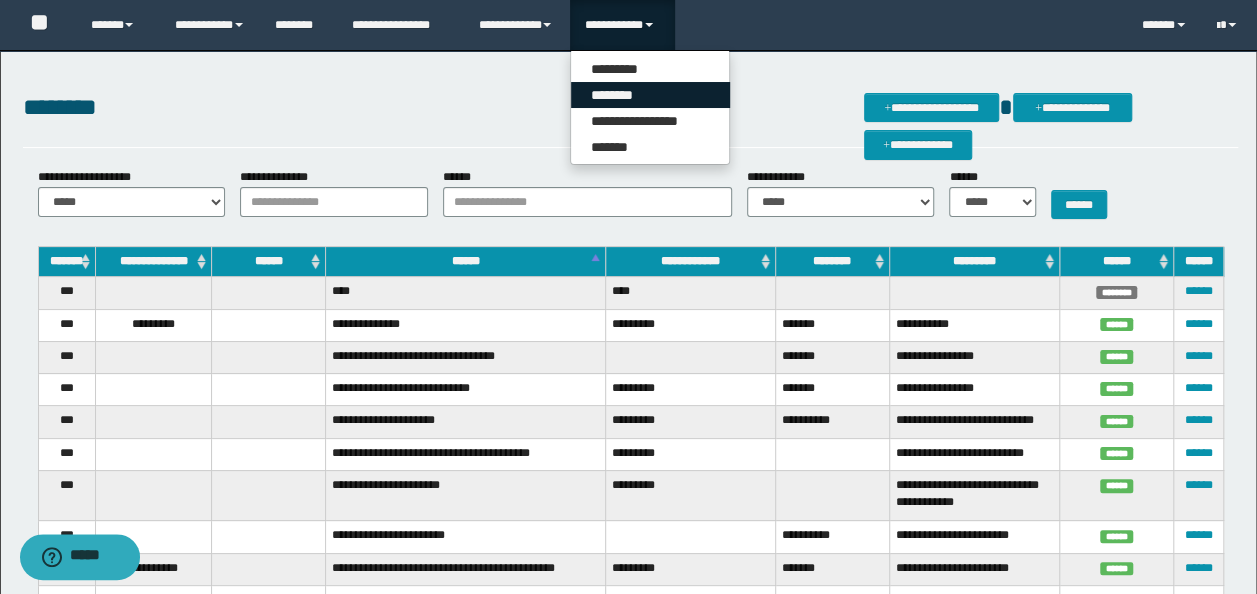 click on "********" at bounding box center (650, 95) 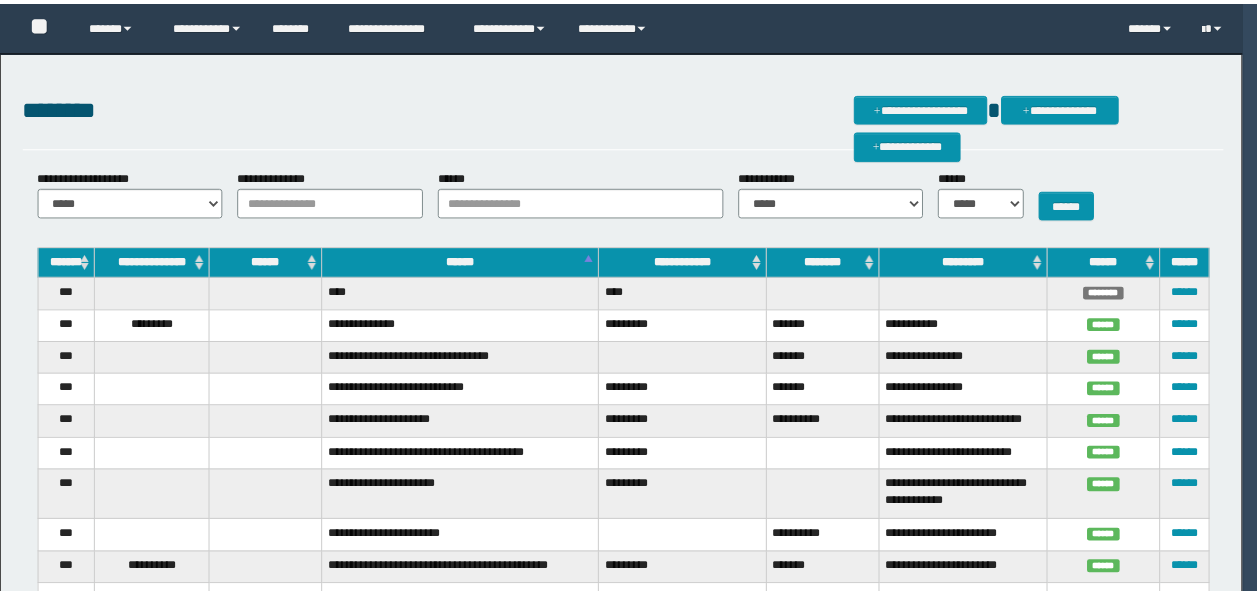 scroll, scrollTop: 0, scrollLeft: 0, axis: both 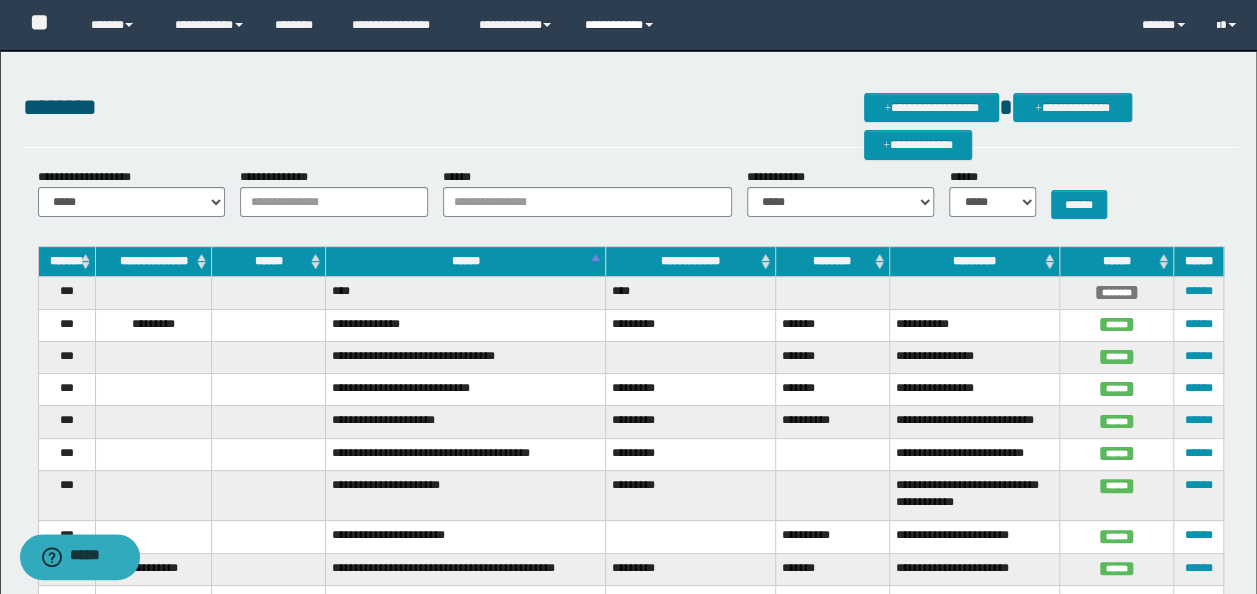 click on "**********" at bounding box center [622, 25] 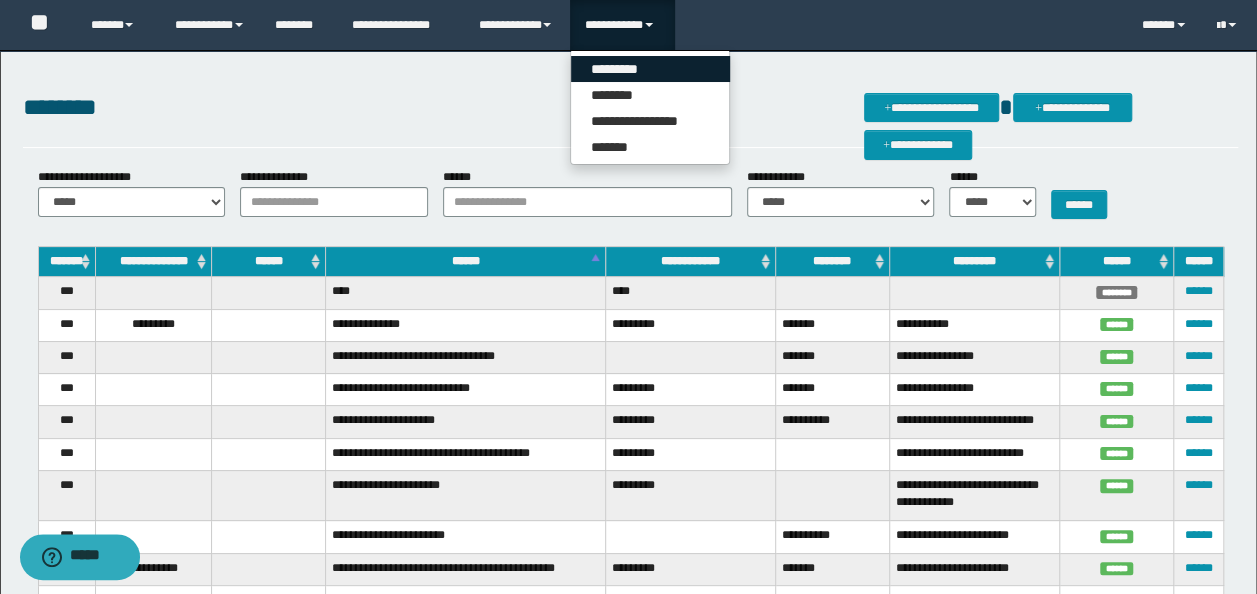 click on "*********" at bounding box center [650, 69] 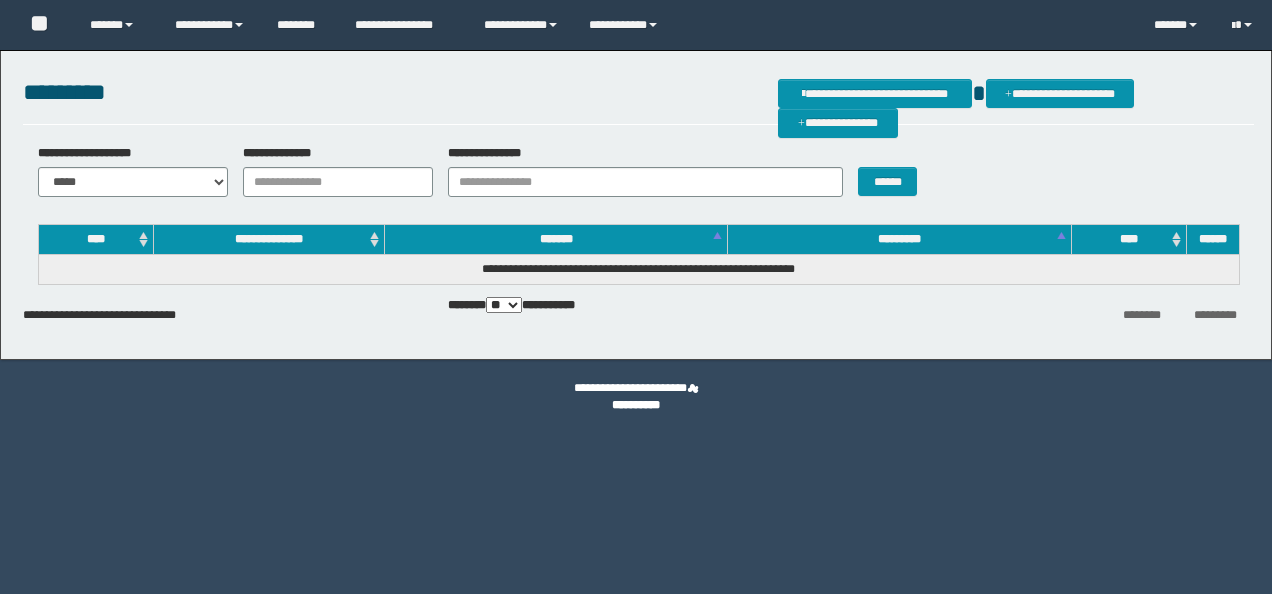 scroll, scrollTop: 0, scrollLeft: 0, axis: both 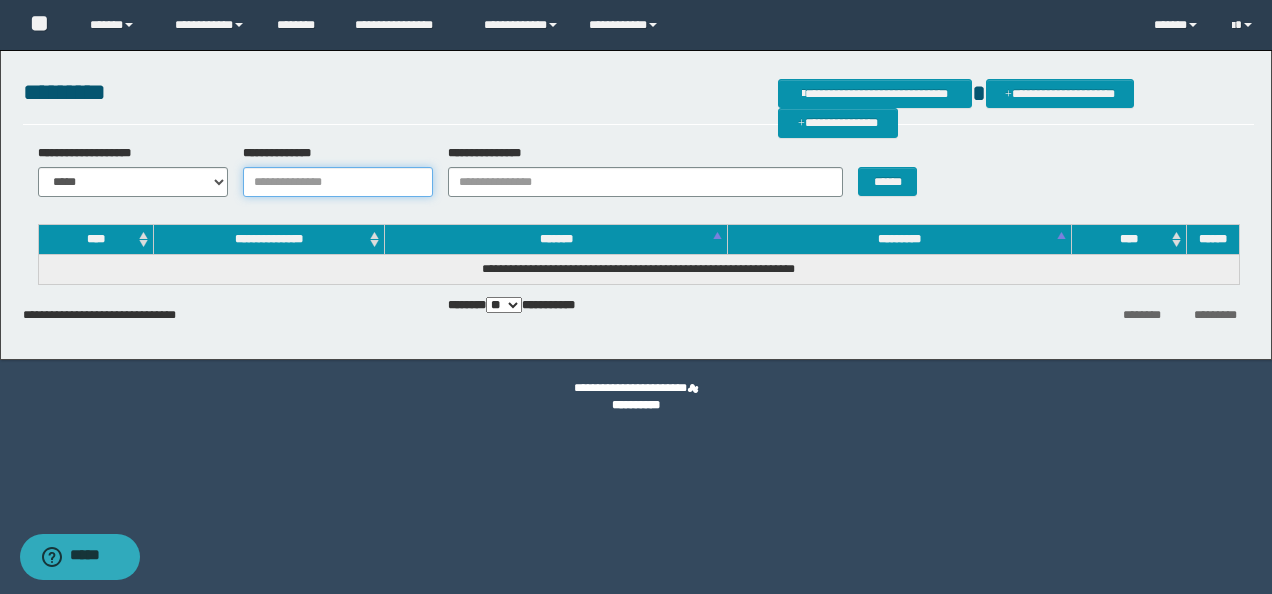 click on "**********" at bounding box center [338, 182] 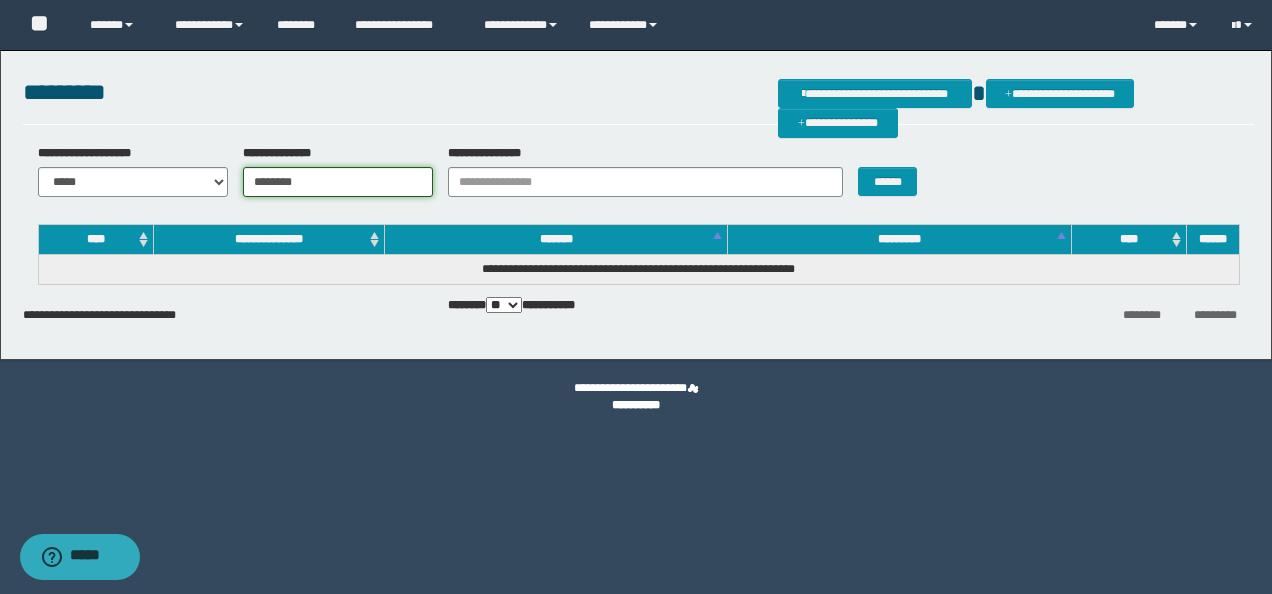 type on "********" 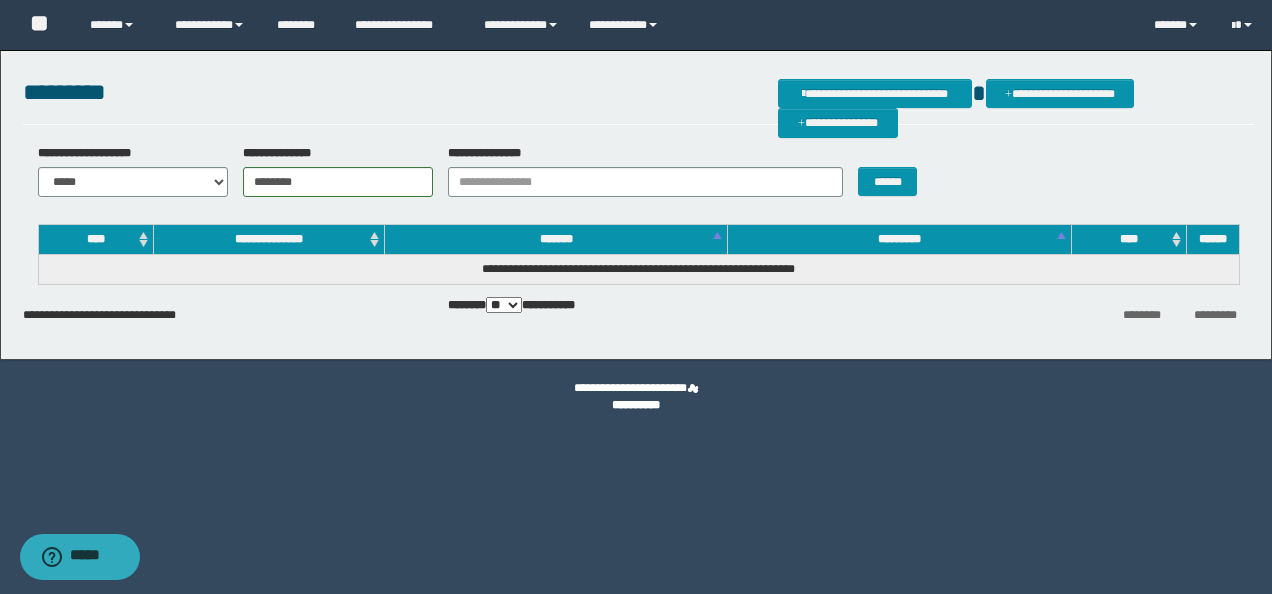 click on "**********" at bounding box center (638, 178) 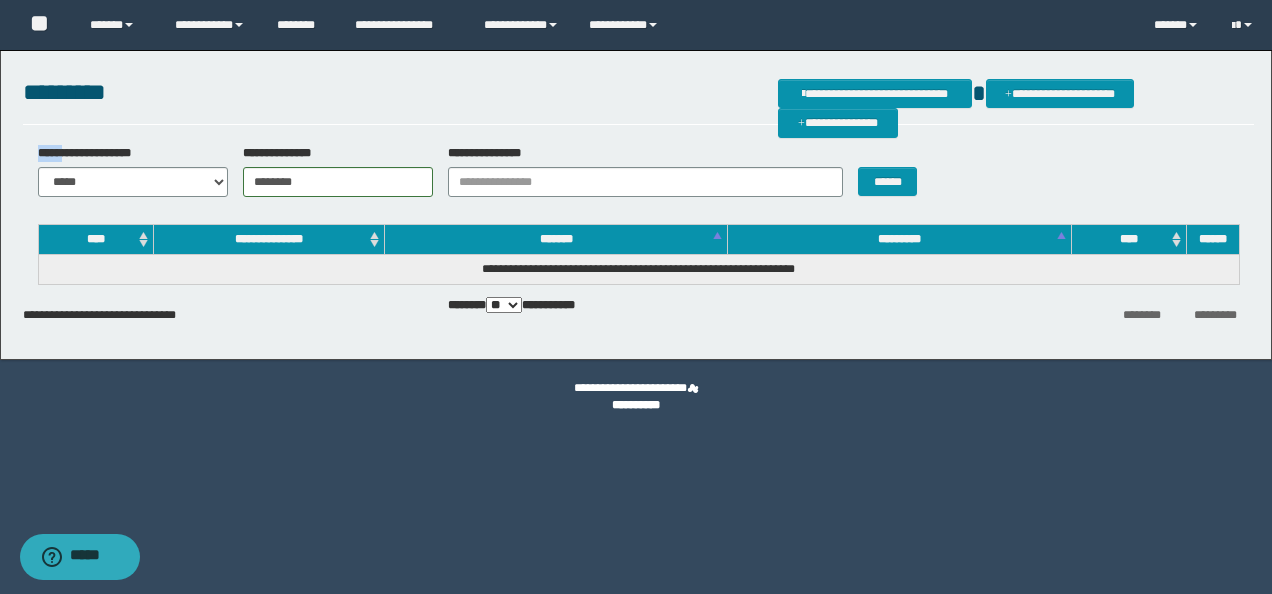 click on "**********" at bounding box center (638, 178) 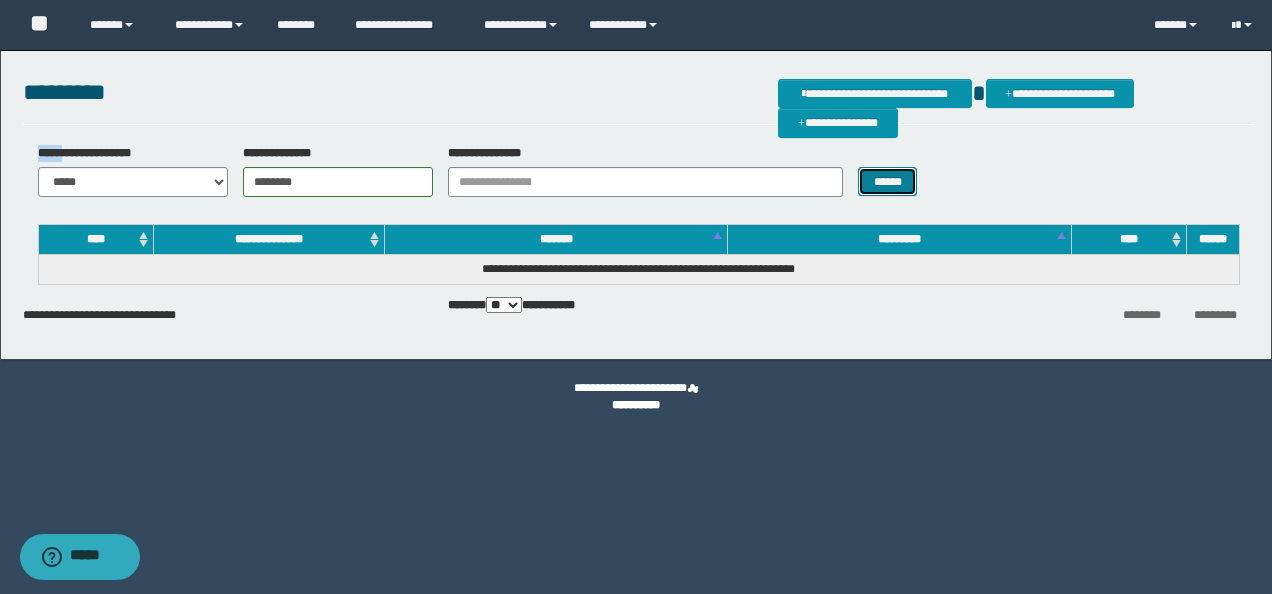 drag, startPoint x: 865, startPoint y: 196, endPoint x: 874, endPoint y: 189, distance: 11.401754 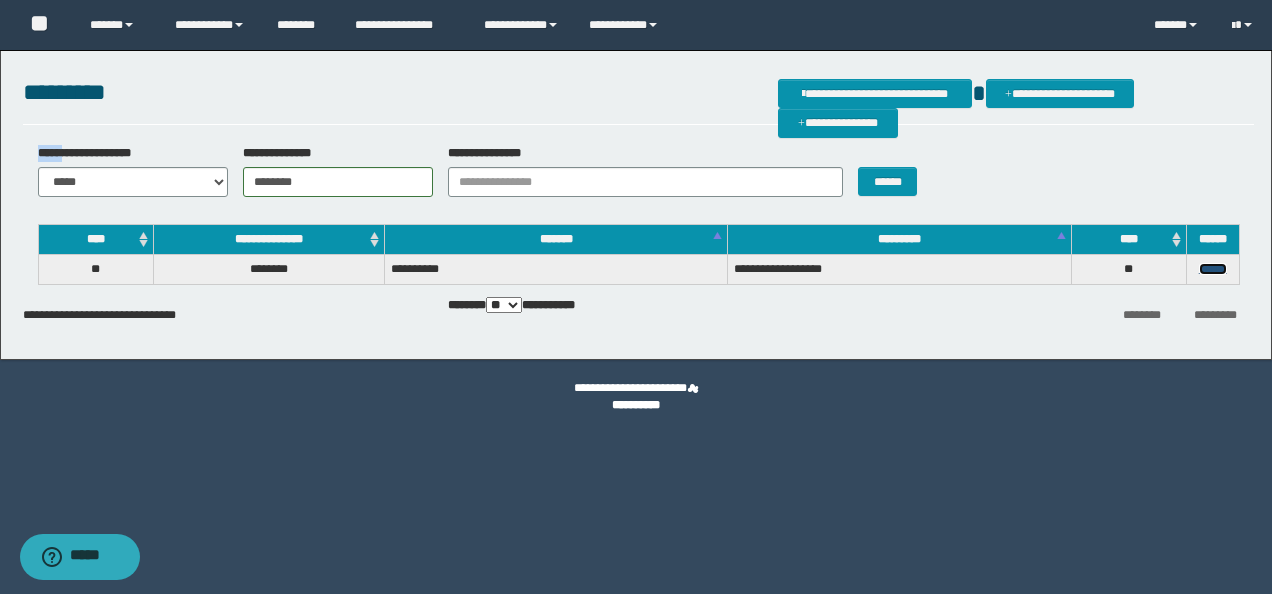 click on "******" at bounding box center [1213, 269] 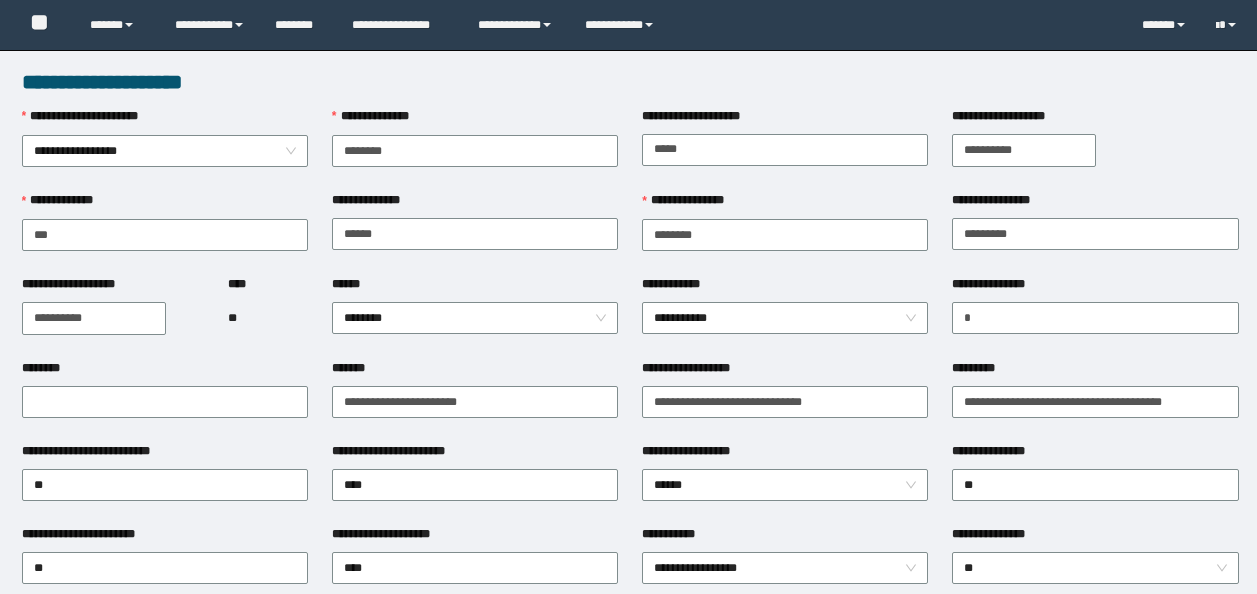 scroll, scrollTop: 0, scrollLeft: 0, axis: both 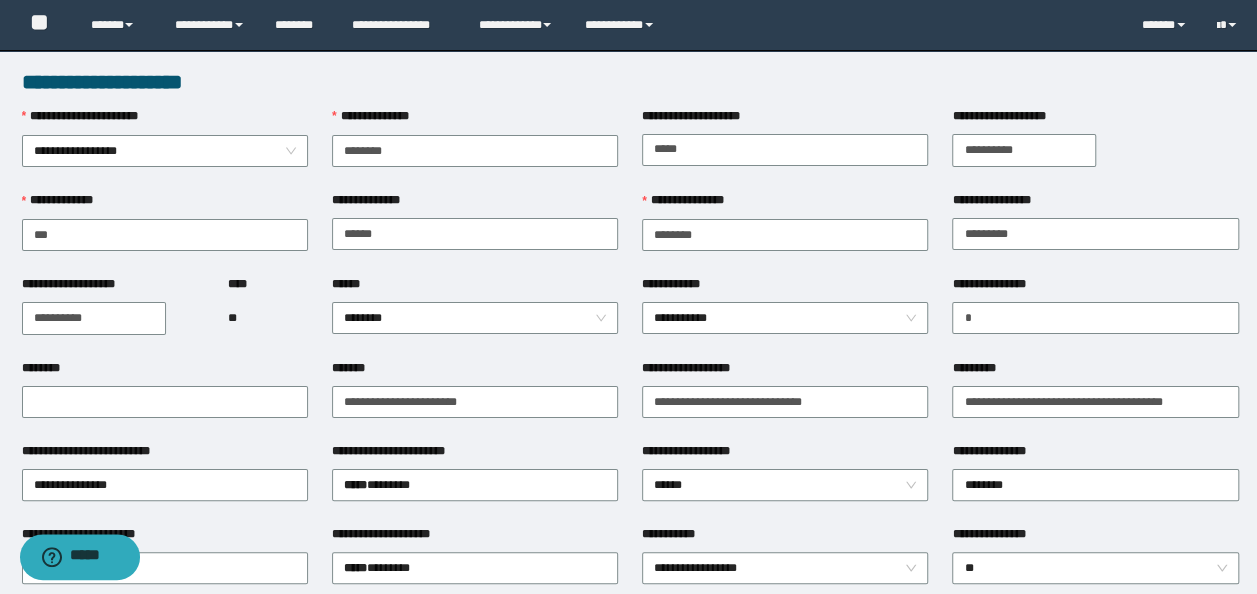 click on "**********" at bounding box center (475, 538) 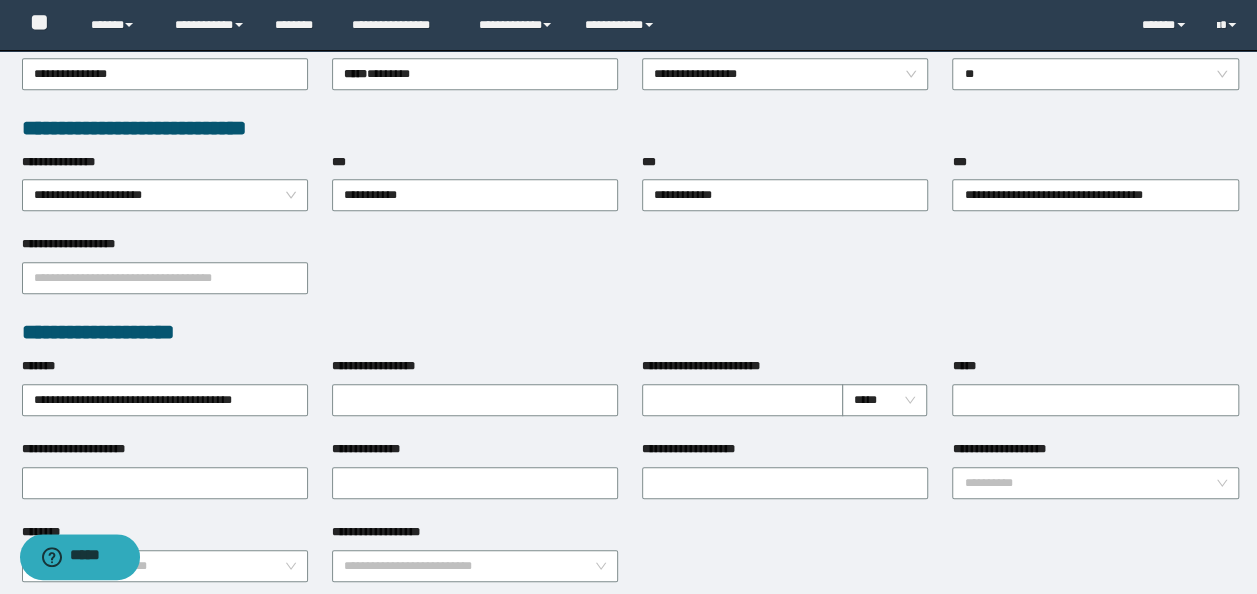 scroll, scrollTop: 500, scrollLeft: 0, axis: vertical 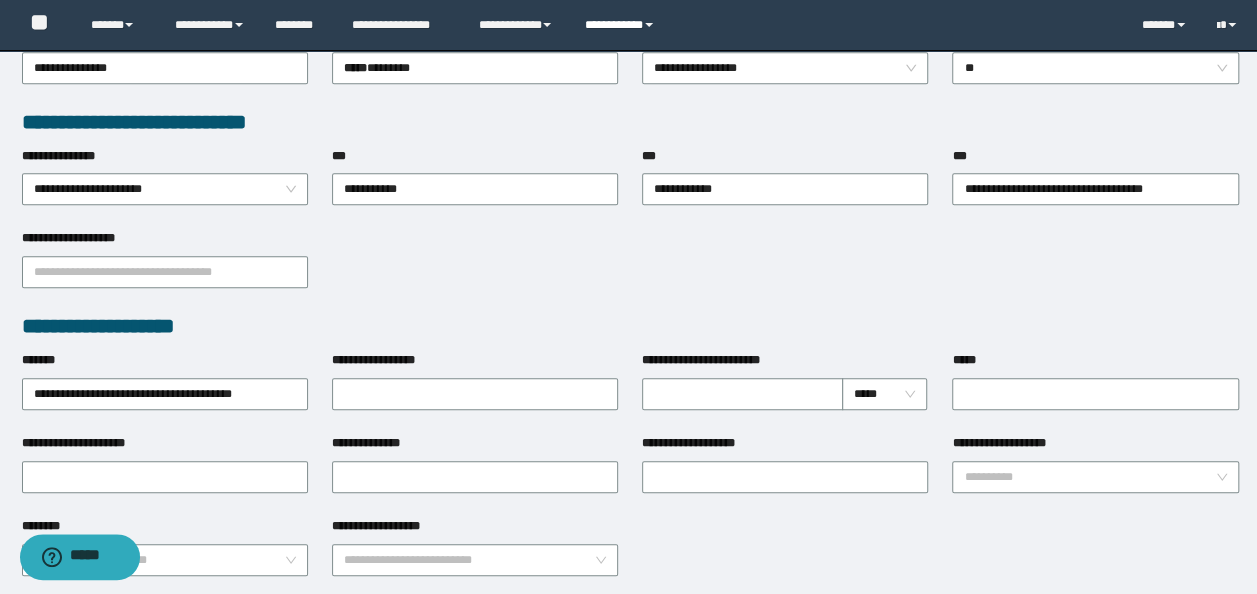 click on "**********" at bounding box center [622, 25] 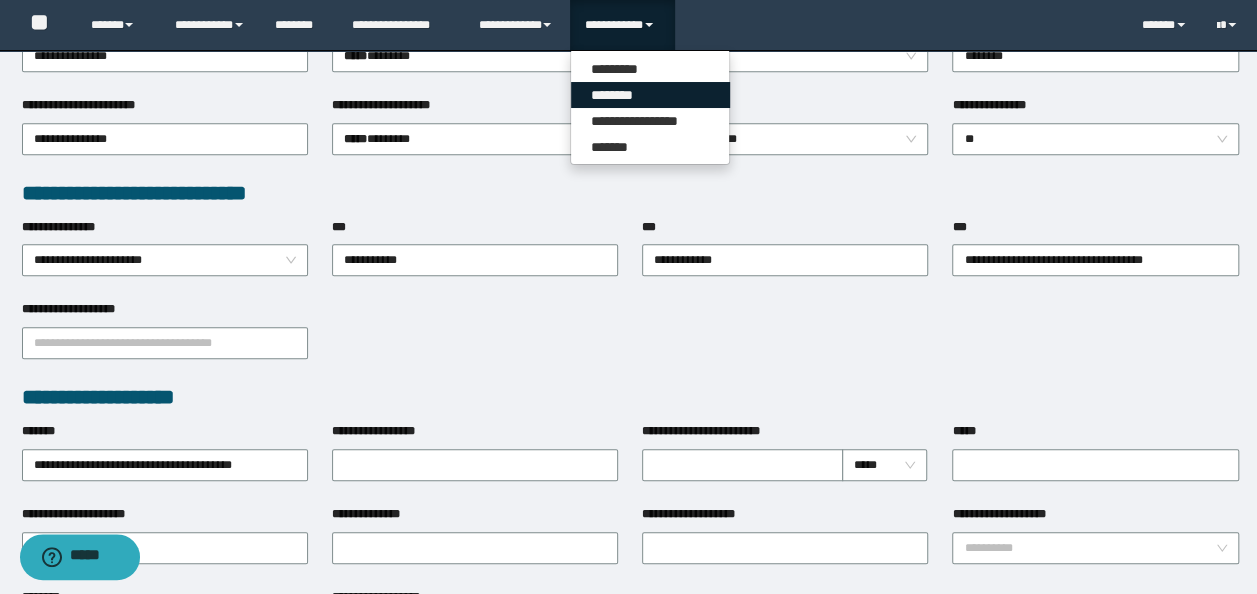 scroll, scrollTop: 300, scrollLeft: 0, axis: vertical 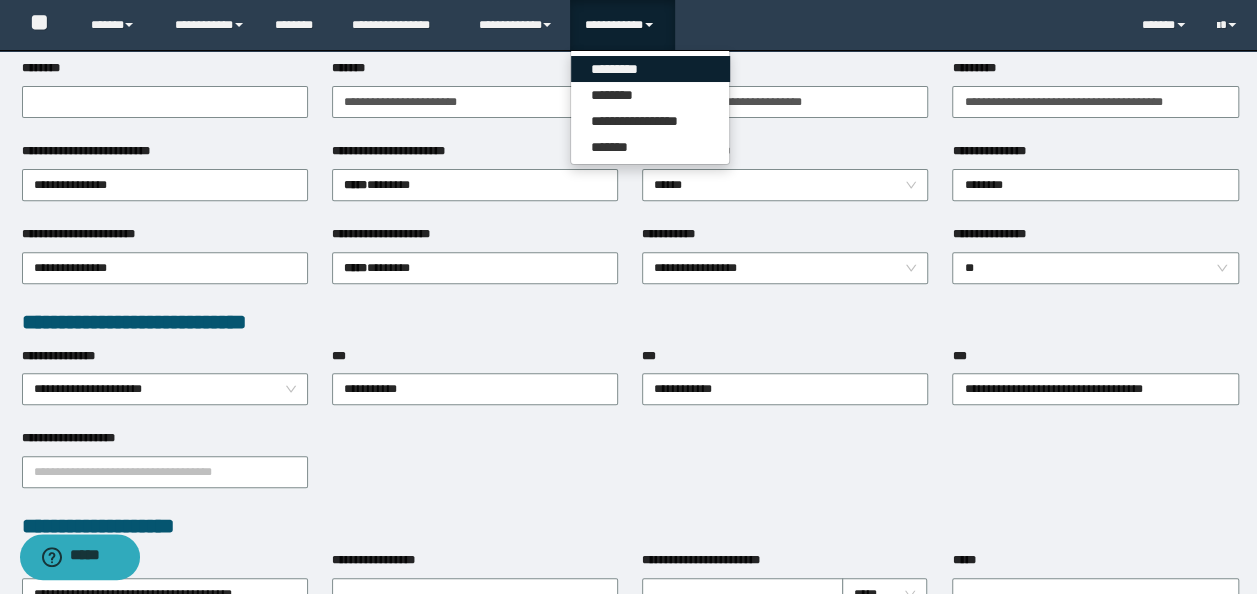 click on "*********" at bounding box center [650, 69] 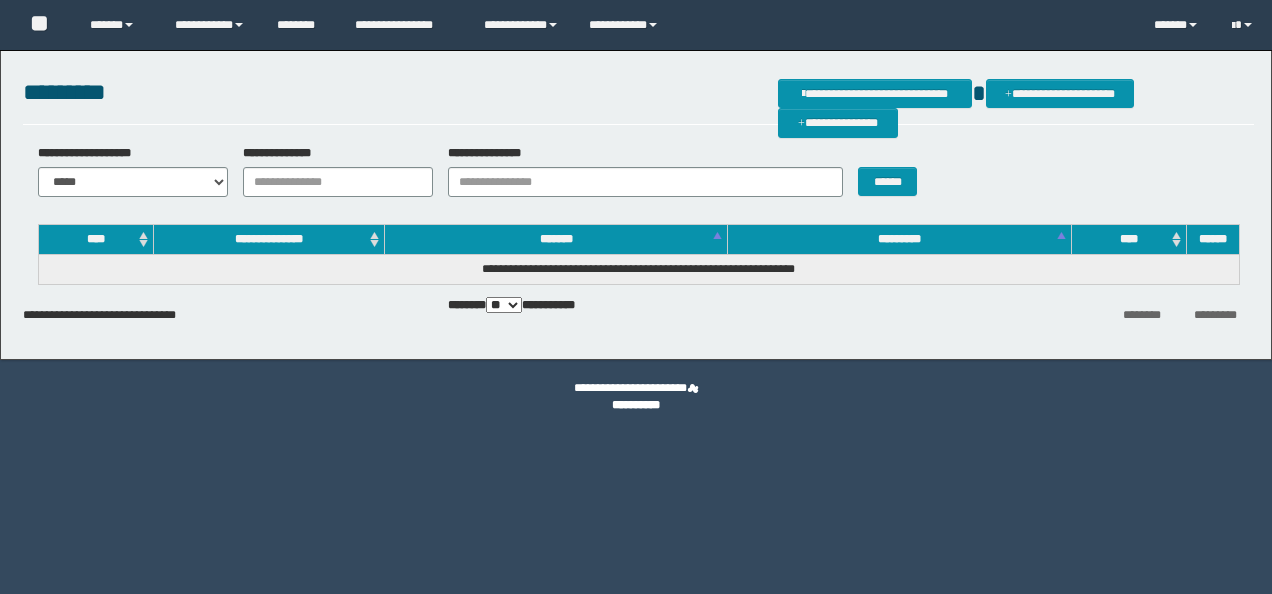 scroll, scrollTop: 0, scrollLeft: 0, axis: both 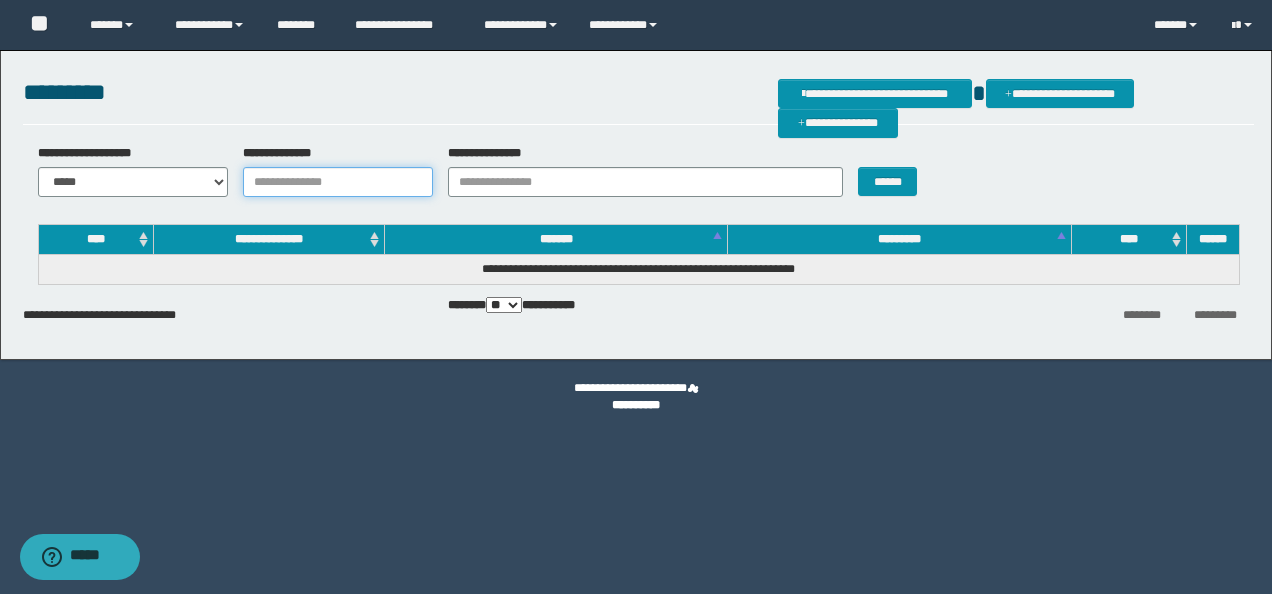 click on "**********" at bounding box center (338, 182) 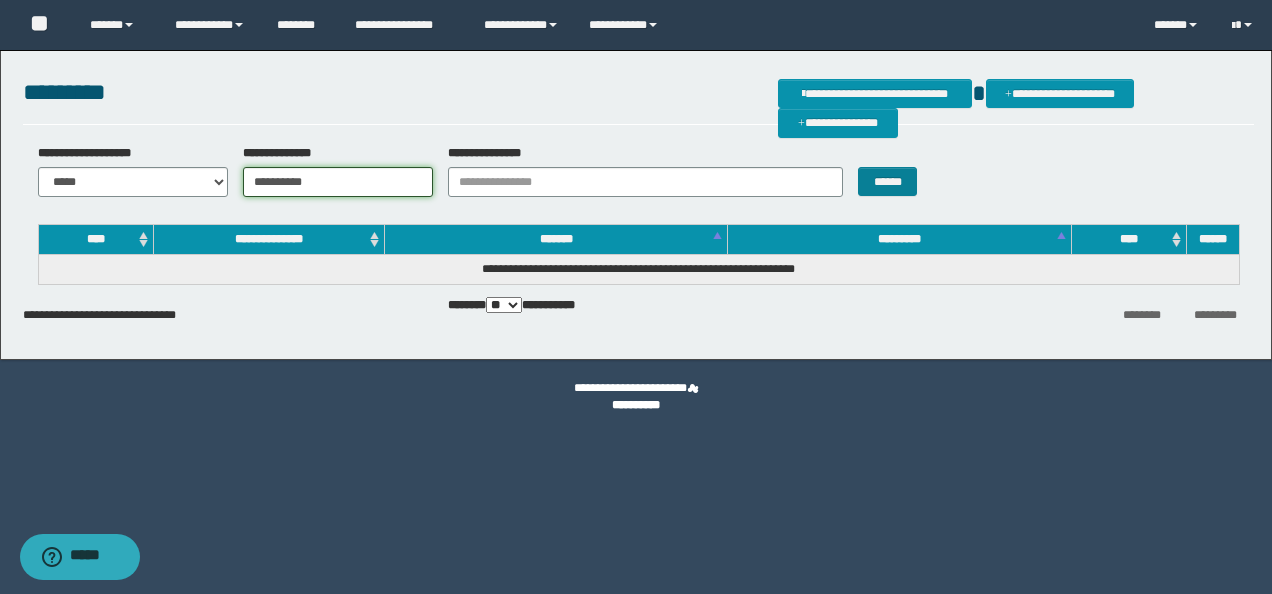 type on "**********" 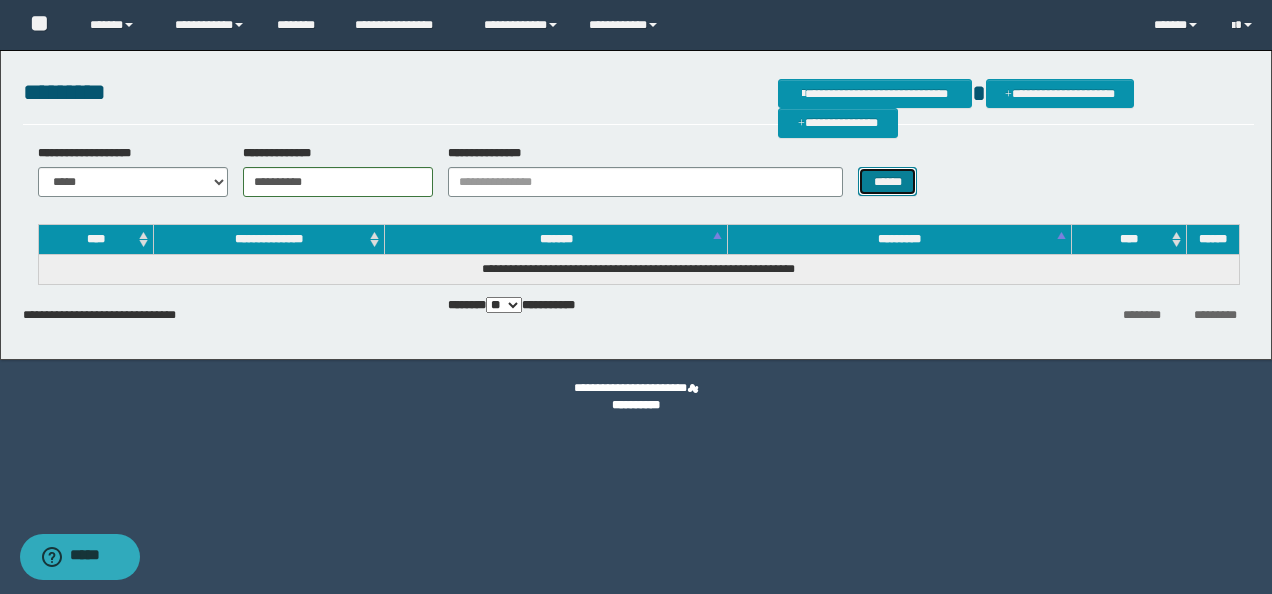 click on "******" at bounding box center [887, 181] 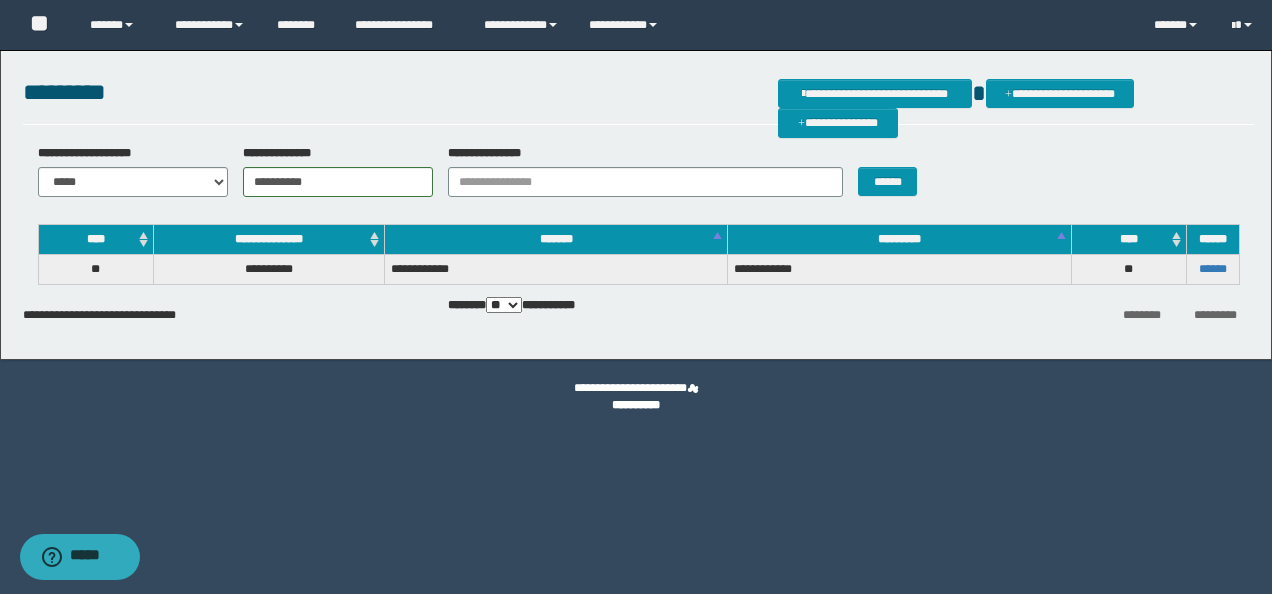 click on "******" at bounding box center (1212, 270) 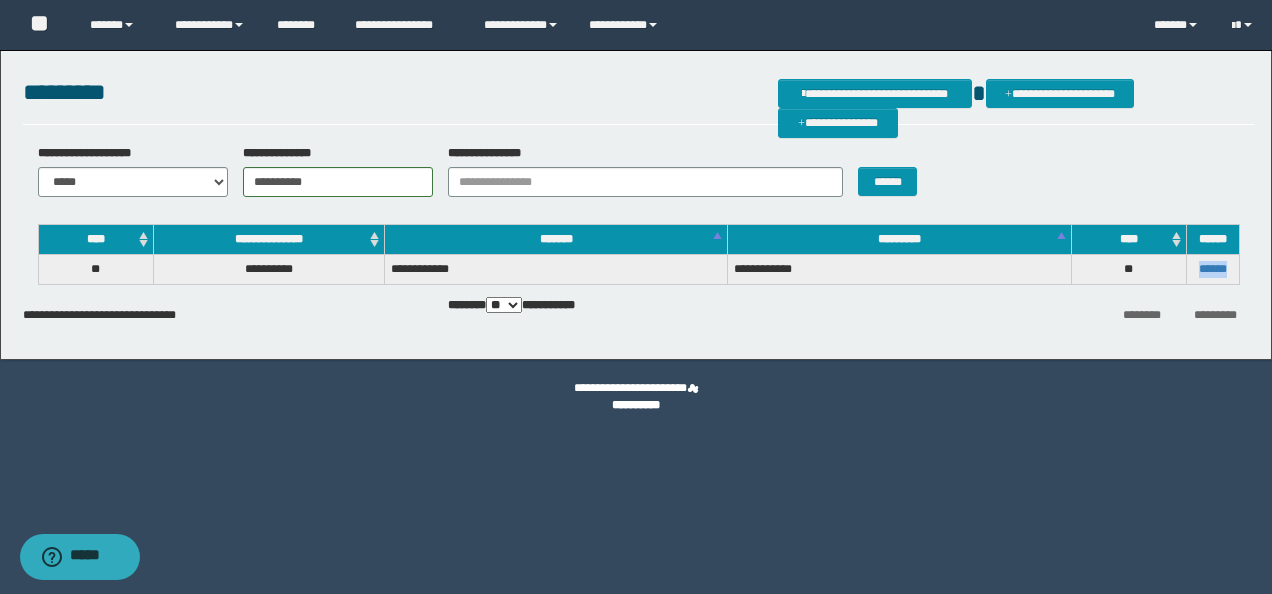click on "******" at bounding box center [1212, 270] 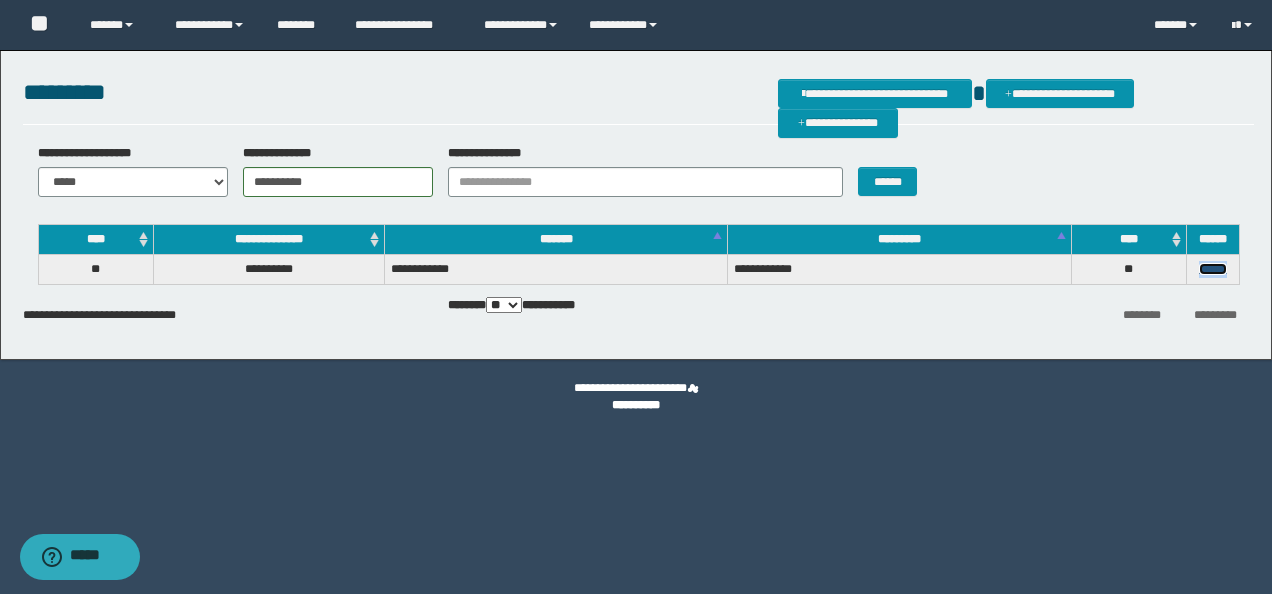 click on "******" at bounding box center (1213, 269) 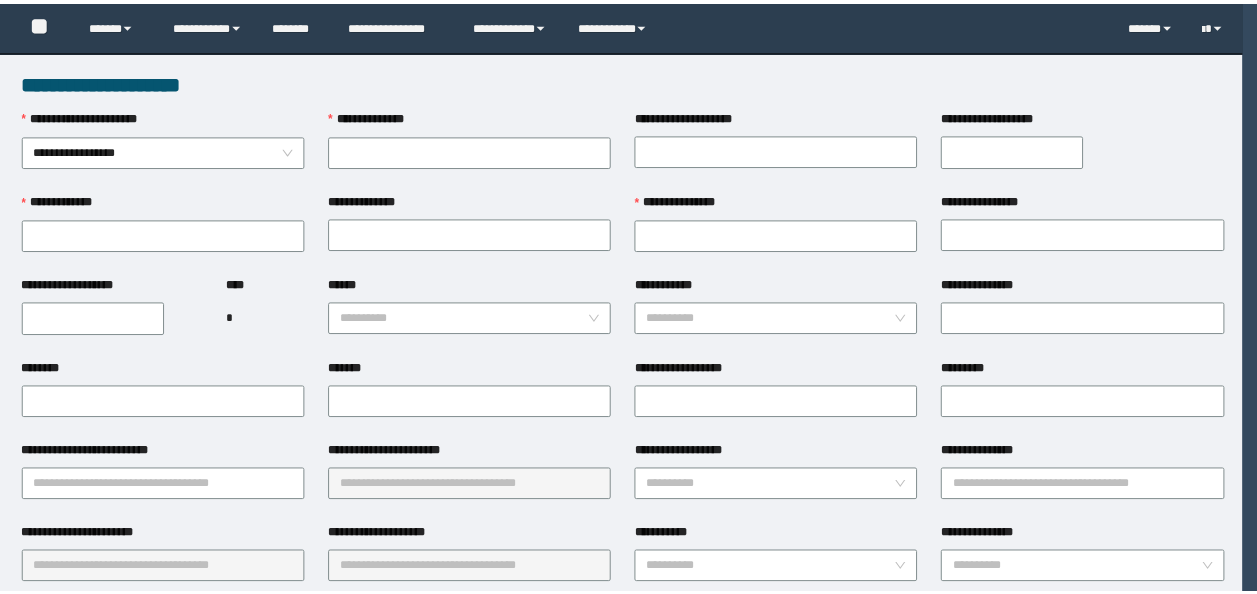 scroll, scrollTop: 0, scrollLeft: 0, axis: both 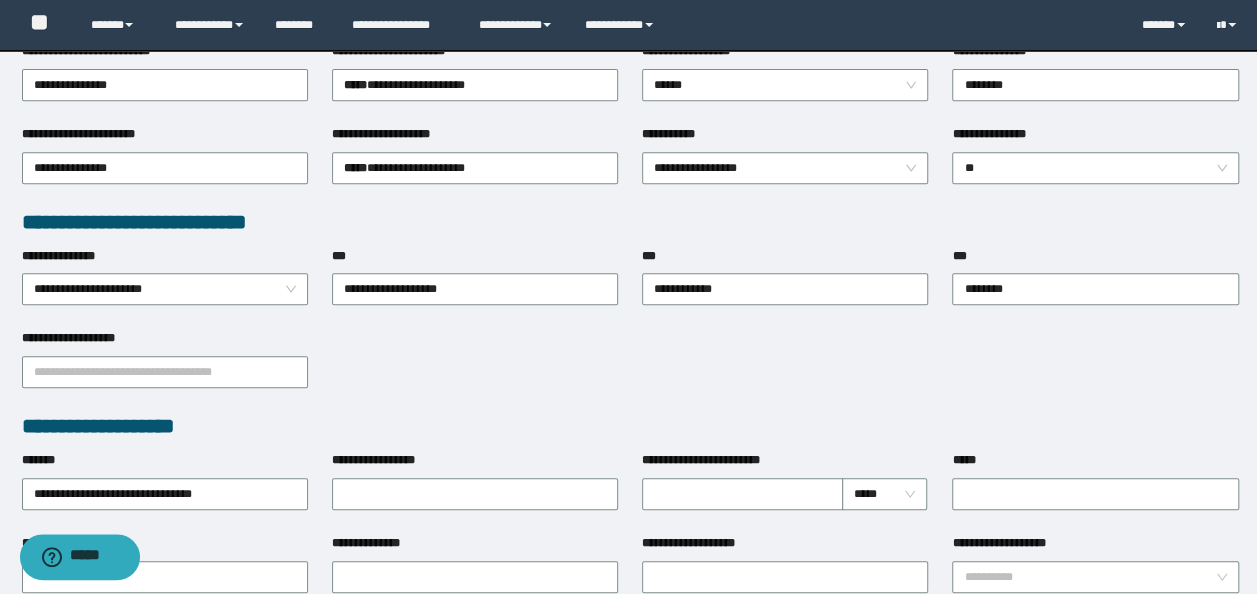type on "**********" 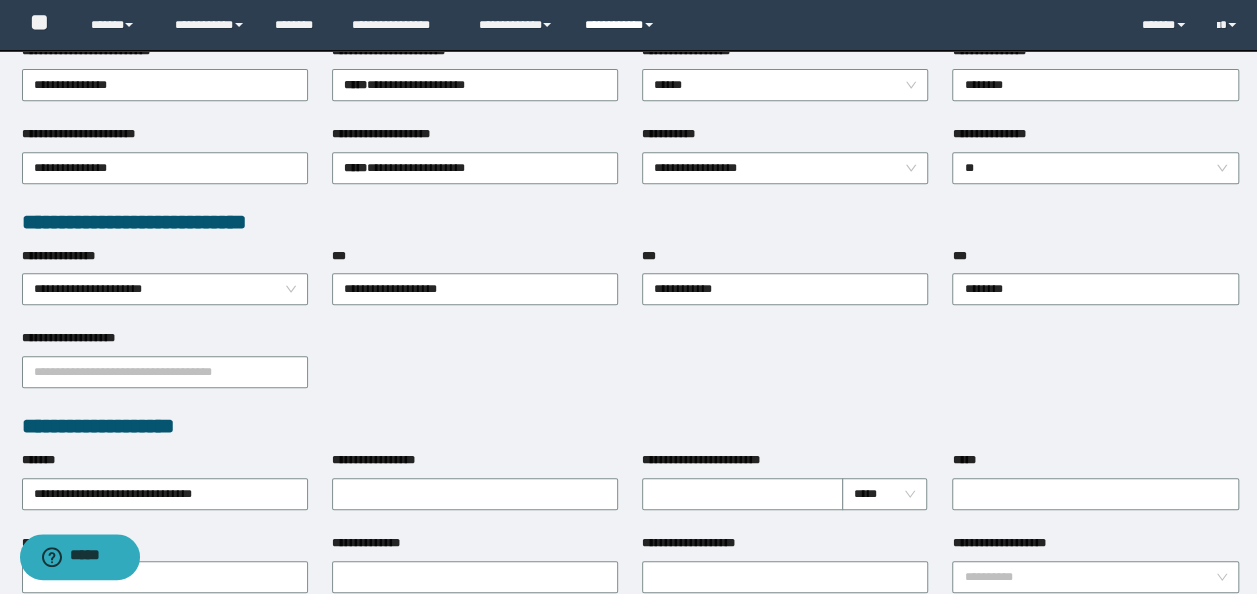 click on "**********" at bounding box center (622, 25) 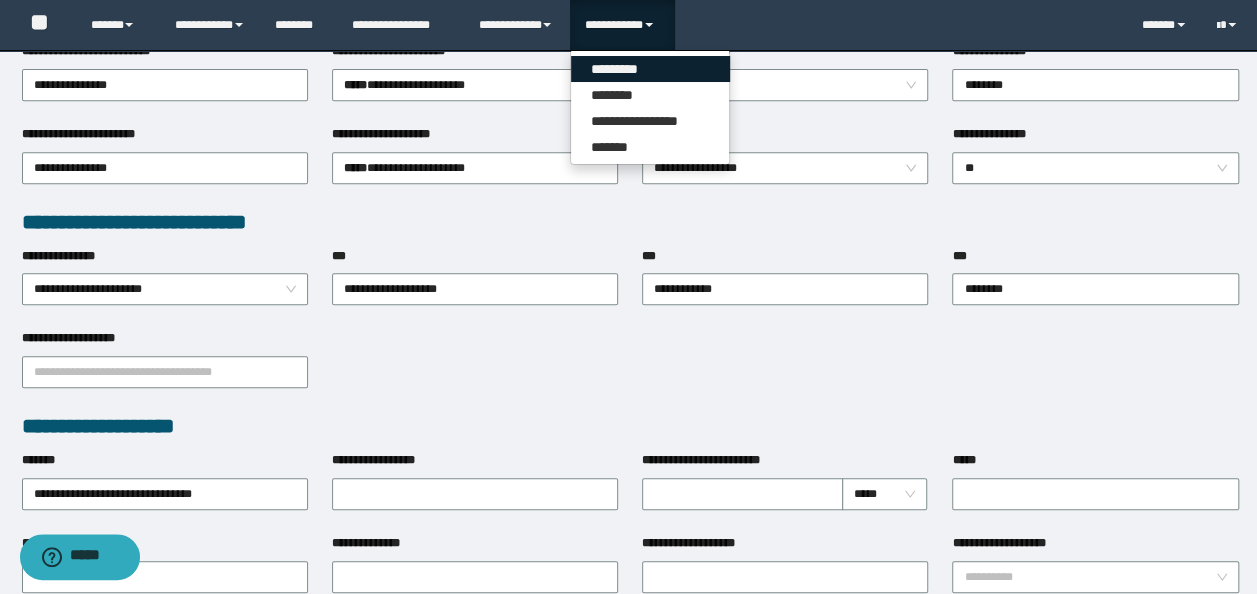 click on "*********" at bounding box center (650, 69) 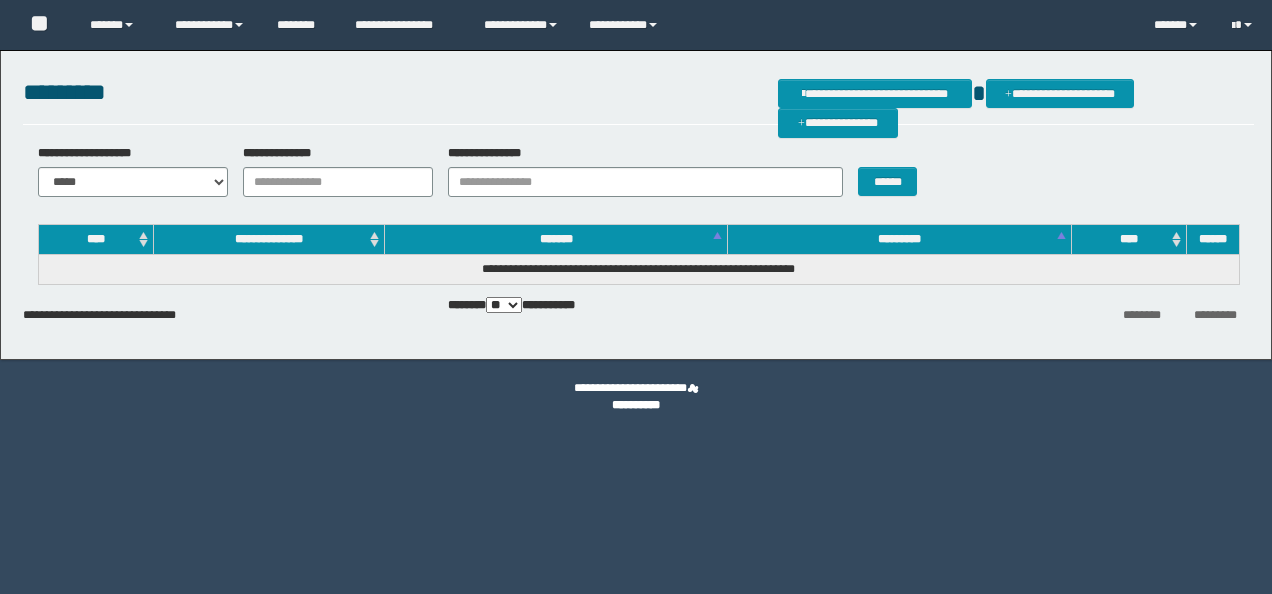 scroll, scrollTop: 0, scrollLeft: 0, axis: both 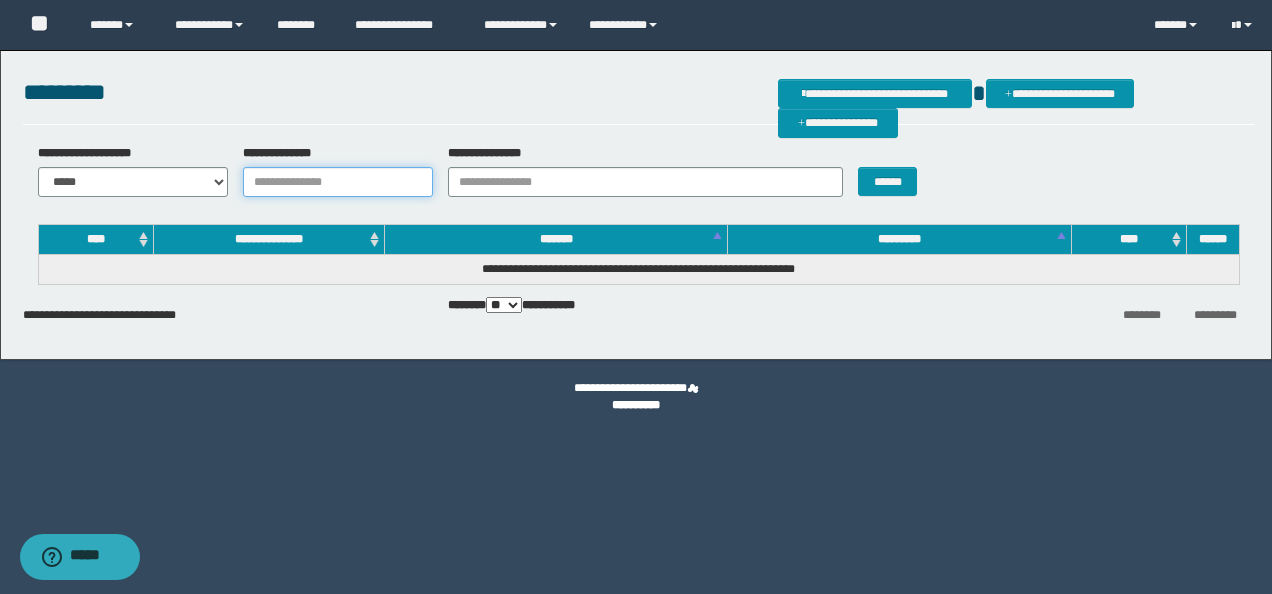 click on "**********" at bounding box center (338, 182) 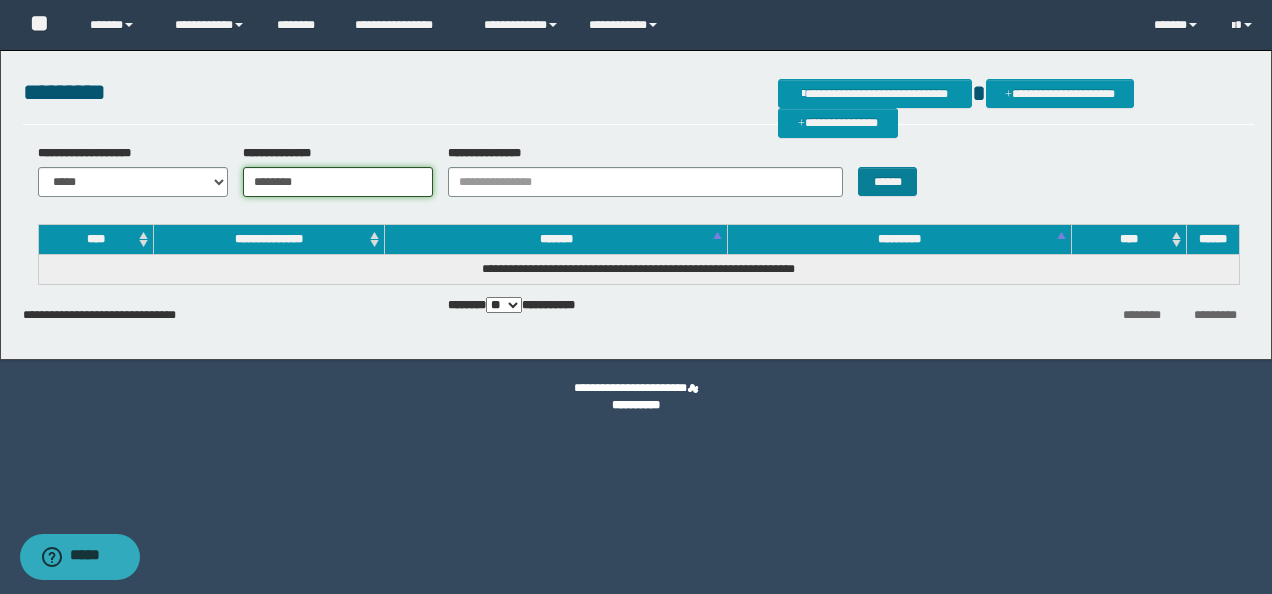 type on "********" 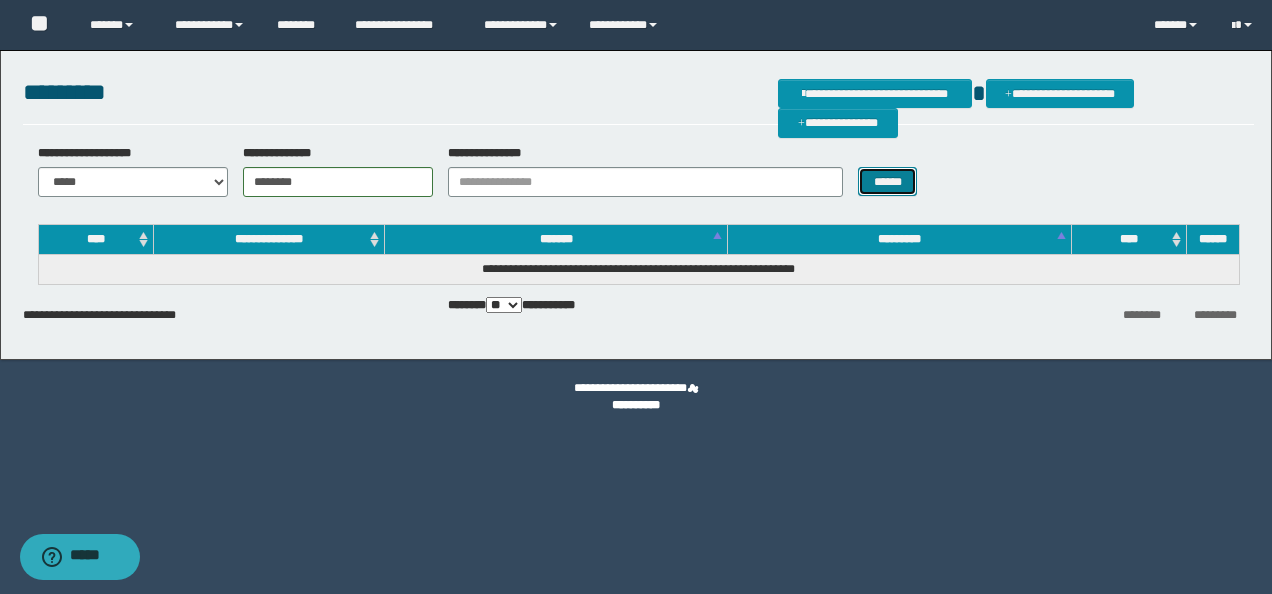 click on "******" at bounding box center [887, 181] 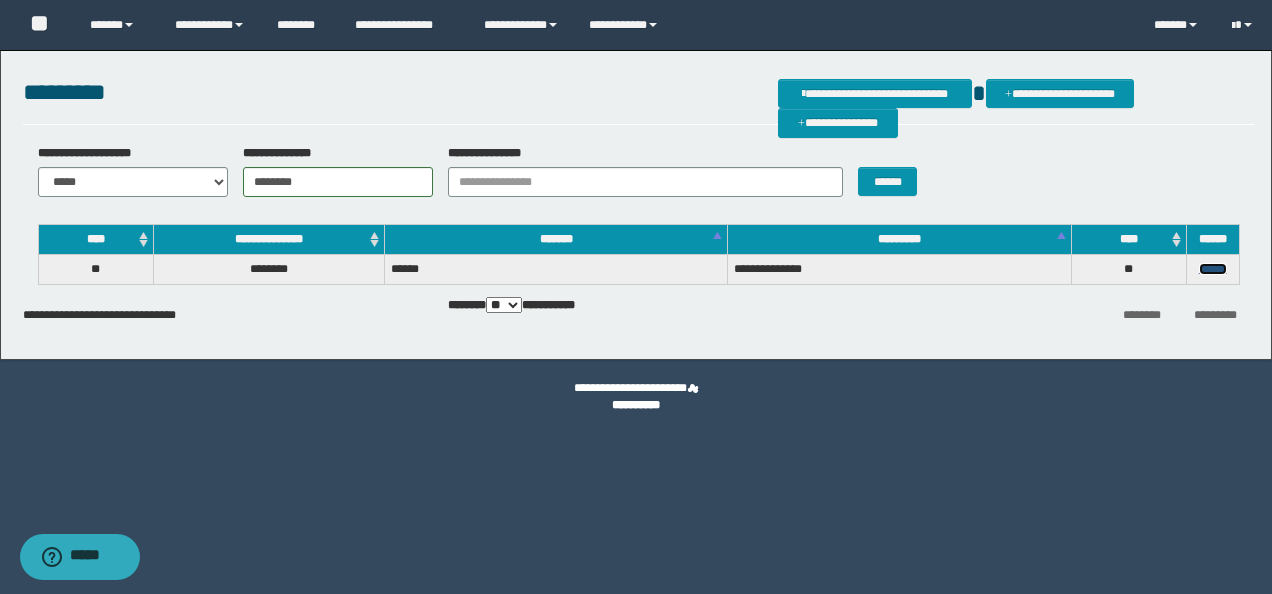 click on "******" at bounding box center (1213, 269) 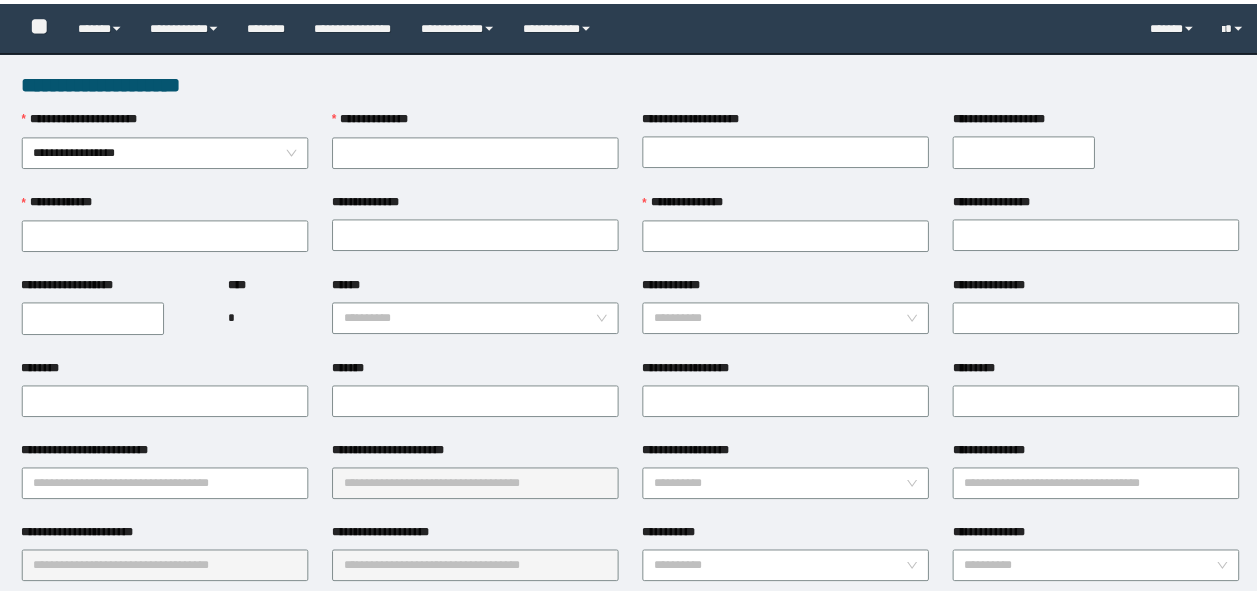 scroll, scrollTop: 0, scrollLeft: 0, axis: both 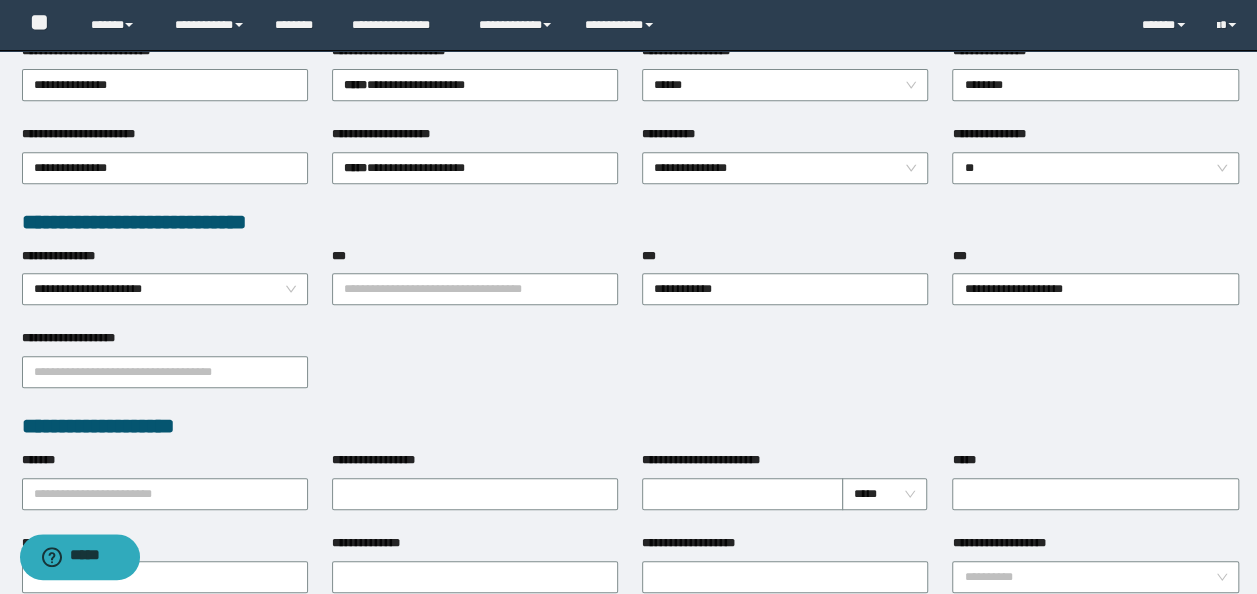 type on "********" 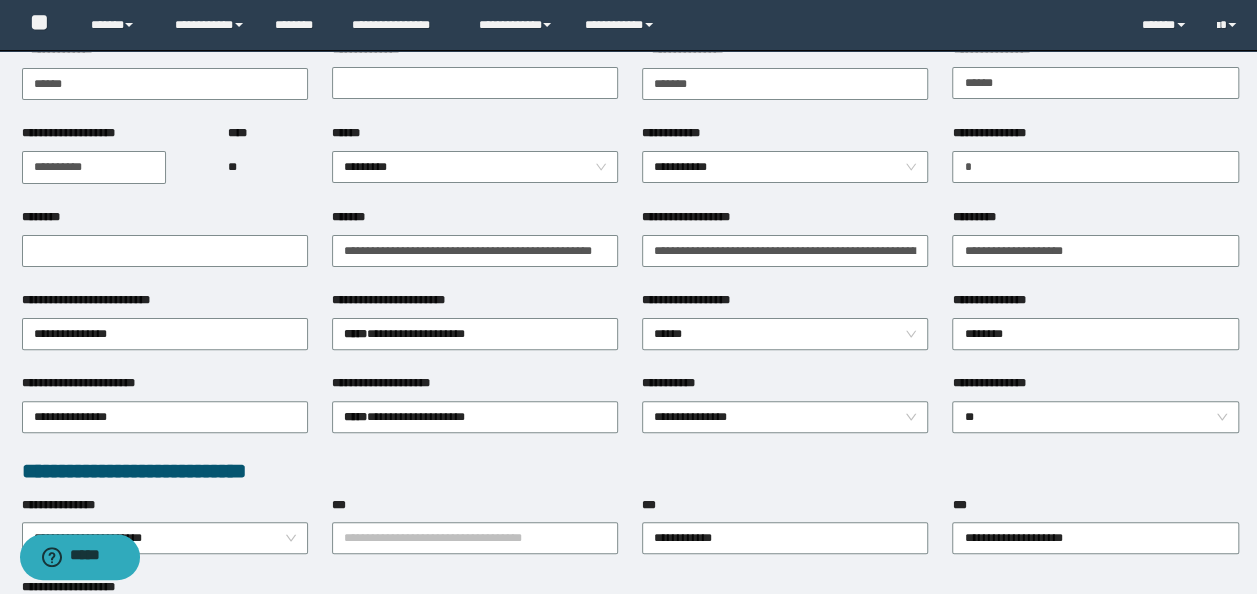 scroll, scrollTop: 0, scrollLeft: 0, axis: both 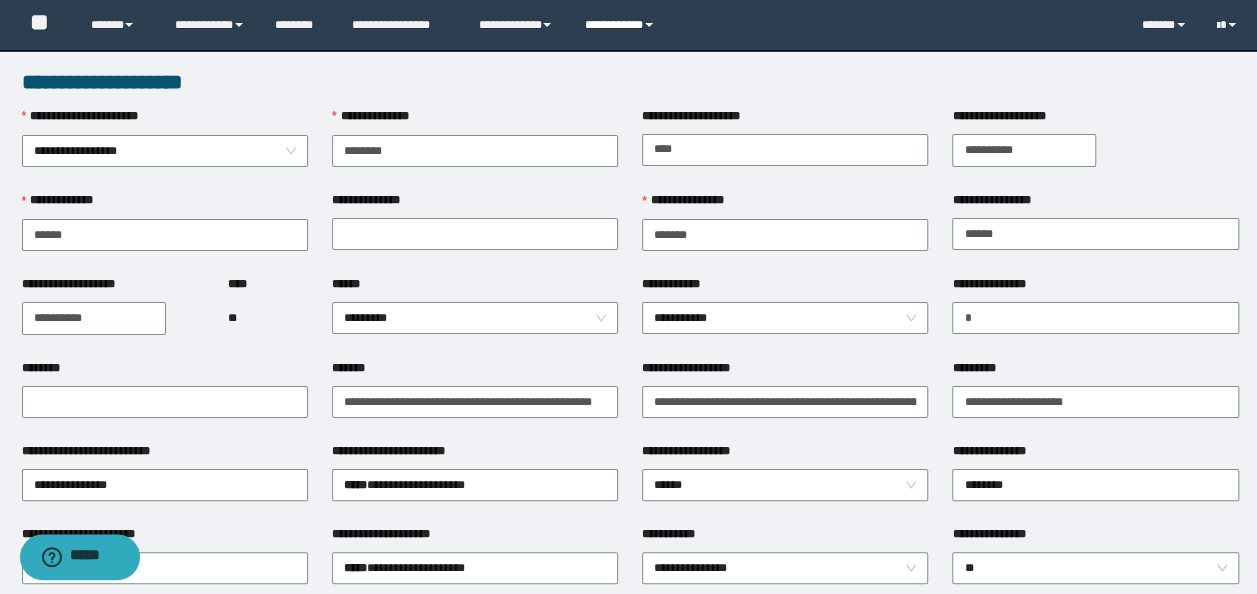 click on "**********" at bounding box center [622, 25] 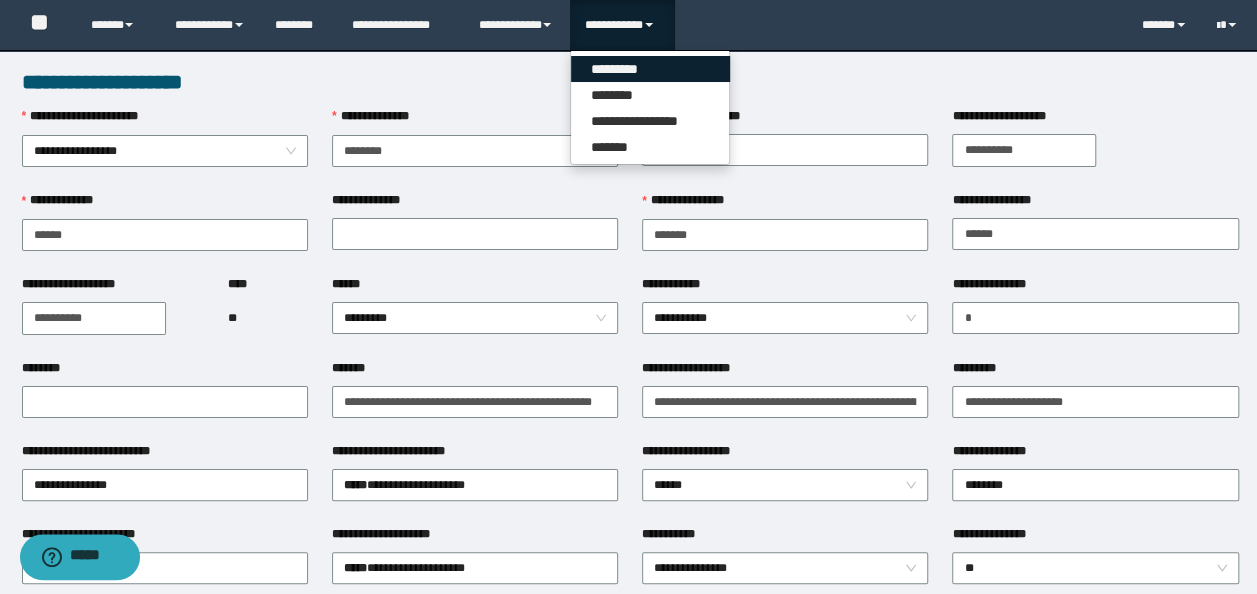 click on "*********" at bounding box center (650, 69) 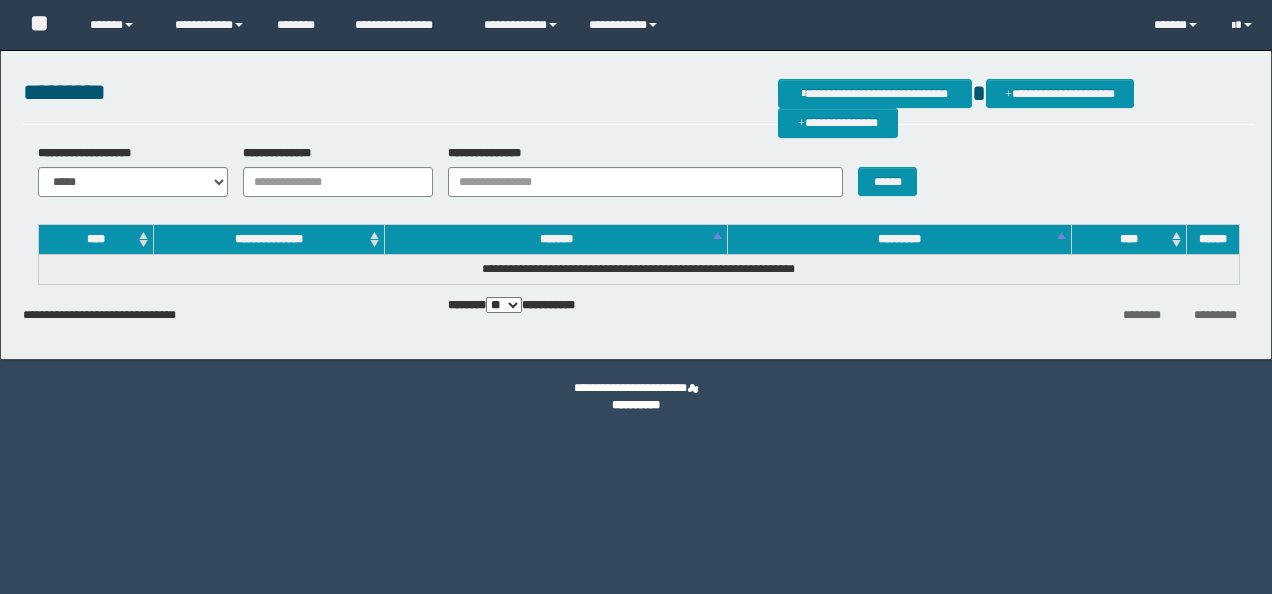 scroll, scrollTop: 0, scrollLeft: 0, axis: both 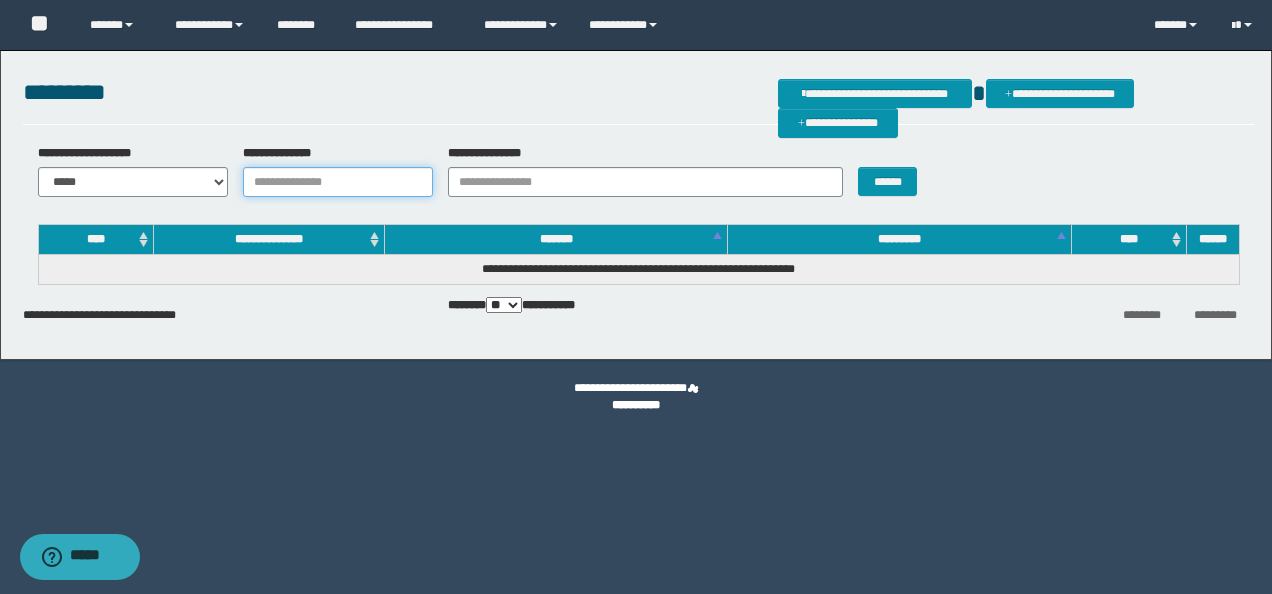 click on "**********" at bounding box center (338, 182) 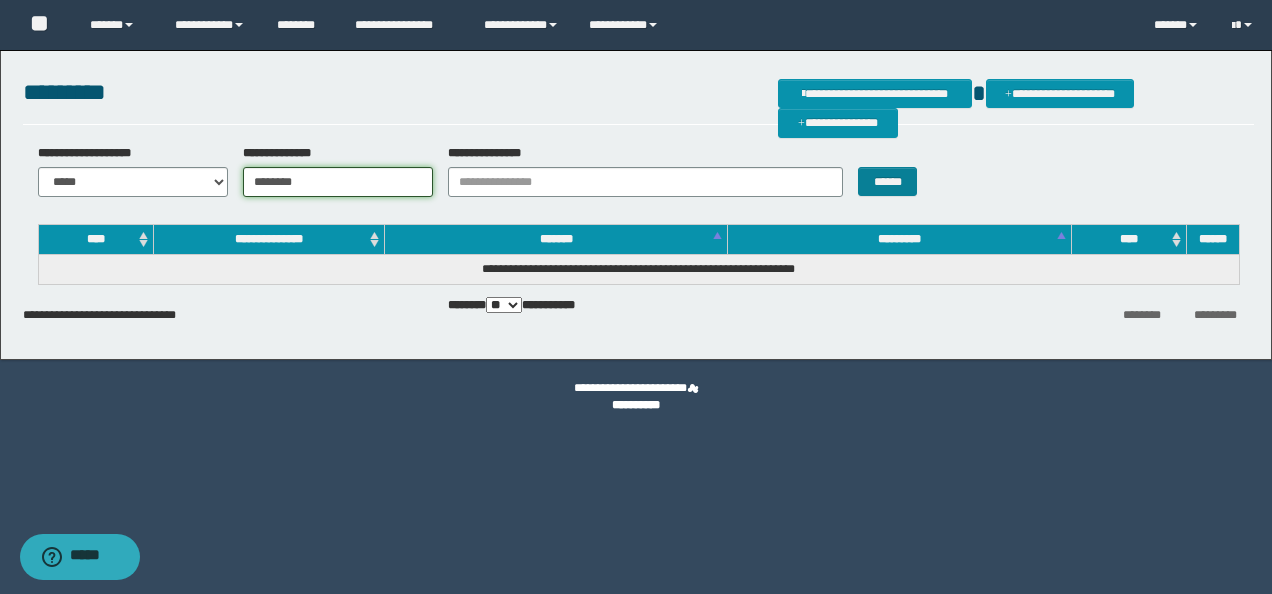type on "********" 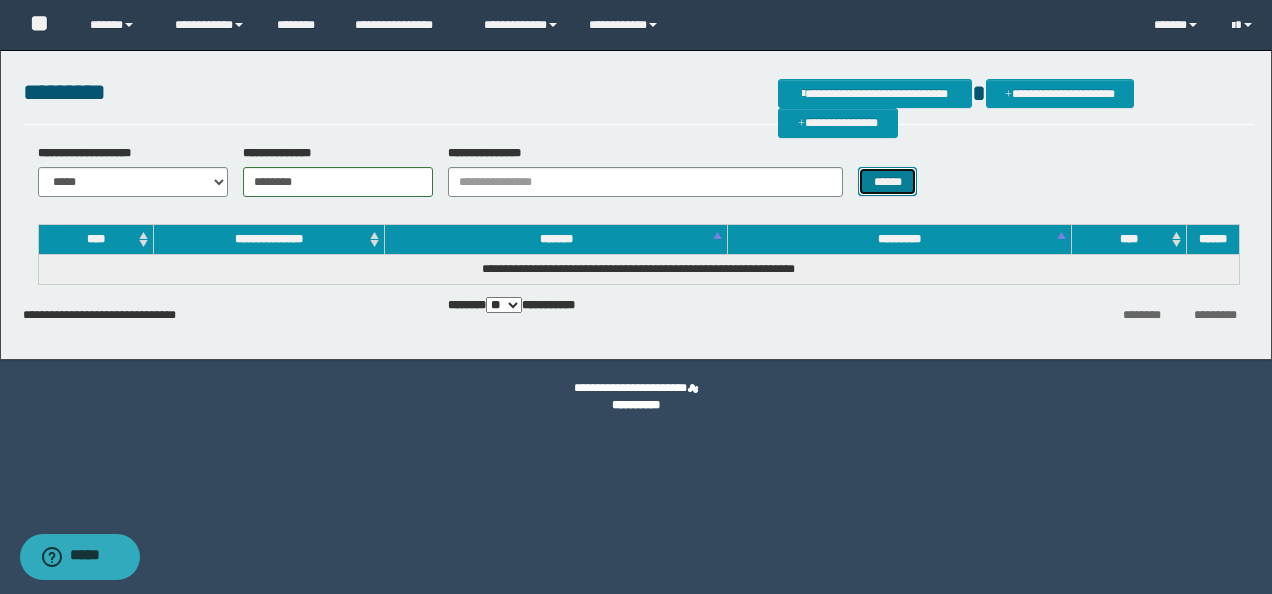 click on "******" at bounding box center [887, 181] 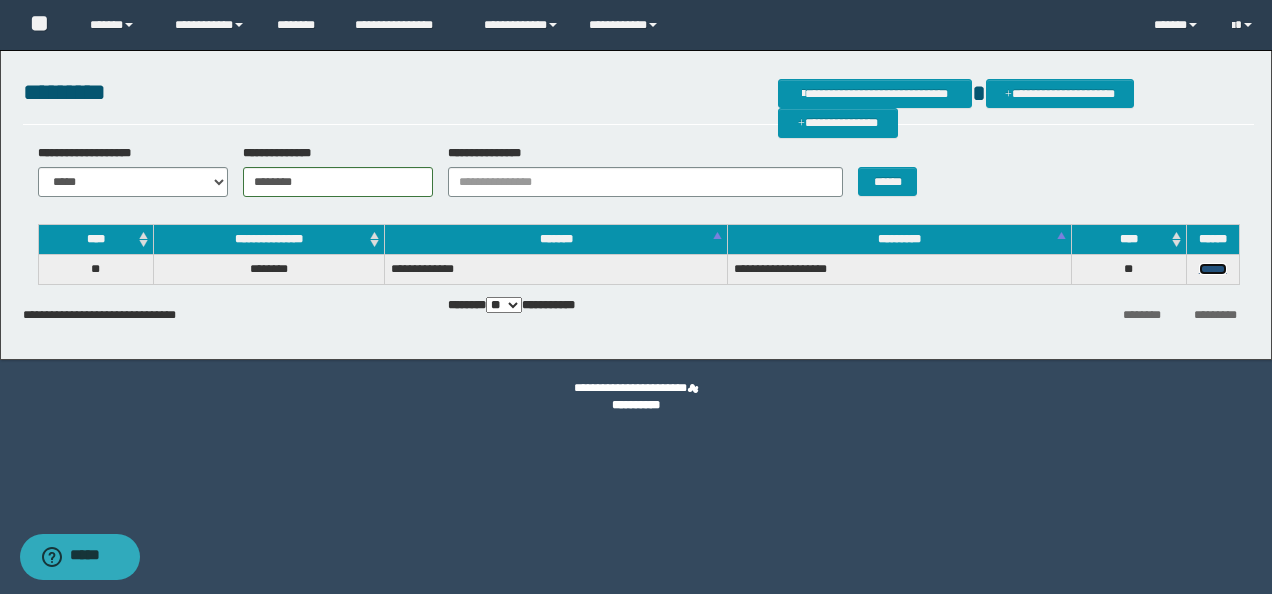 click on "******" at bounding box center (1213, 269) 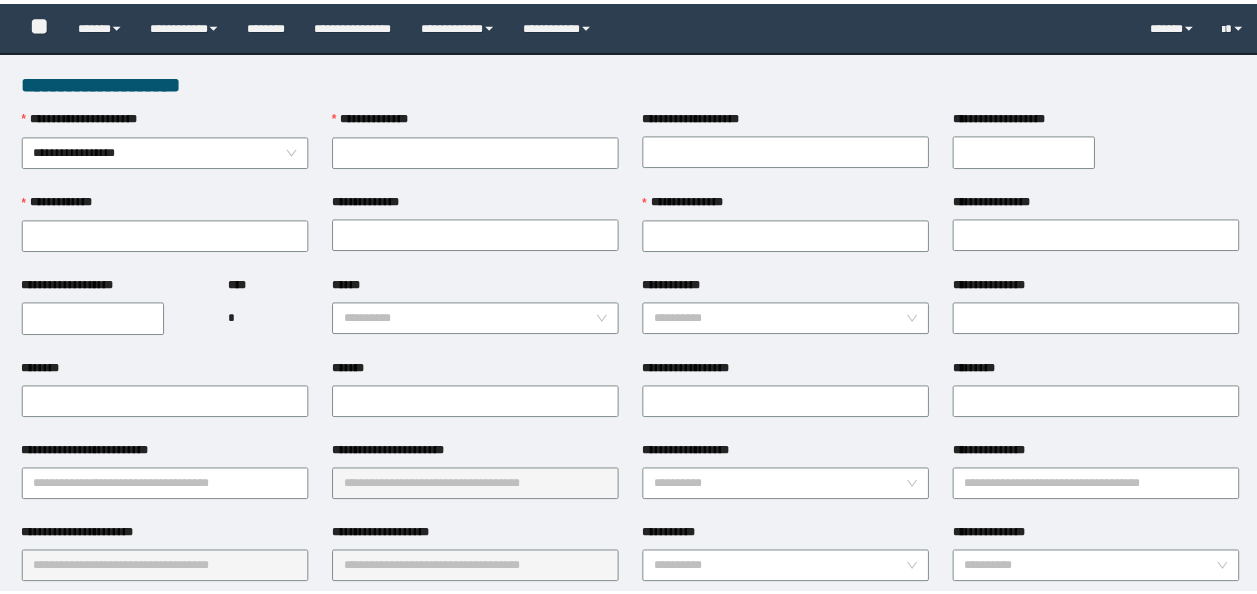 scroll, scrollTop: 0, scrollLeft: 0, axis: both 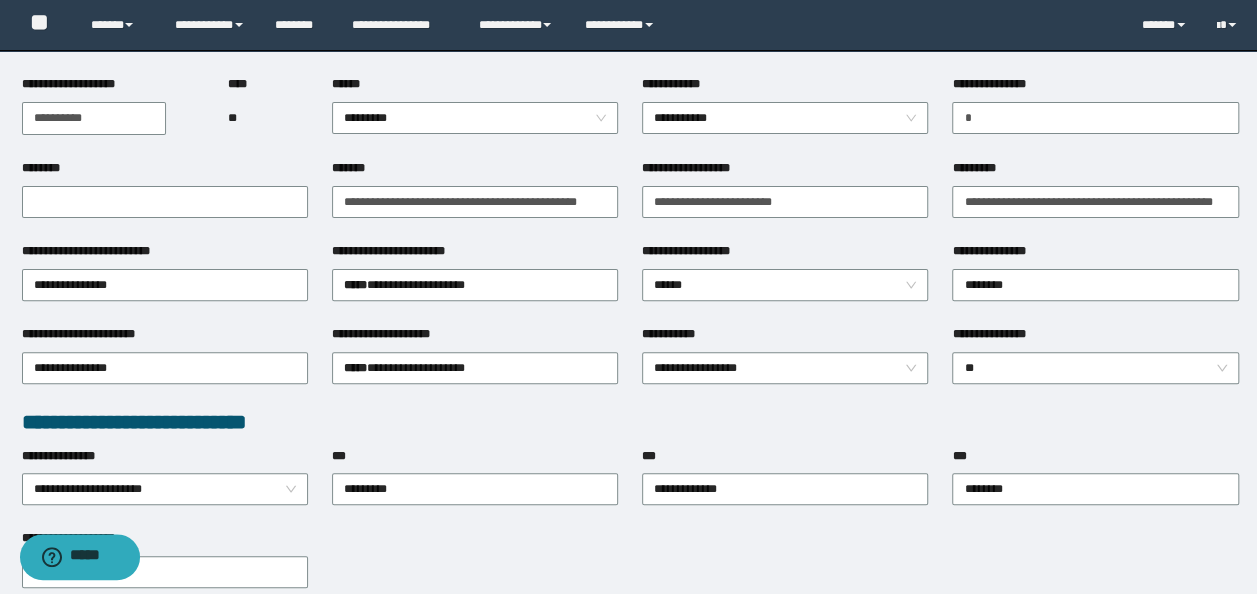 type on "********" 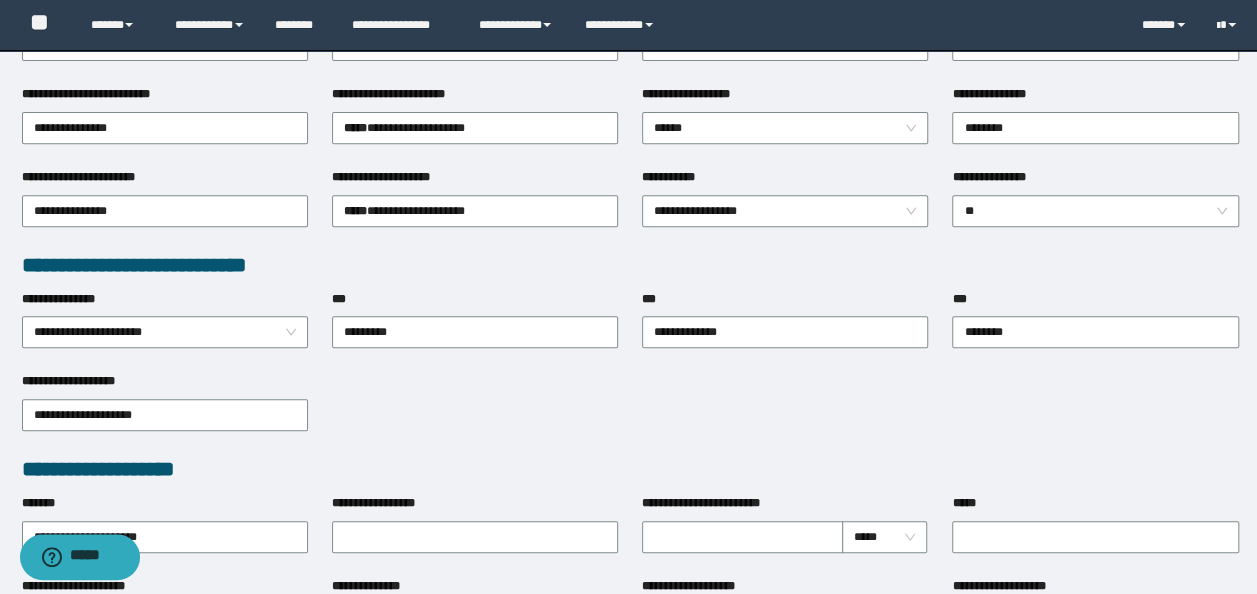 scroll, scrollTop: 400, scrollLeft: 0, axis: vertical 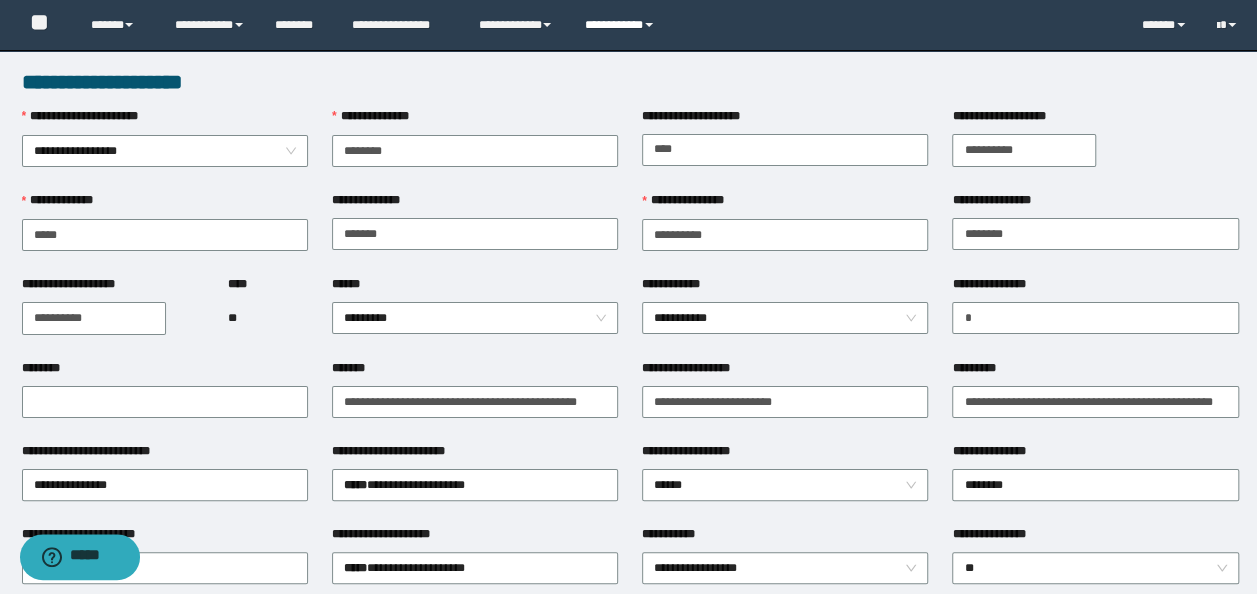 click on "**********" at bounding box center [622, 25] 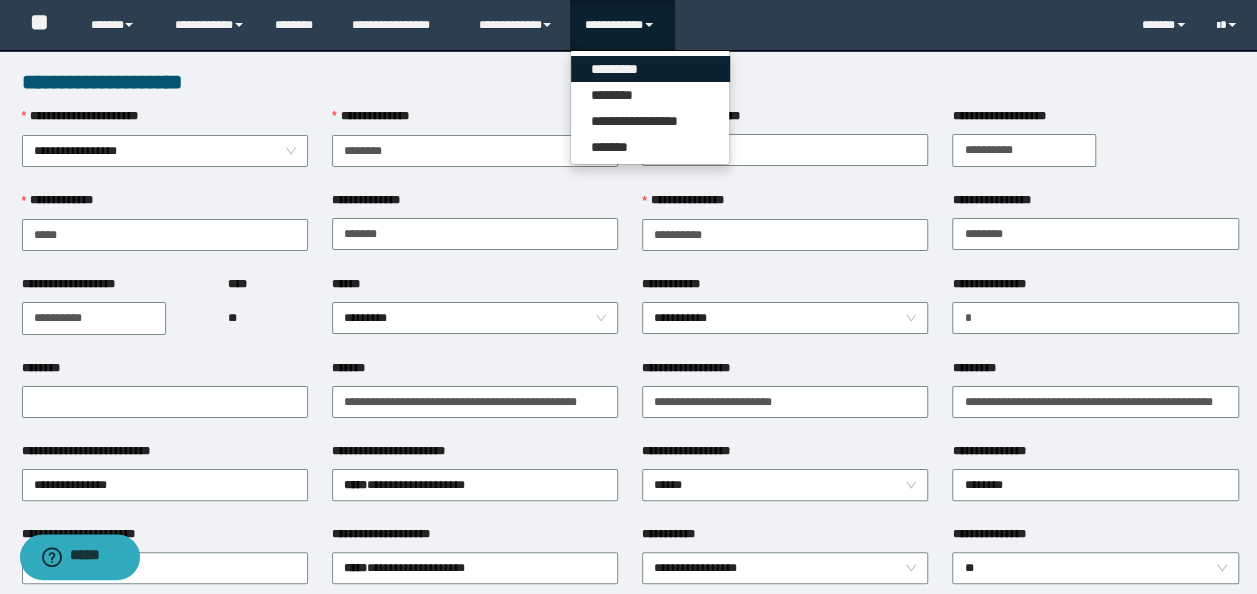 click on "*********" at bounding box center (650, 69) 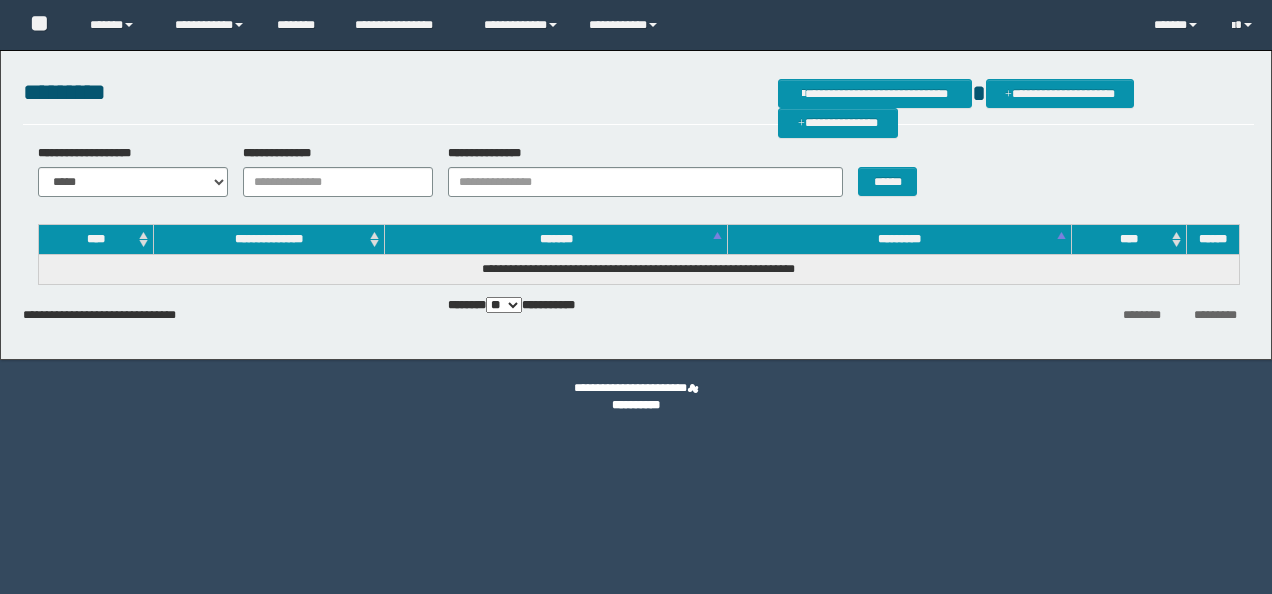 scroll, scrollTop: 0, scrollLeft: 0, axis: both 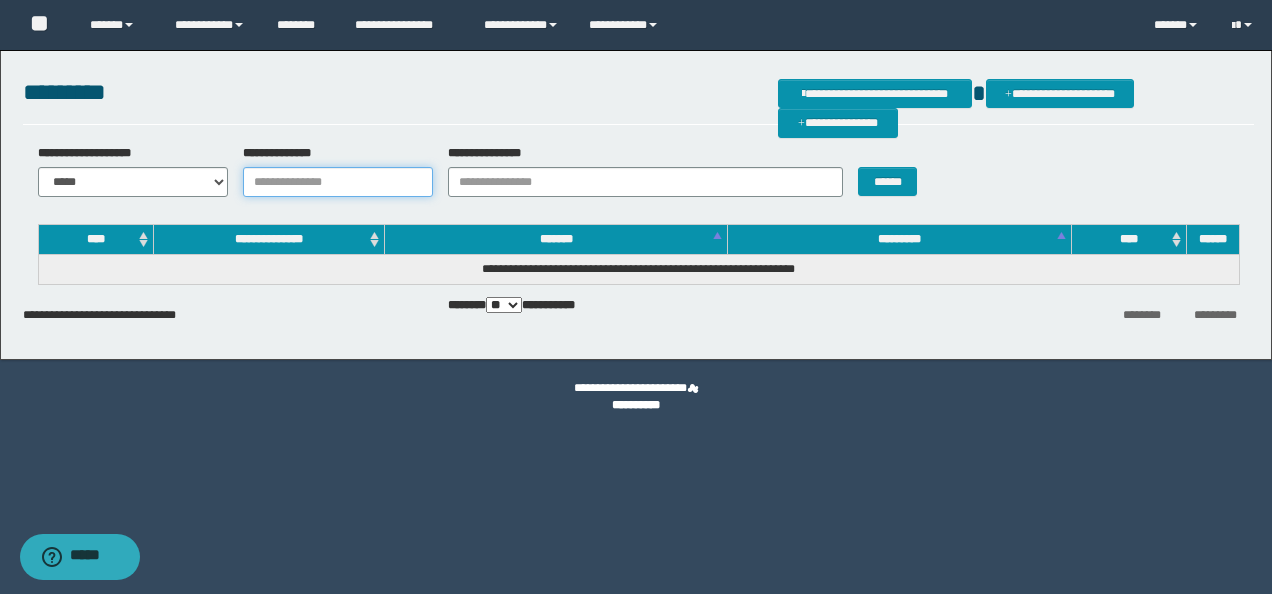click on "**********" at bounding box center (338, 182) 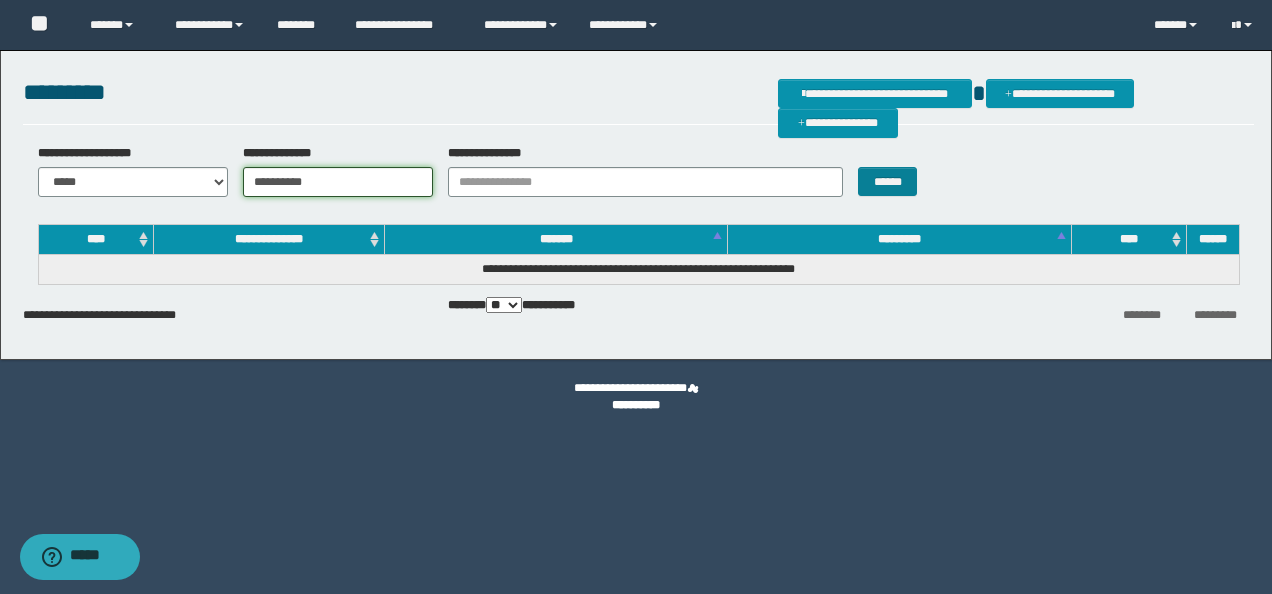 type on "**********" 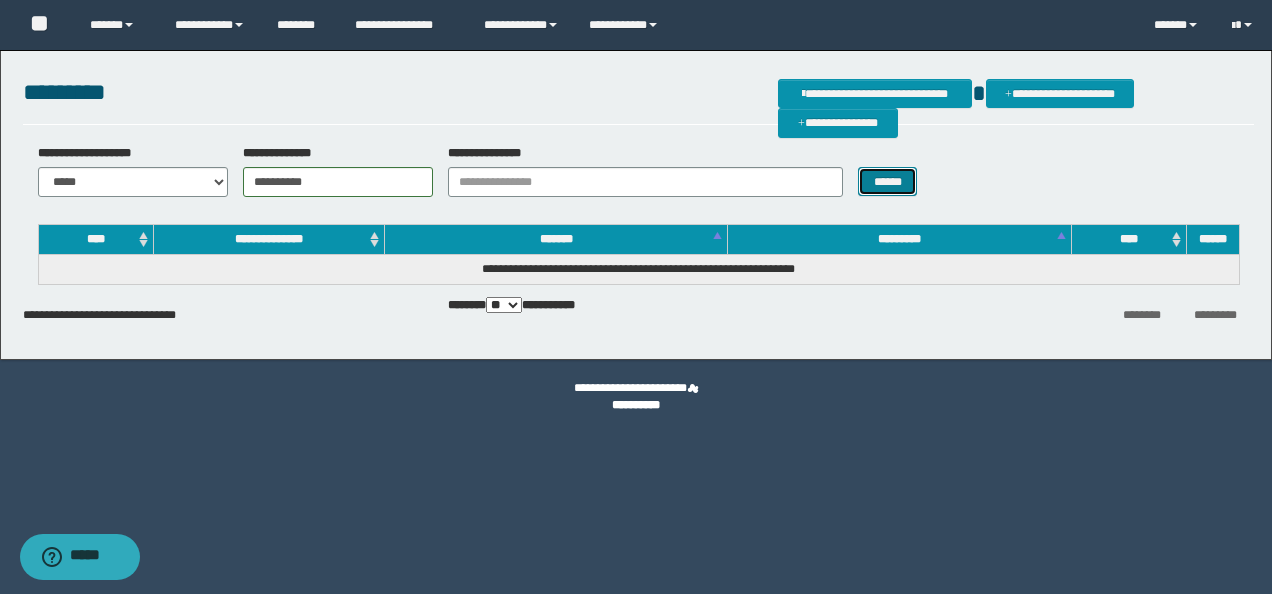 click on "******" at bounding box center [887, 181] 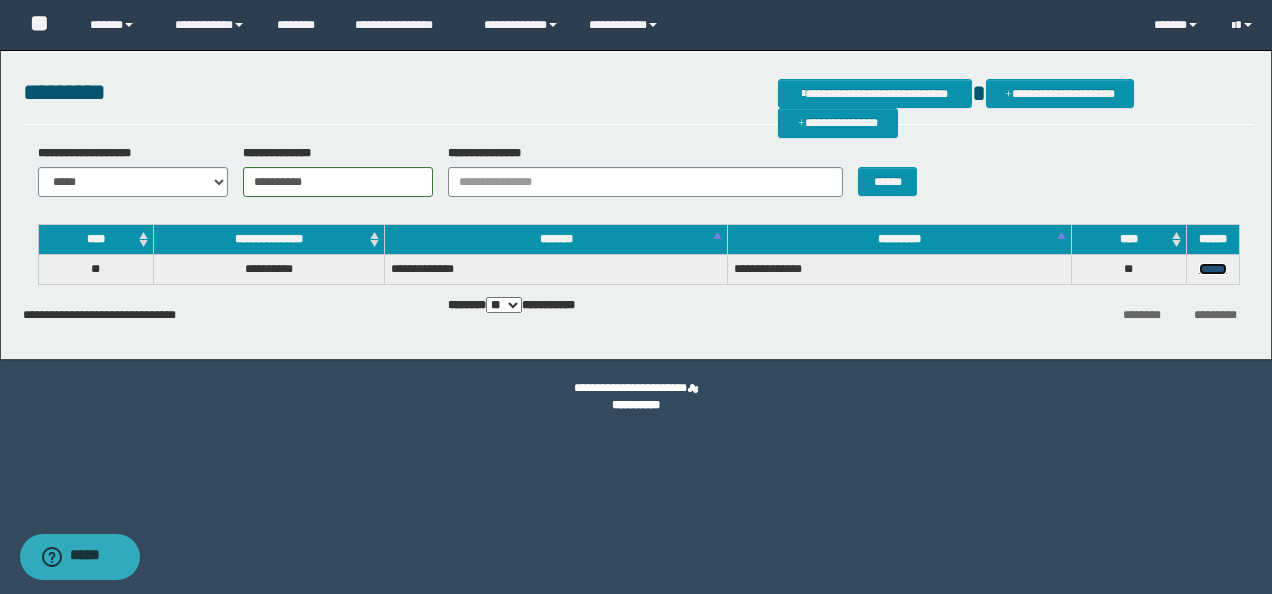 click on "******" at bounding box center (1213, 269) 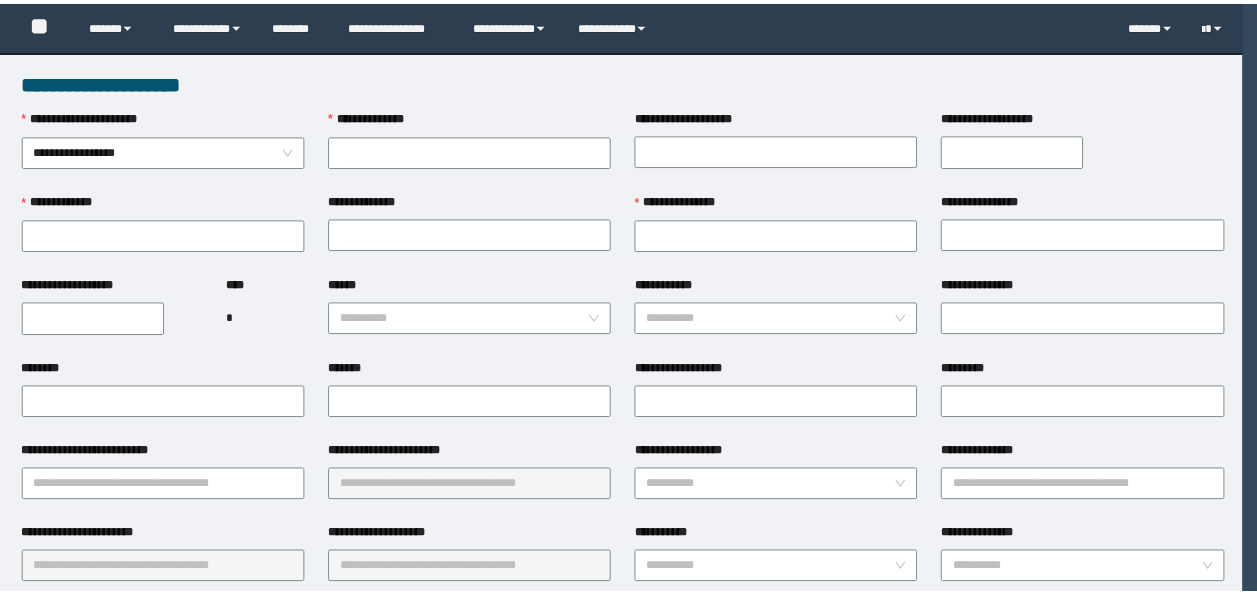scroll, scrollTop: 0, scrollLeft: 0, axis: both 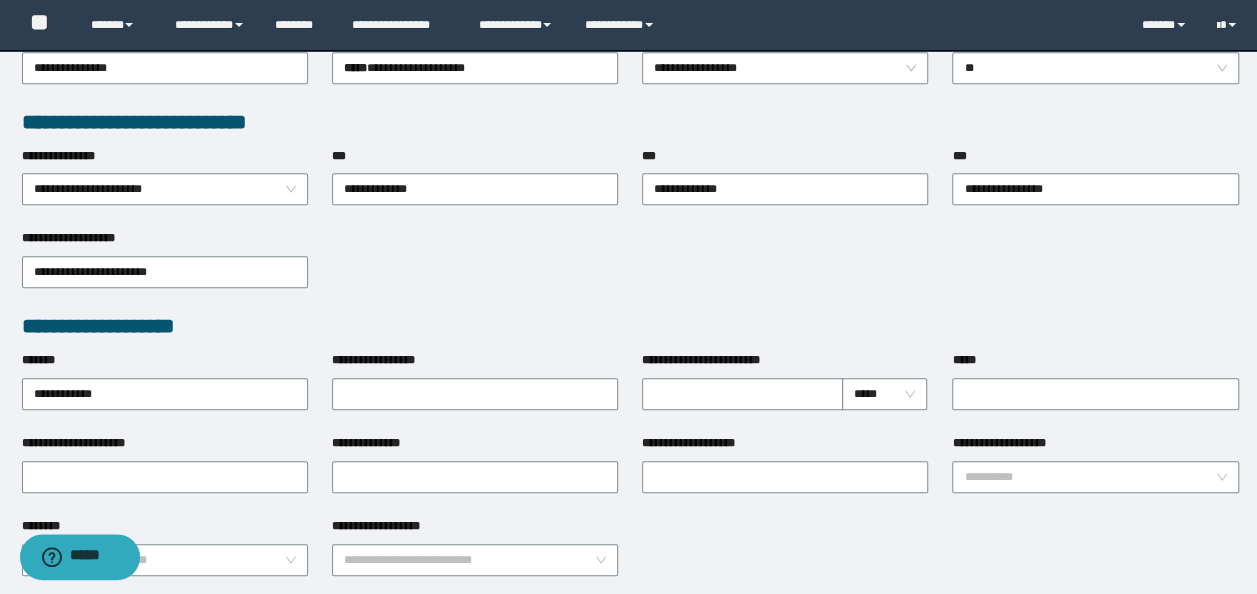 type on "**********" 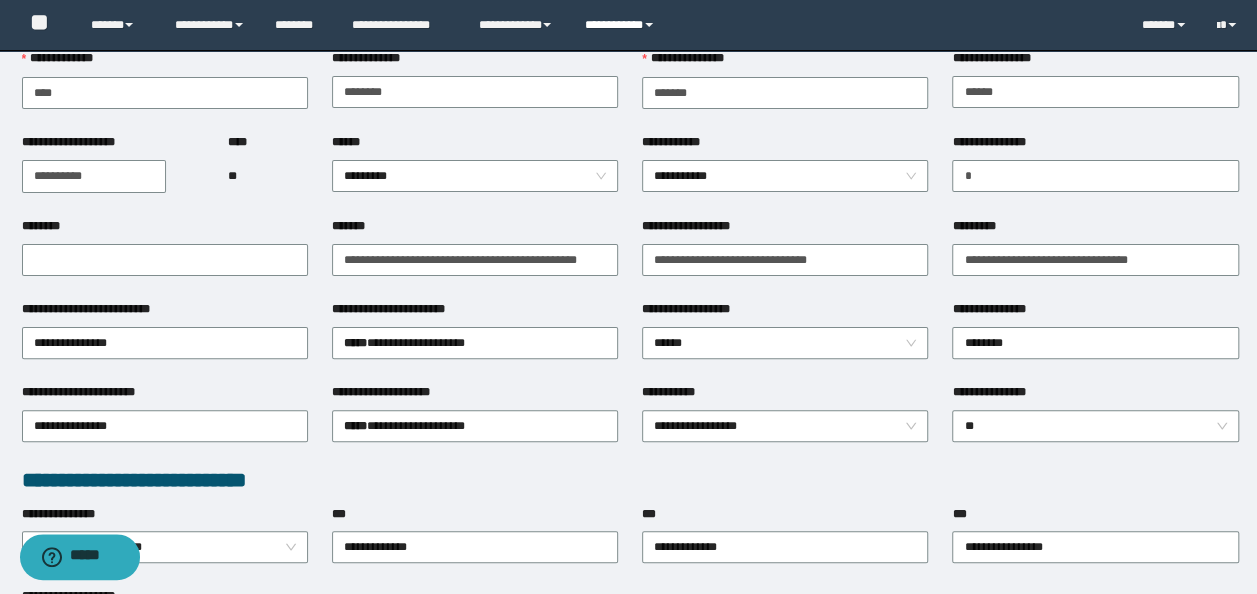 click on "**********" at bounding box center [622, 25] 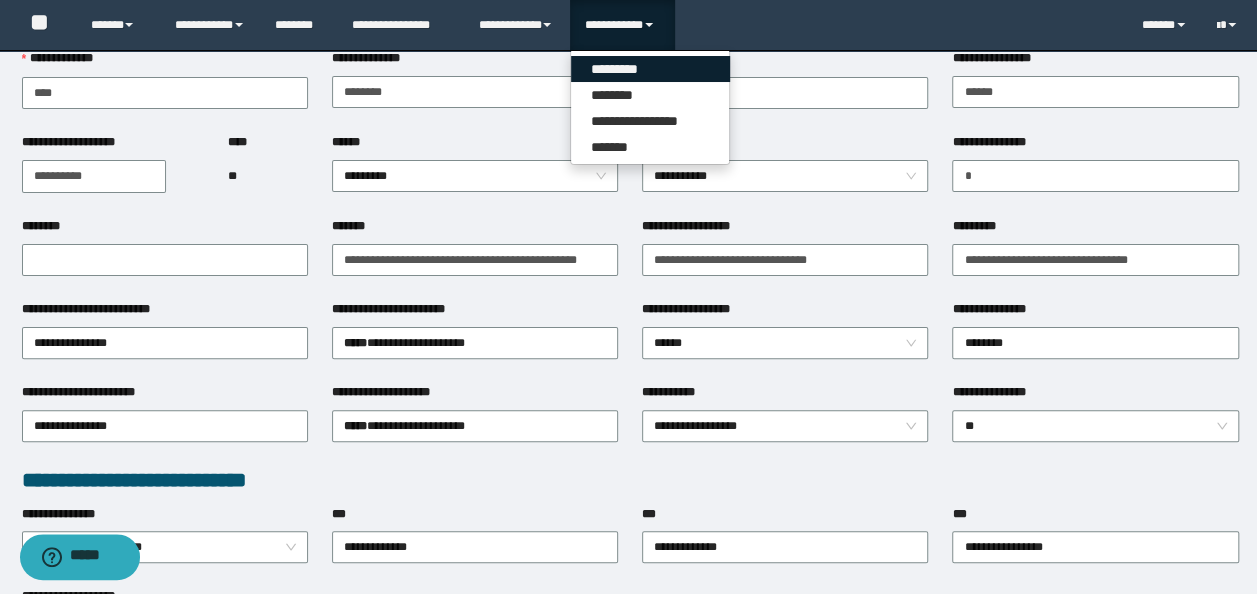 click on "*********" at bounding box center [650, 69] 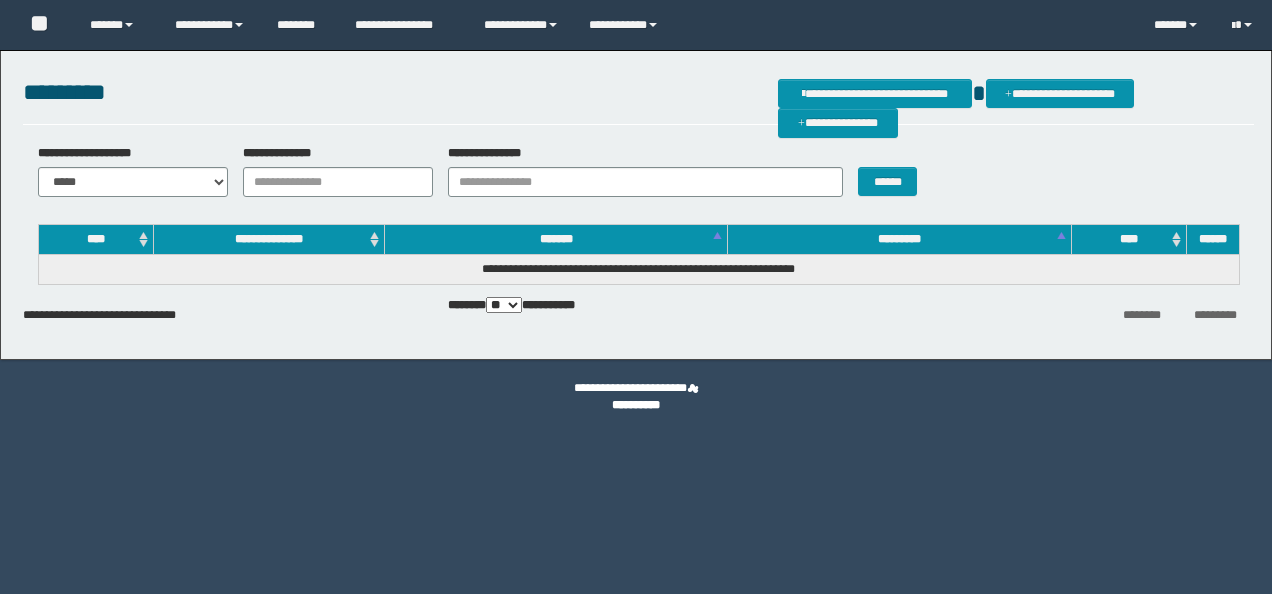 scroll, scrollTop: 0, scrollLeft: 0, axis: both 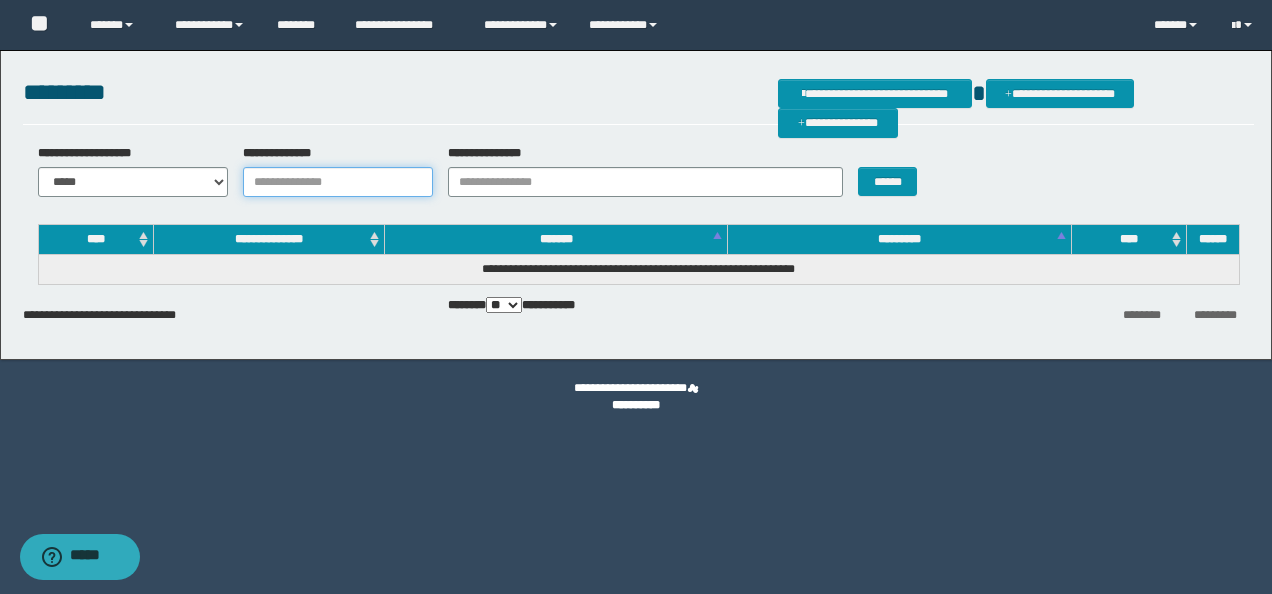 click on "**********" at bounding box center (338, 182) 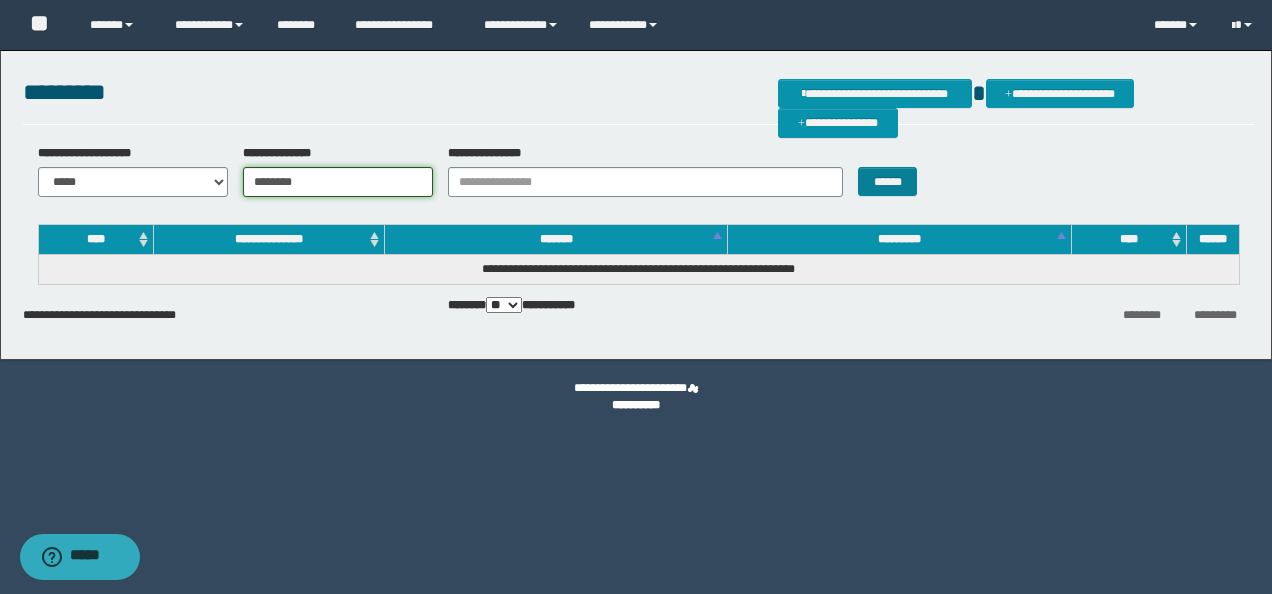 type on "********" 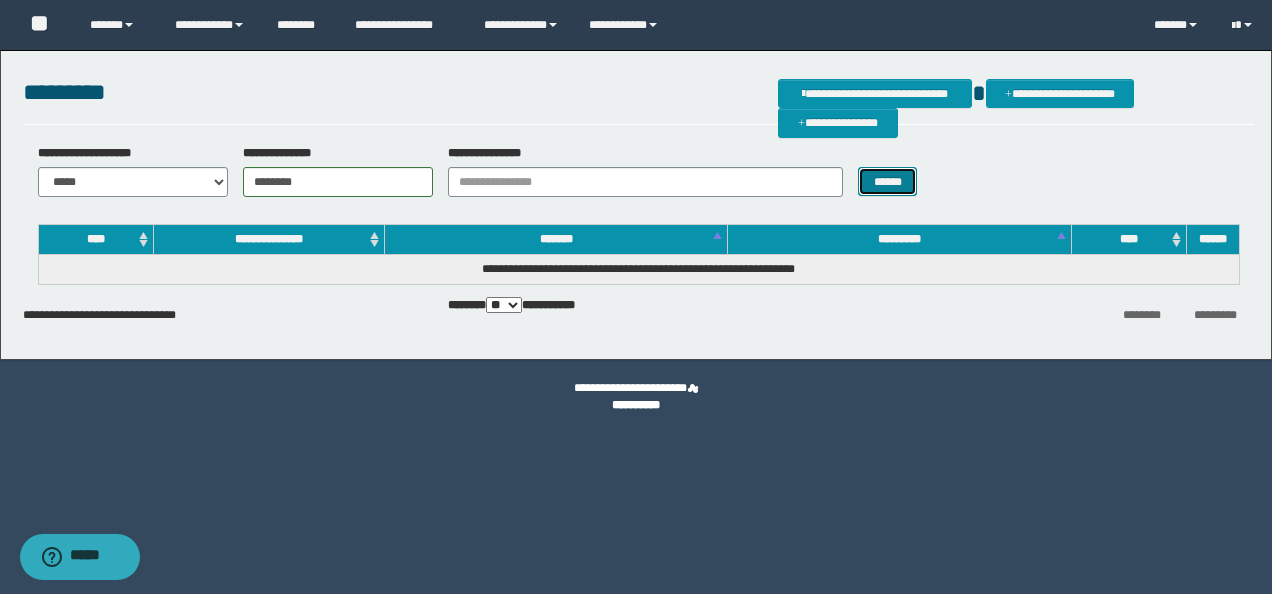 click on "******" at bounding box center [887, 181] 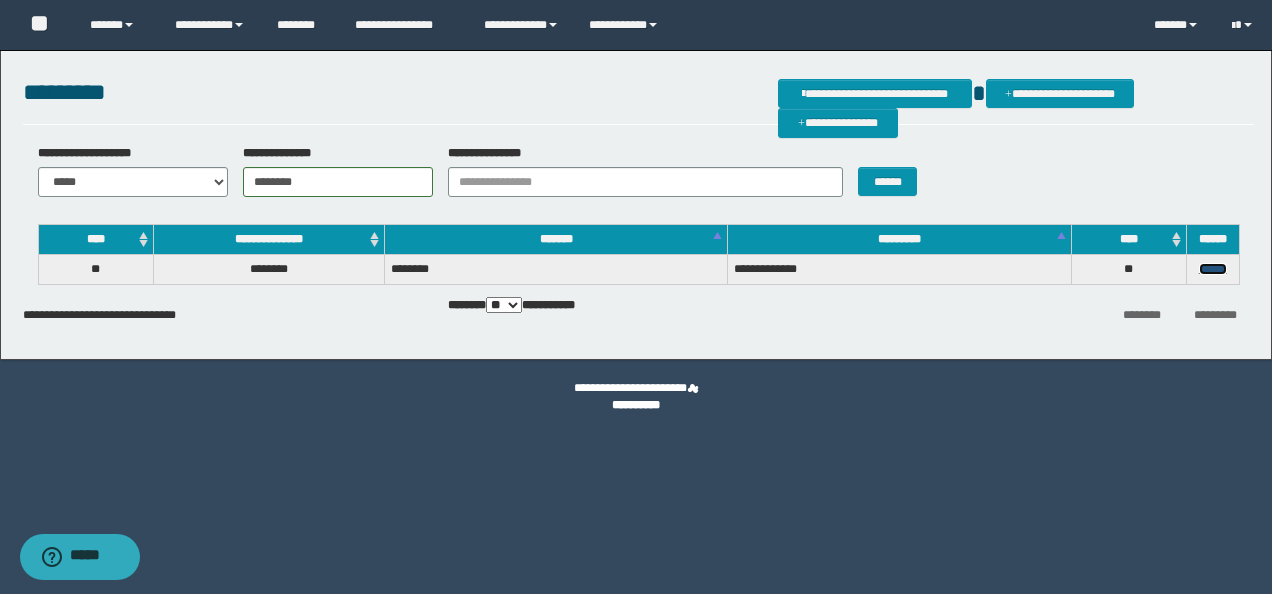 click on "******" at bounding box center [1213, 269] 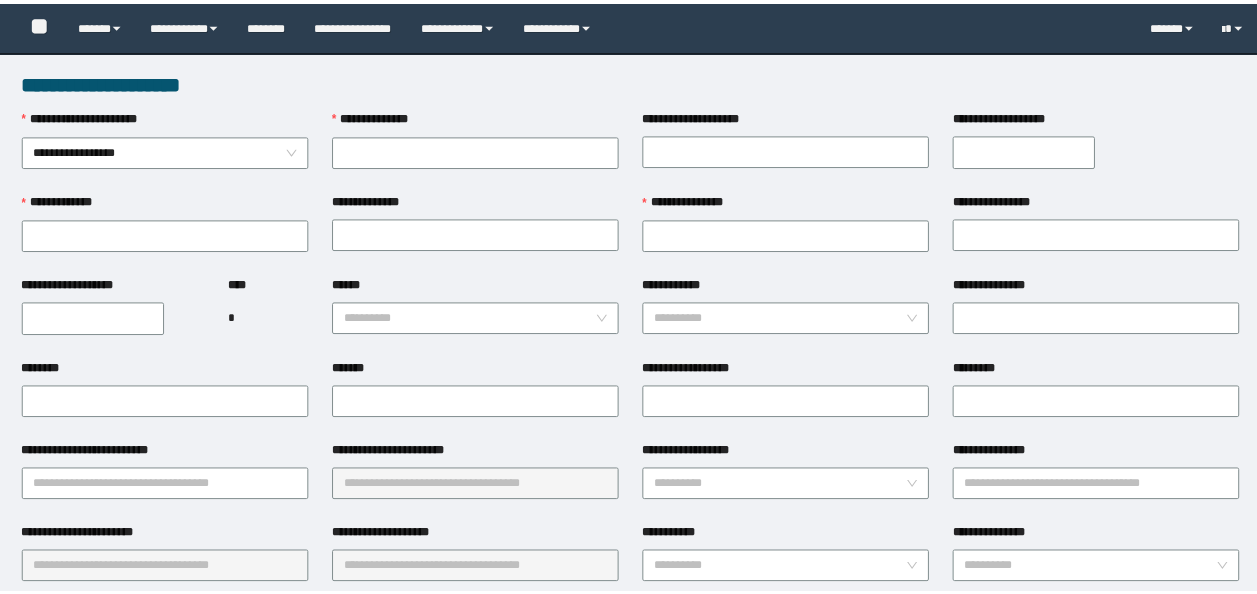 scroll, scrollTop: 0, scrollLeft: 0, axis: both 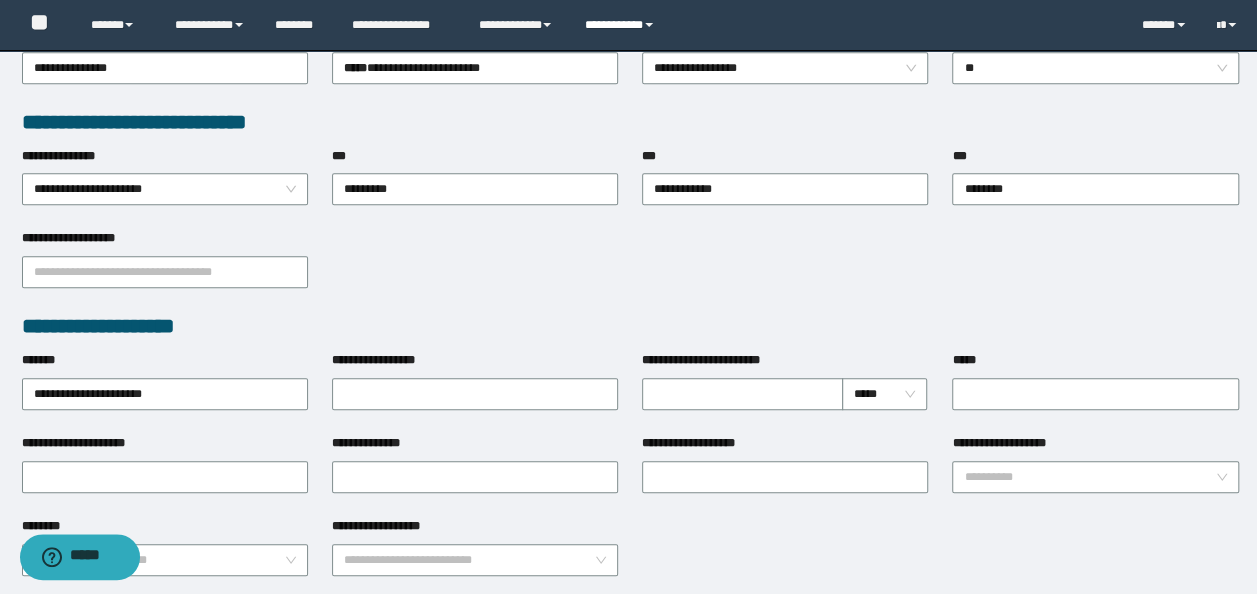 click on "**********" at bounding box center [622, 25] 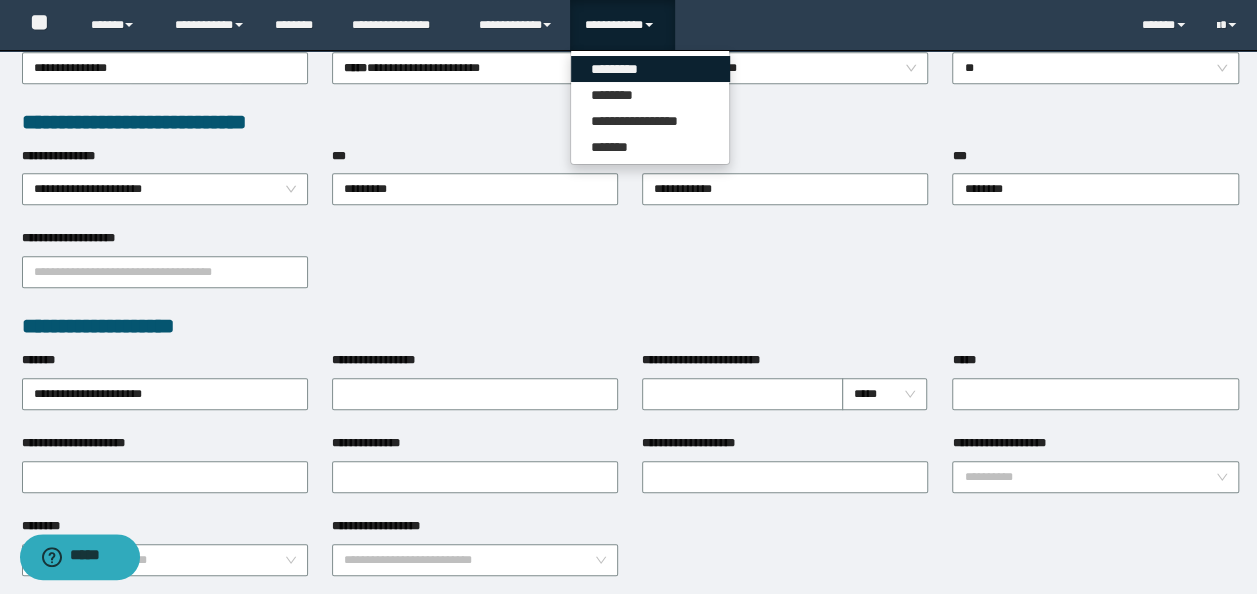click on "*********" at bounding box center (650, 69) 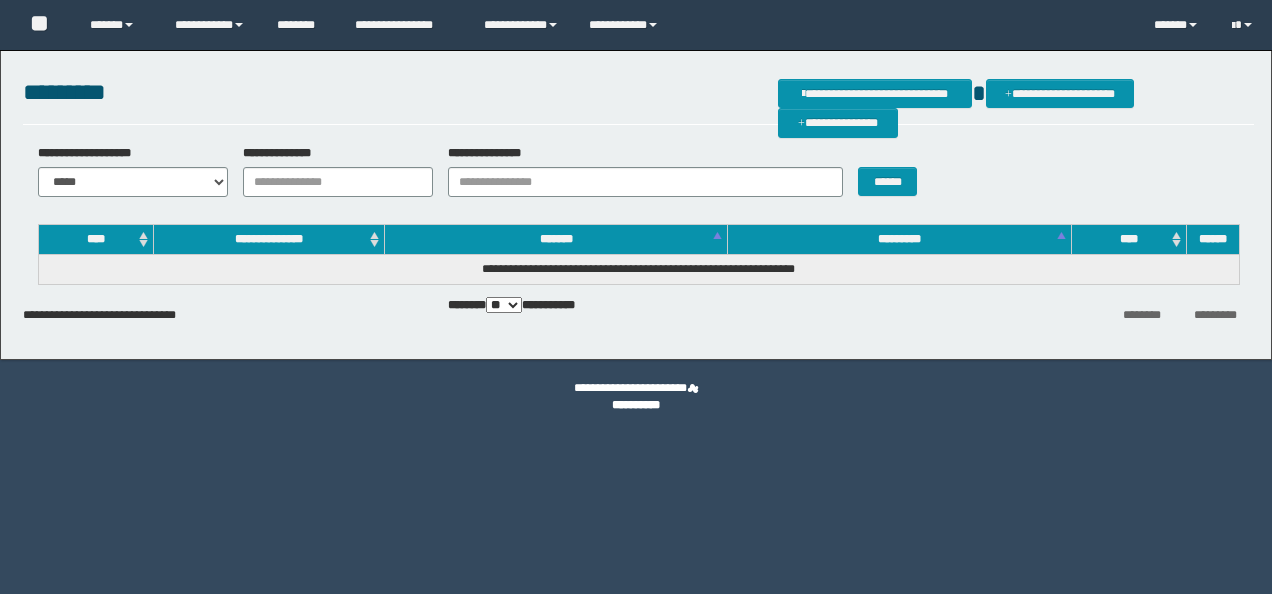 scroll, scrollTop: 0, scrollLeft: 0, axis: both 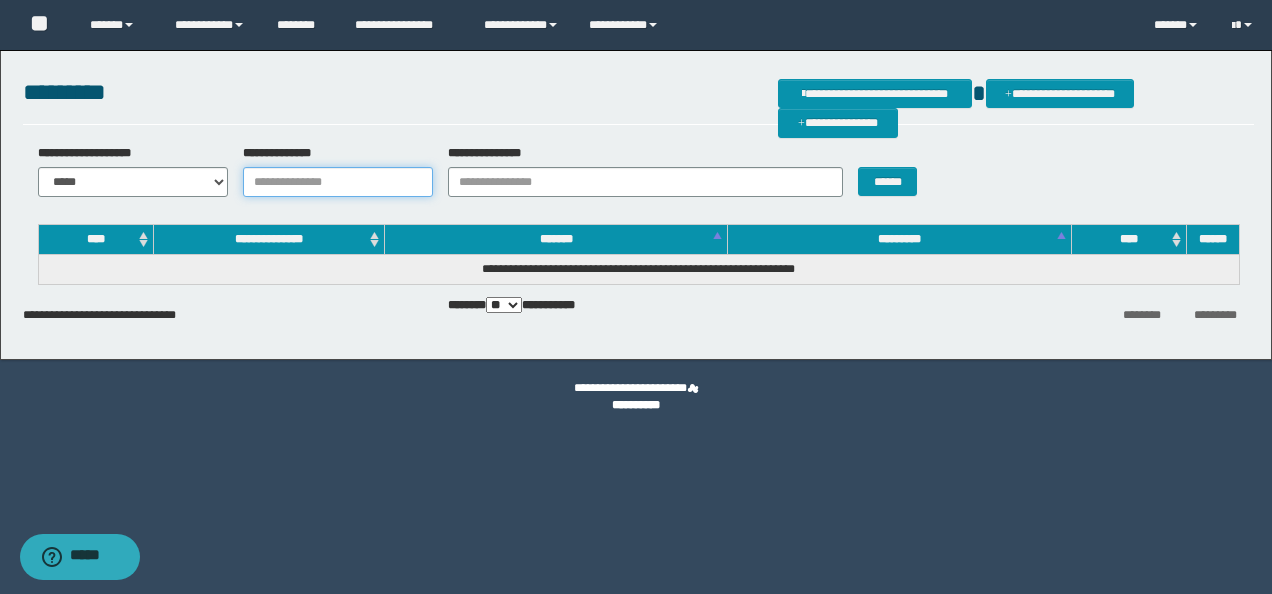 click on "**********" at bounding box center (338, 182) 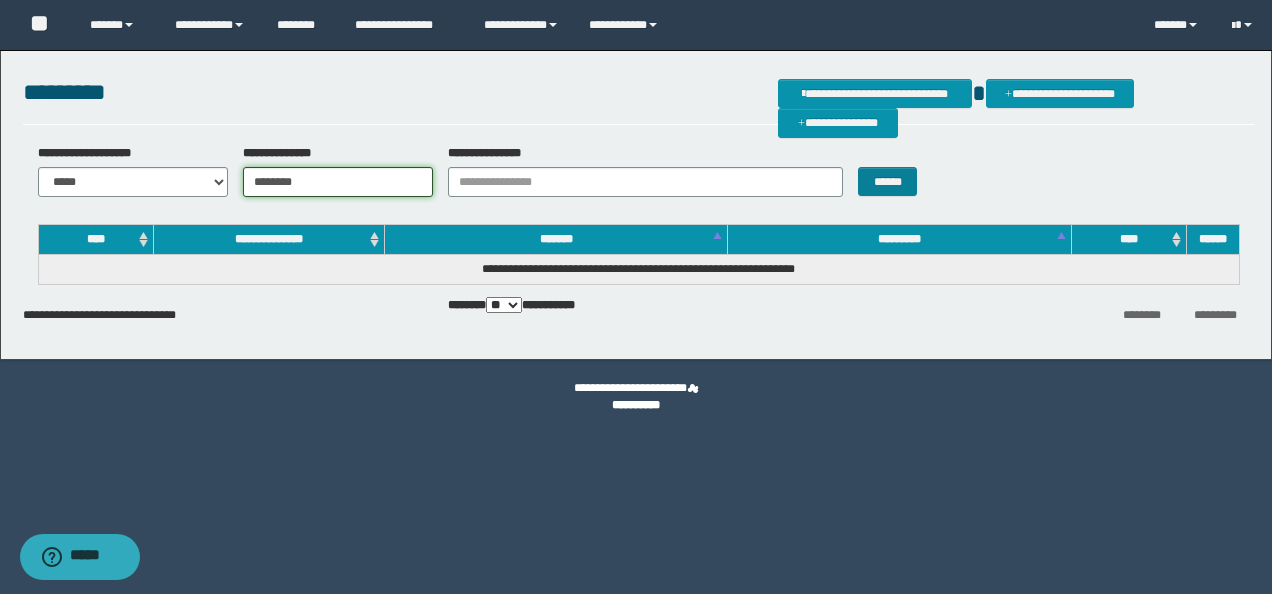 type on "********" 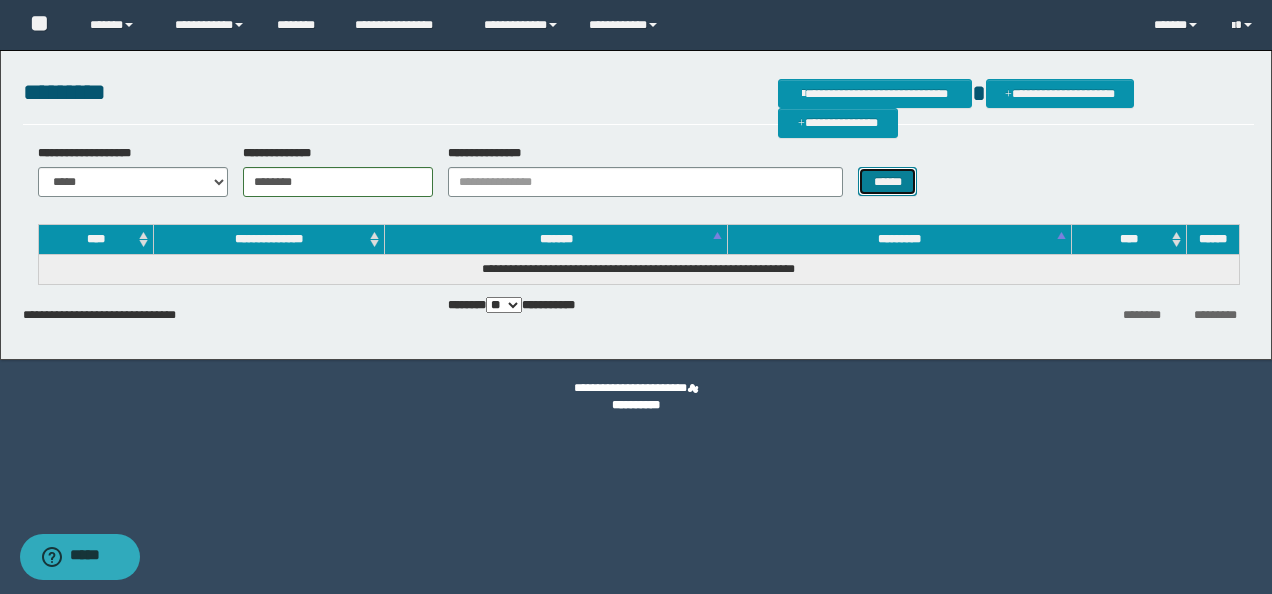 click on "******" at bounding box center [887, 181] 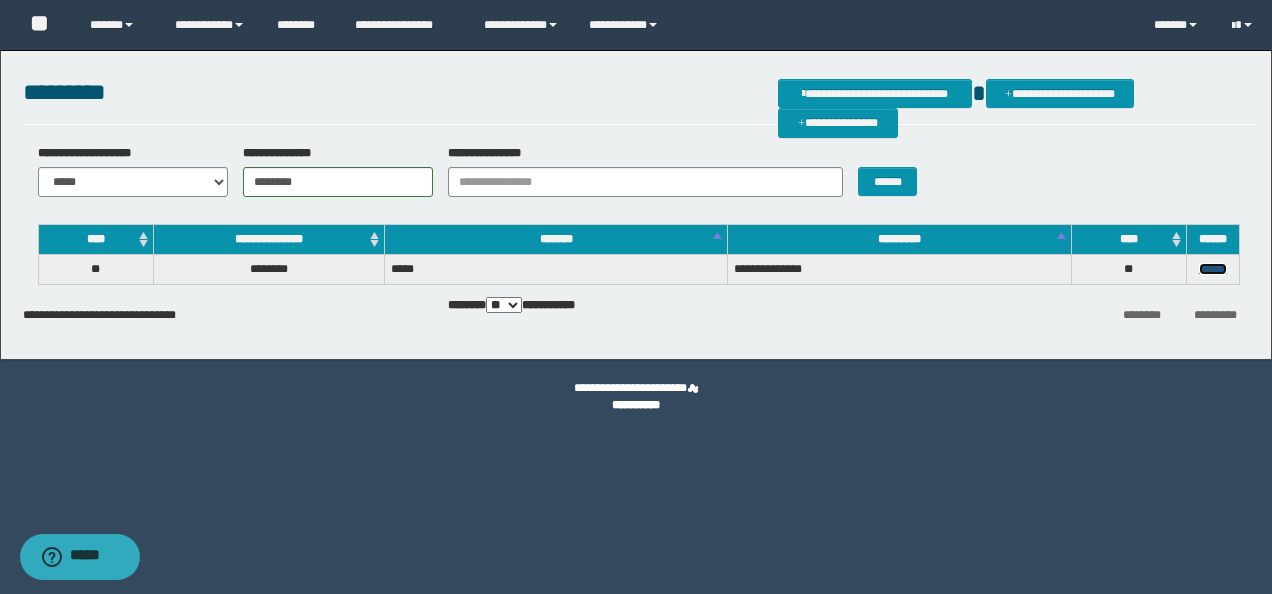 click on "******" at bounding box center [1213, 269] 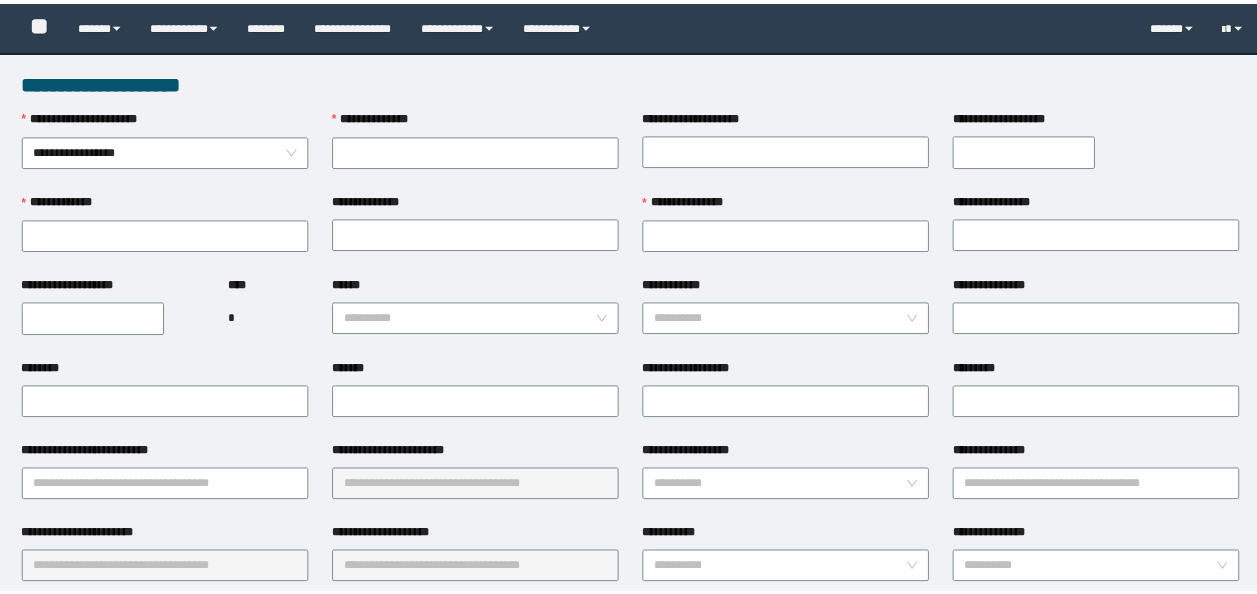 scroll, scrollTop: 0, scrollLeft: 0, axis: both 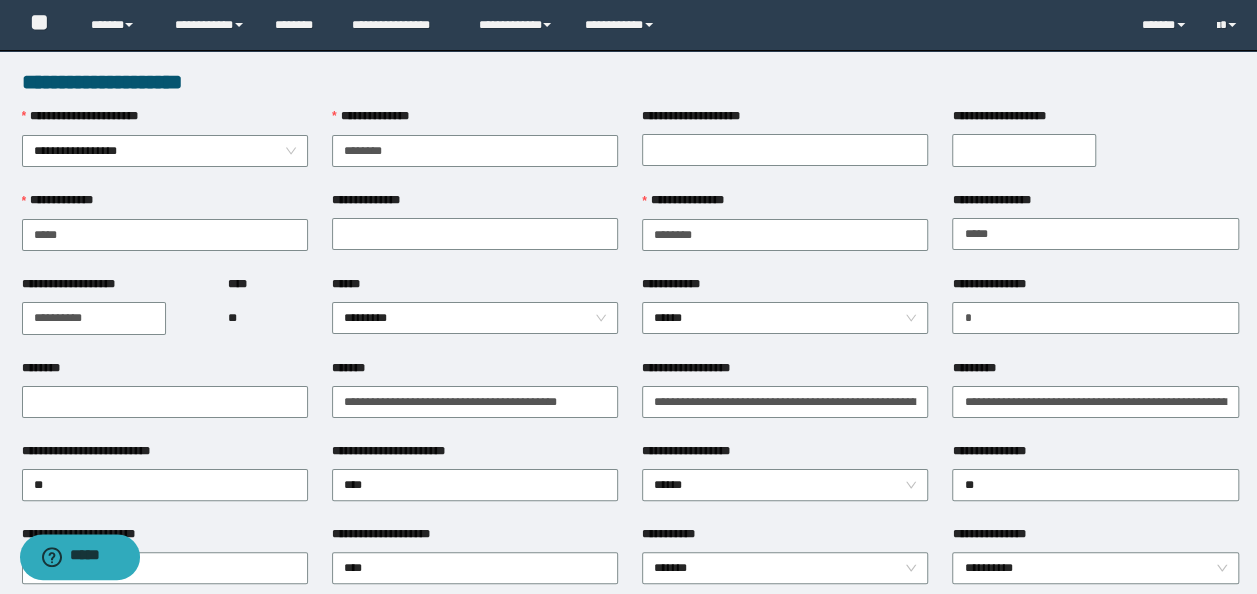 click on "**********" at bounding box center (1095, 233) 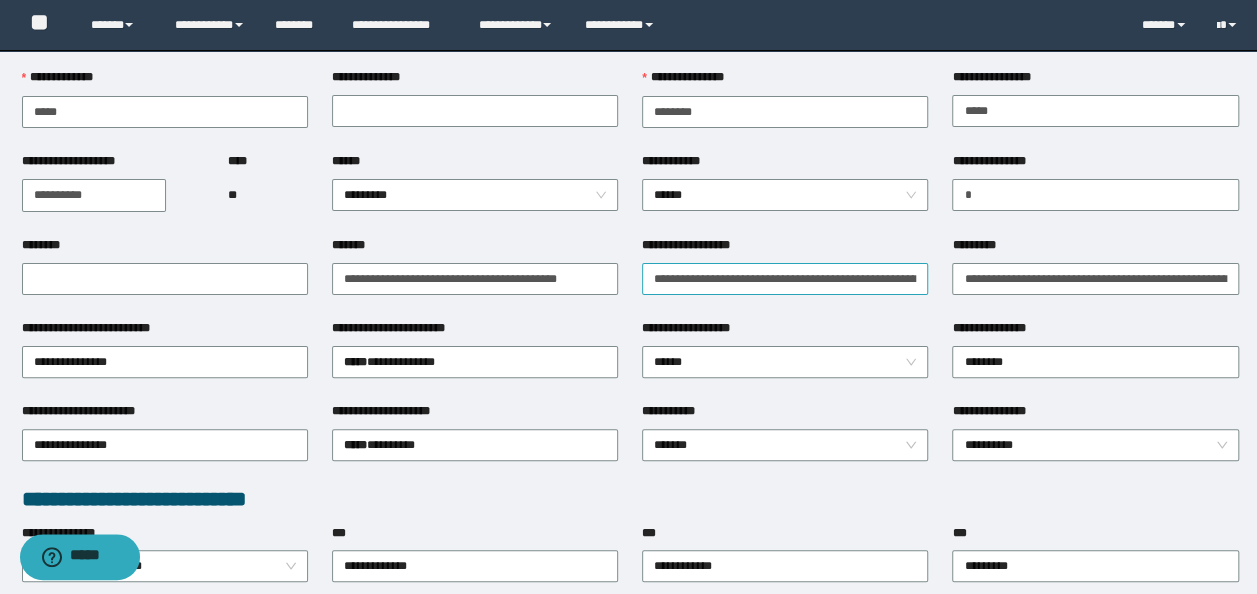 scroll, scrollTop: 200, scrollLeft: 0, axis: vertical 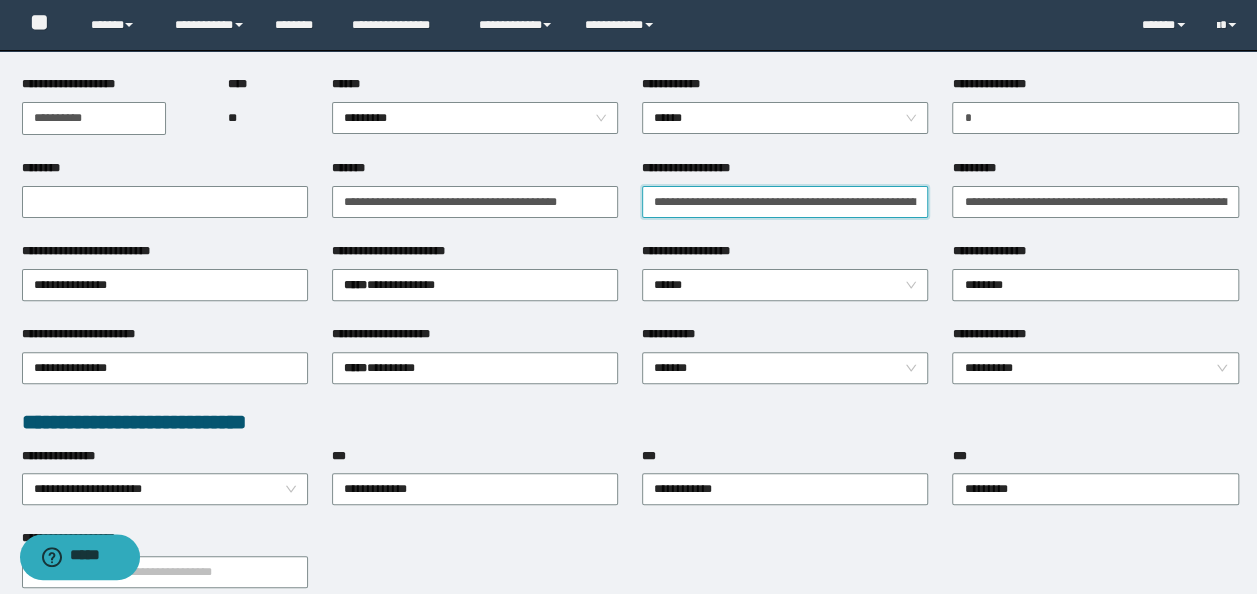 drag, startPoint x: 794, startPoint y: 199, endPoint x: 338, endPoint y: 151, distance: 458.51935 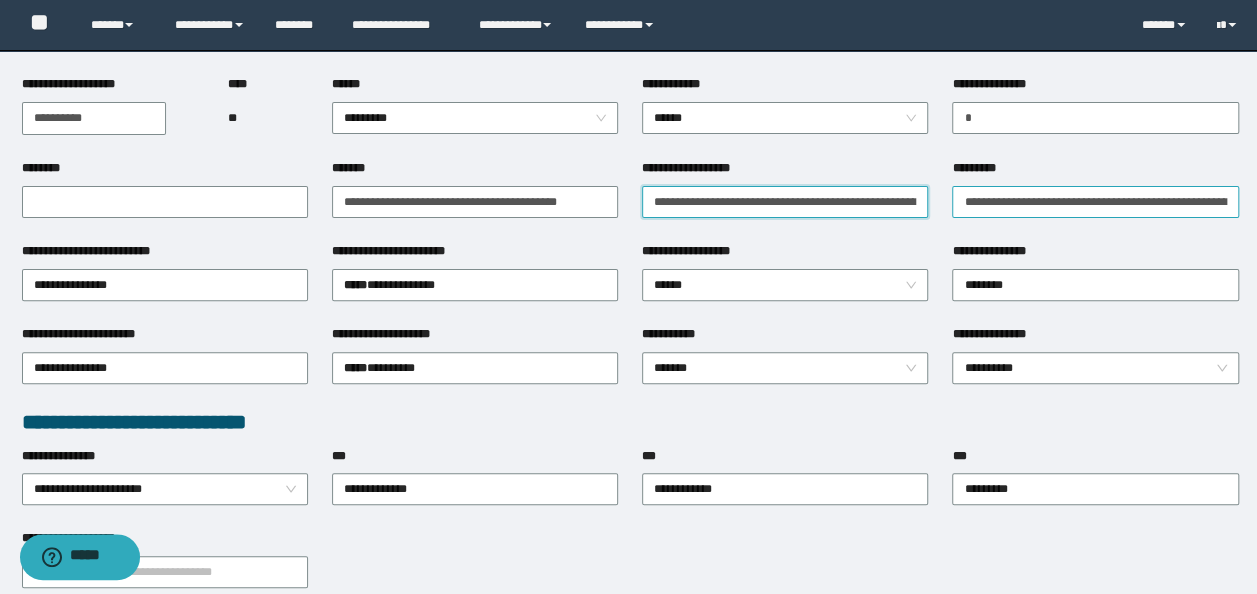 scroll, scrollTop: 0, scrollLeft: 84, axis: horizontal 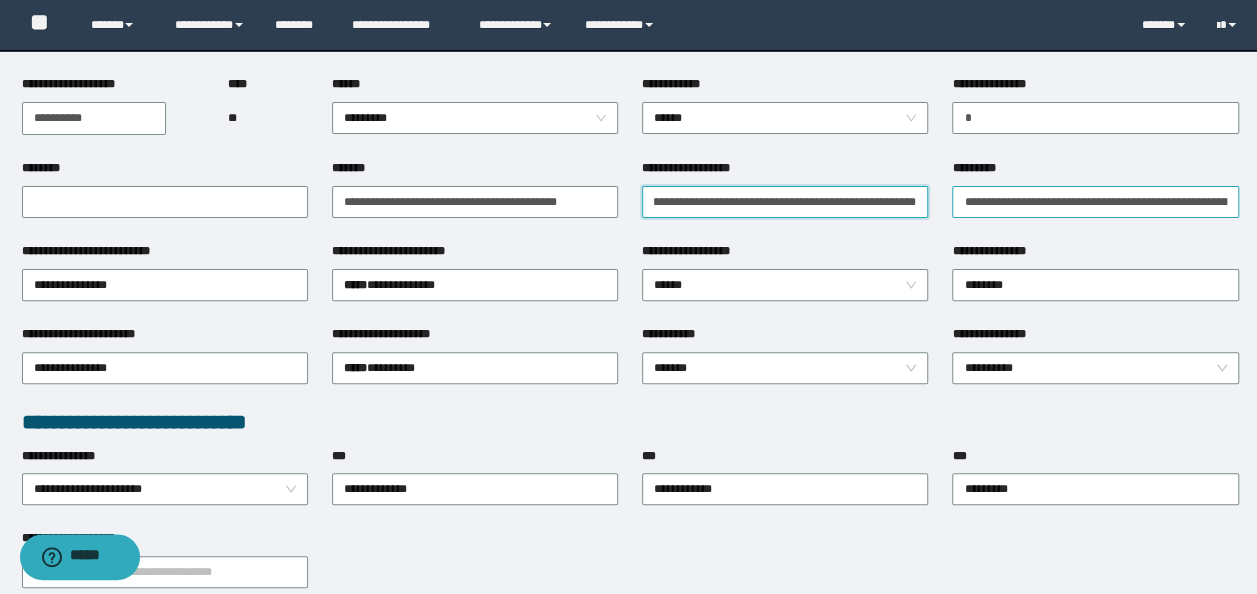 drag, startPoint x: 802, startPoint y: 198, endPoint x: 1099, endPoint y: 212, distance: 297.32977 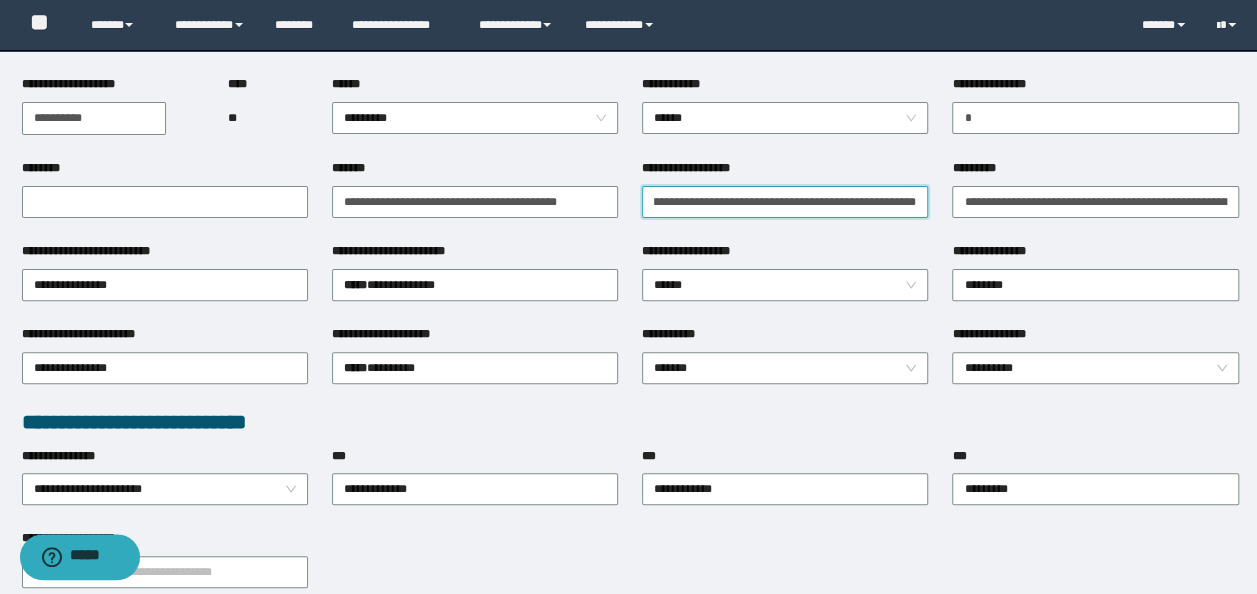 scroll, scrollTop: 0, scrollLeft: 0, axis: both 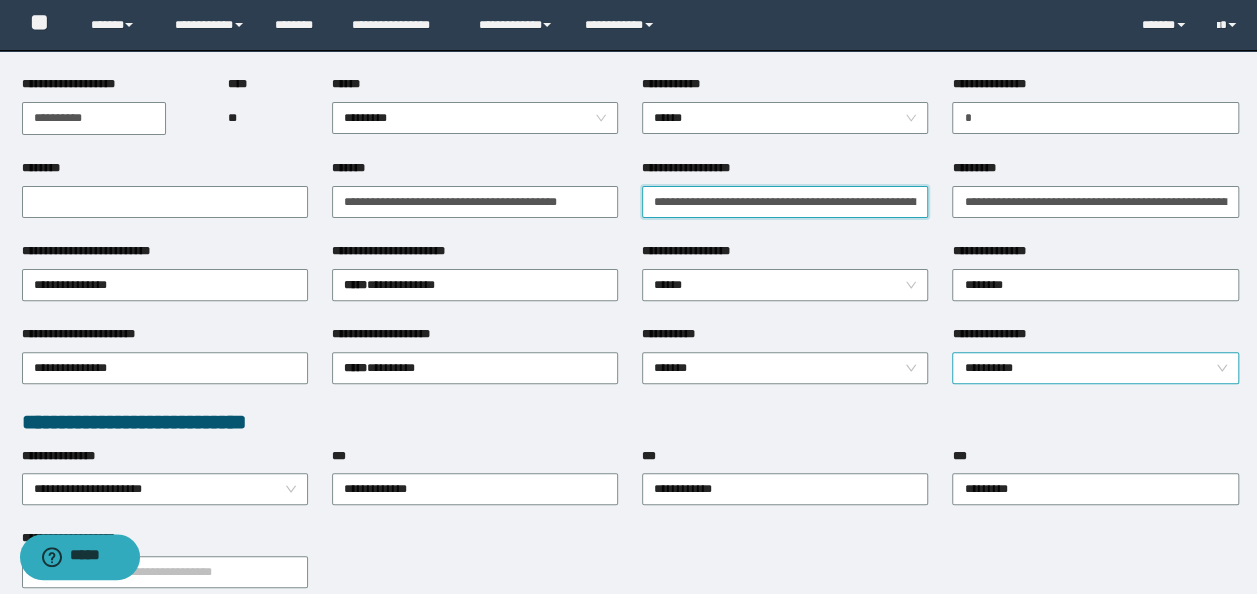 click on "**********" at bounding box center [1095, 368] 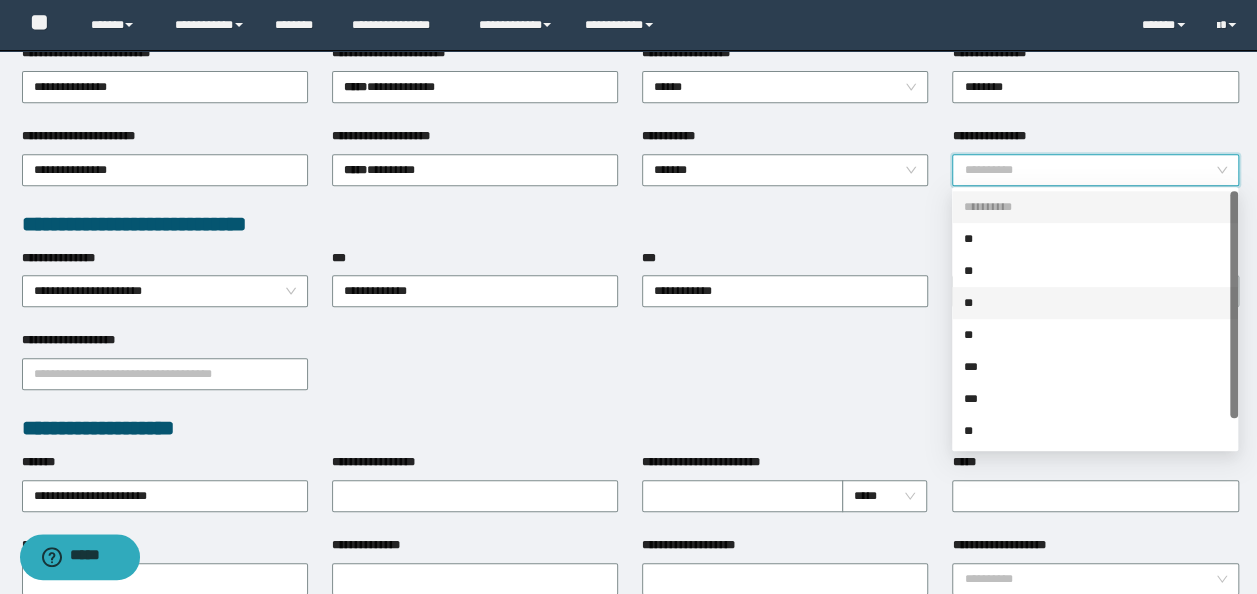 scroll, scrollTop: 400, scrollLeft: 0, axis: vertical 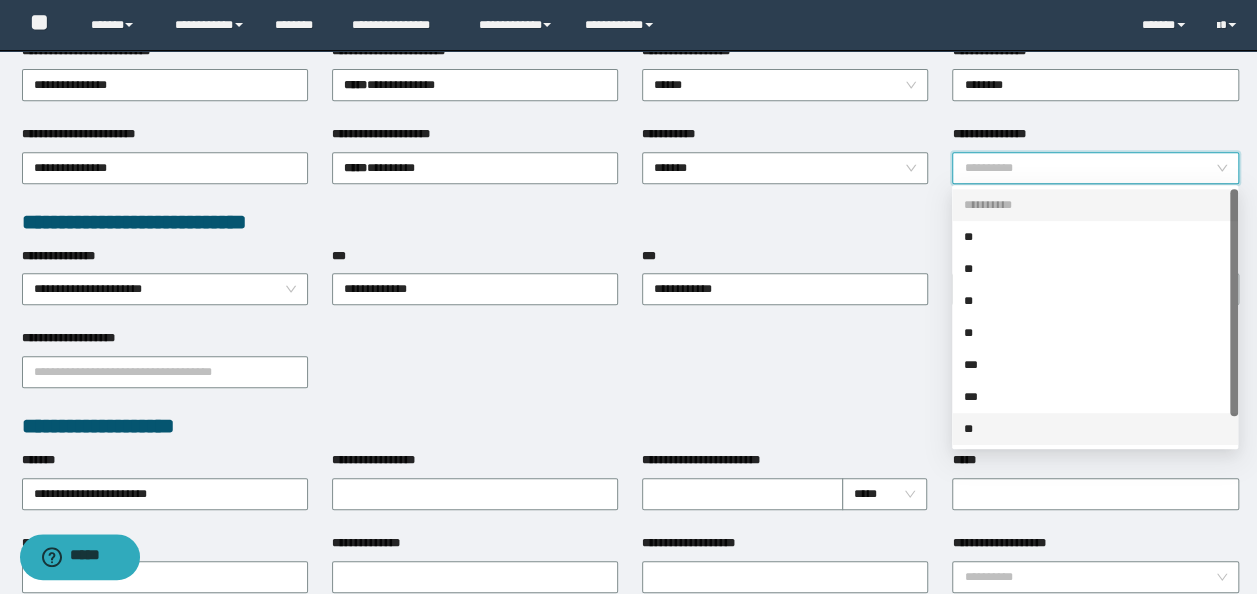 click on "**" at bounding box center (1095, 429) 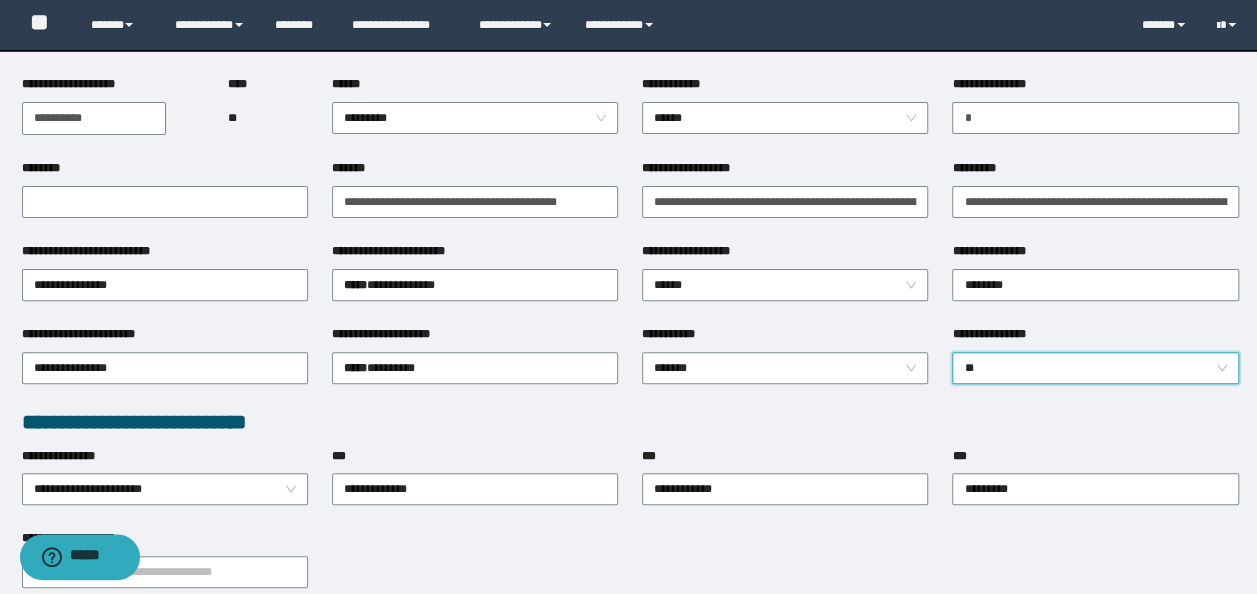 scroll, scrollTop: 0, scrollLeft: 0, axis: both 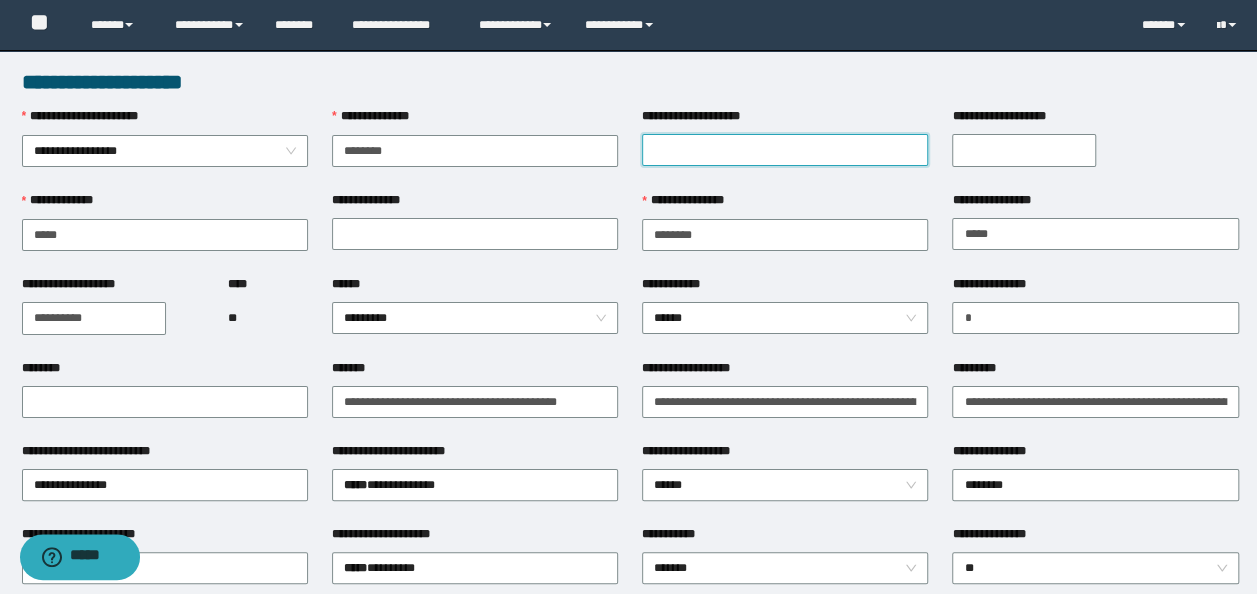 click on "**********" at bounding box center (785, 150) 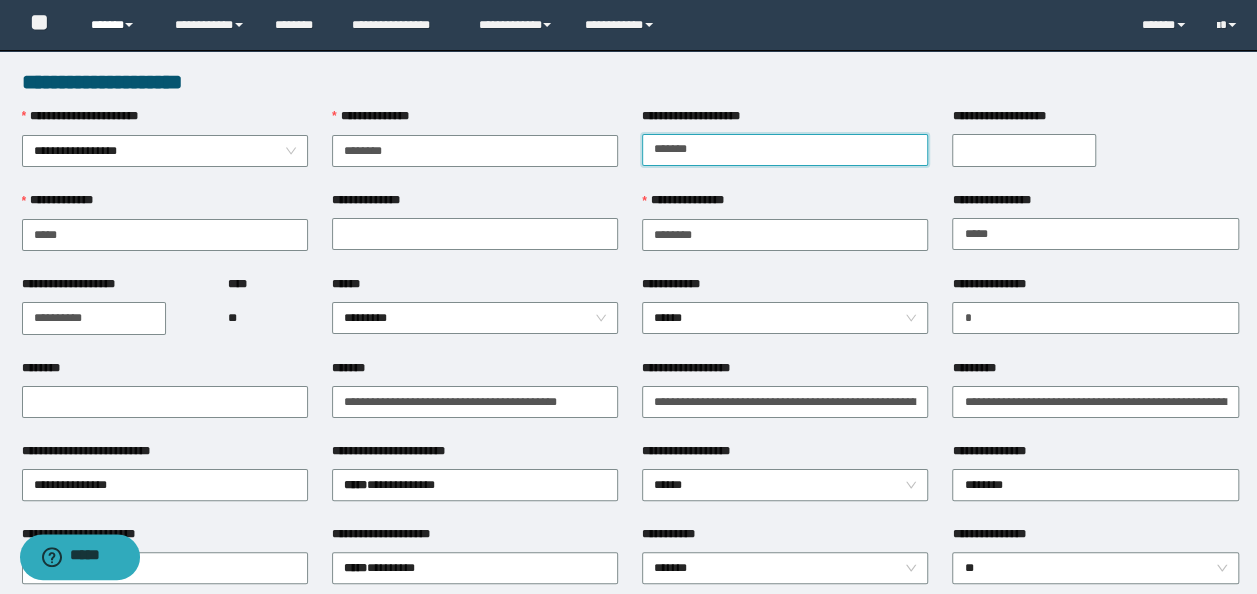 type on "*******" 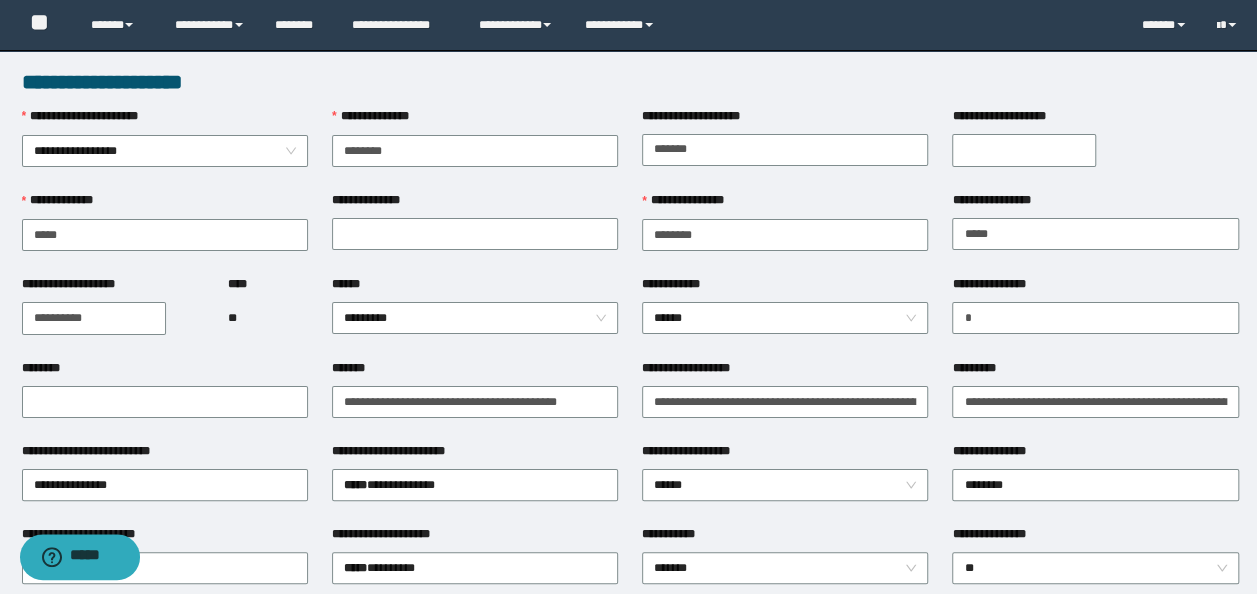 click on "**********" at bounding box center (1095, 149) 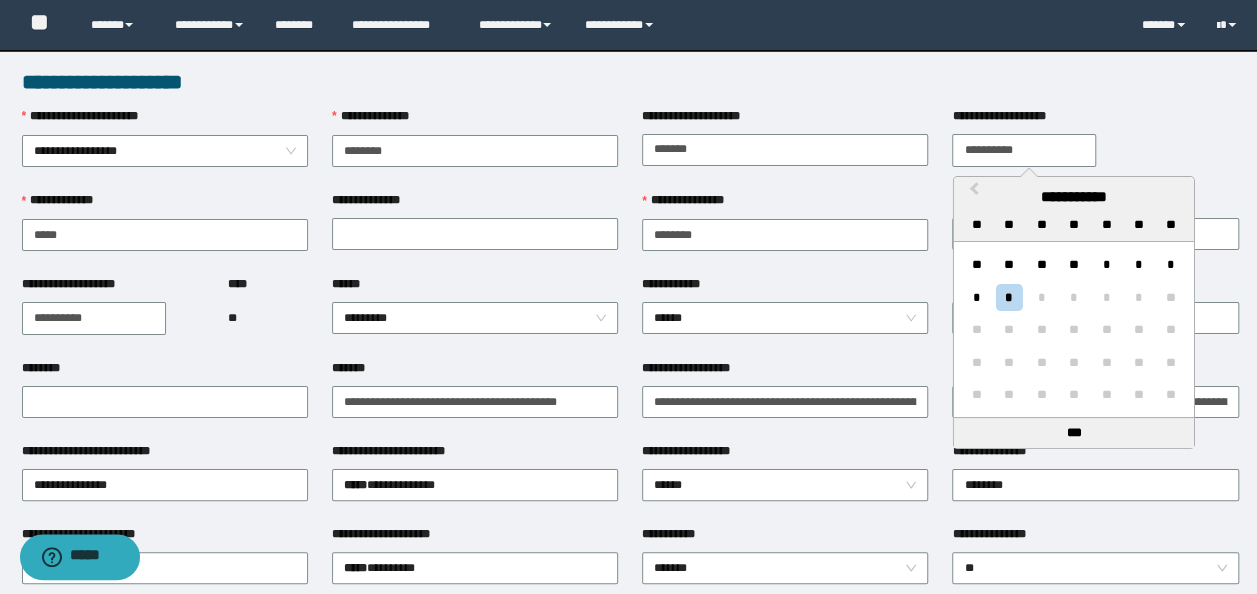 click on "**********" at bounding box center (1024, 150) 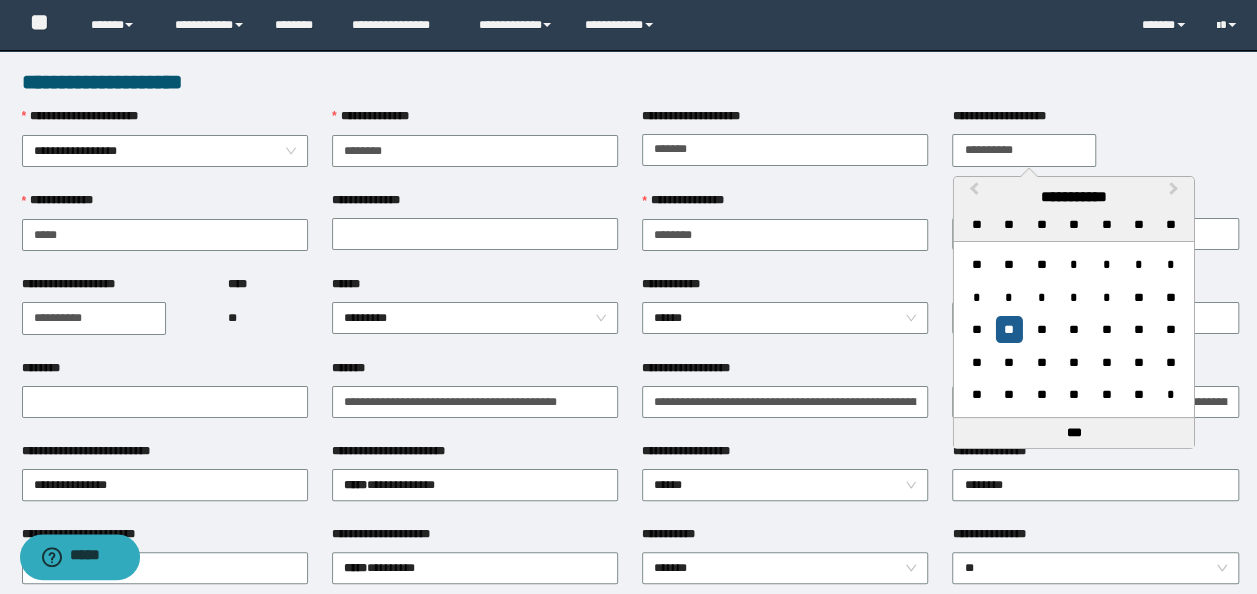type on "**********" 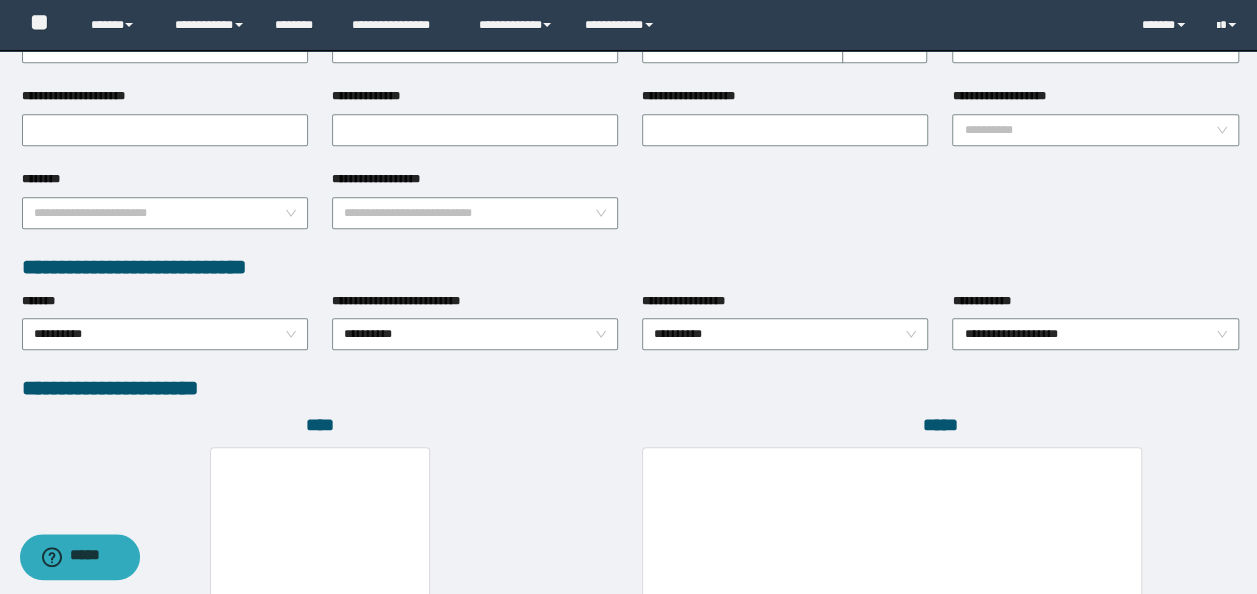 scroll, scrollTop: 1100, scrollLeft: 0, axis: vertical 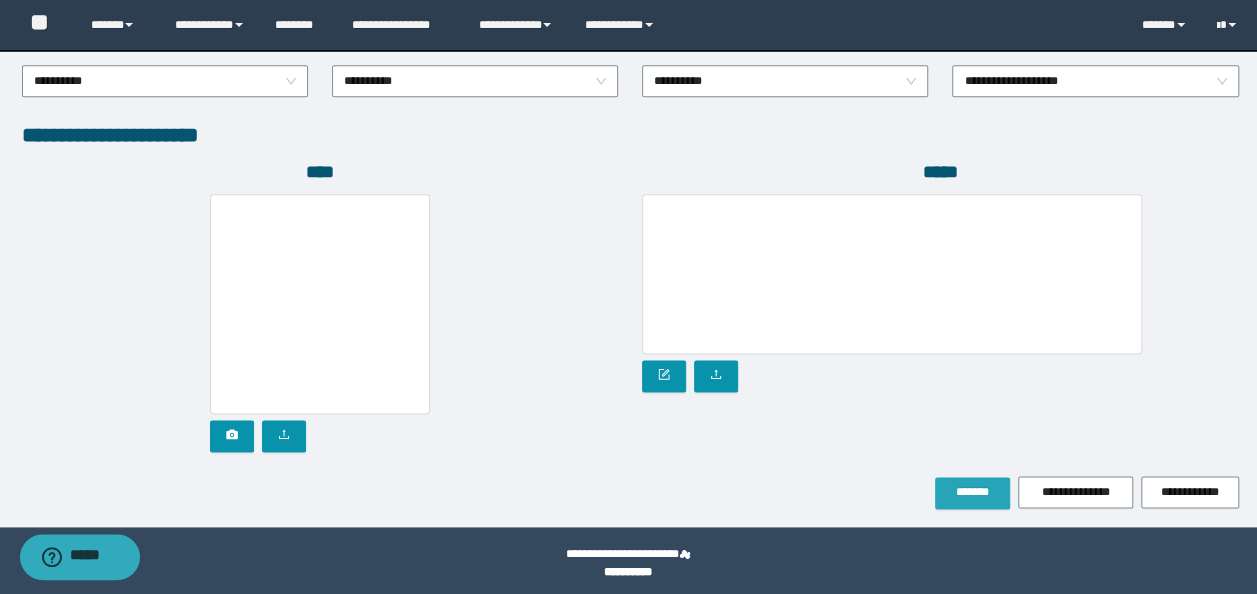 click on "*******" at bounding box center [972, 492] 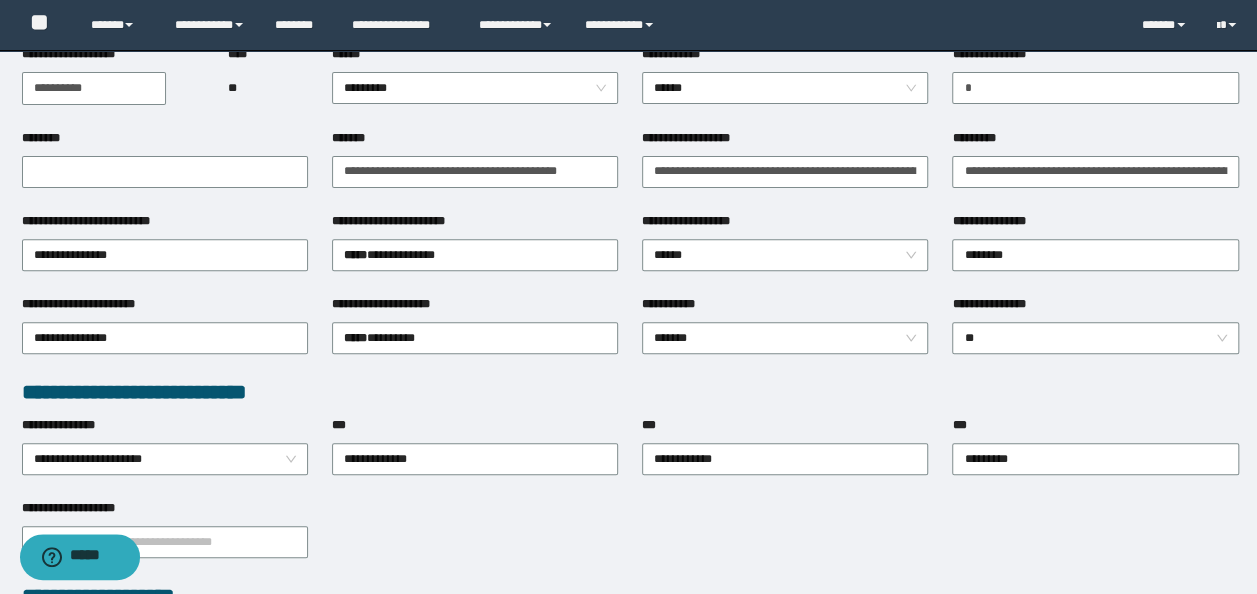 scroll, scrollTop: 252, scrollLeft: 0, axis: vertical 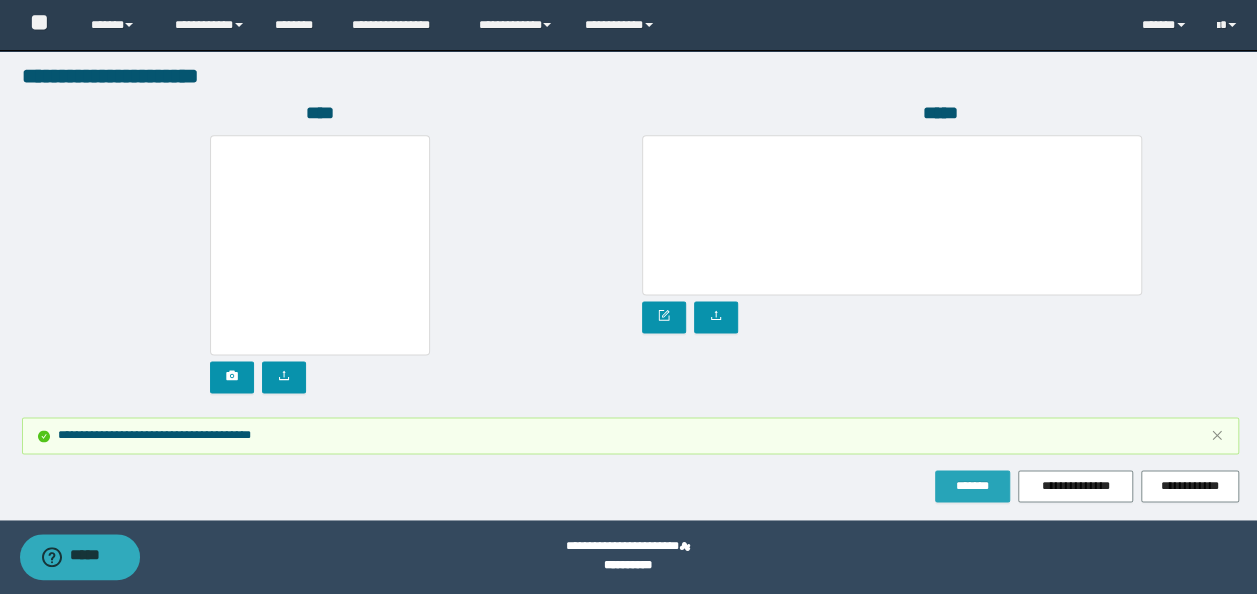 click on "*******" at bounding box center [972, 486] 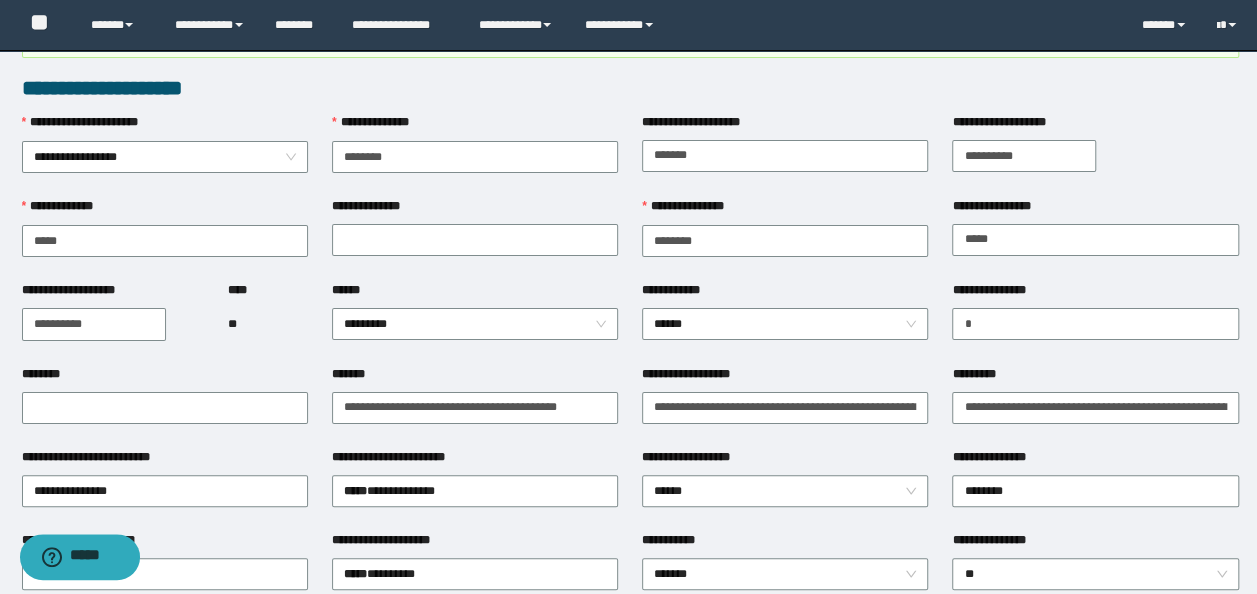 scroll, scrollTop: 0, scrollLeft: 0, axis: both 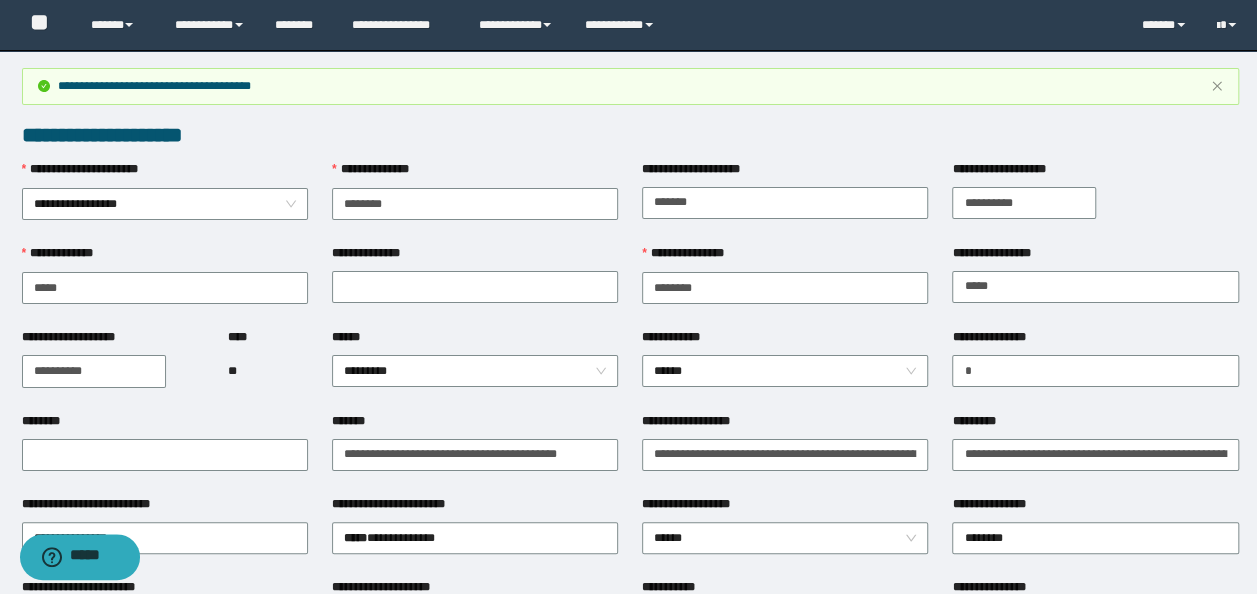 type 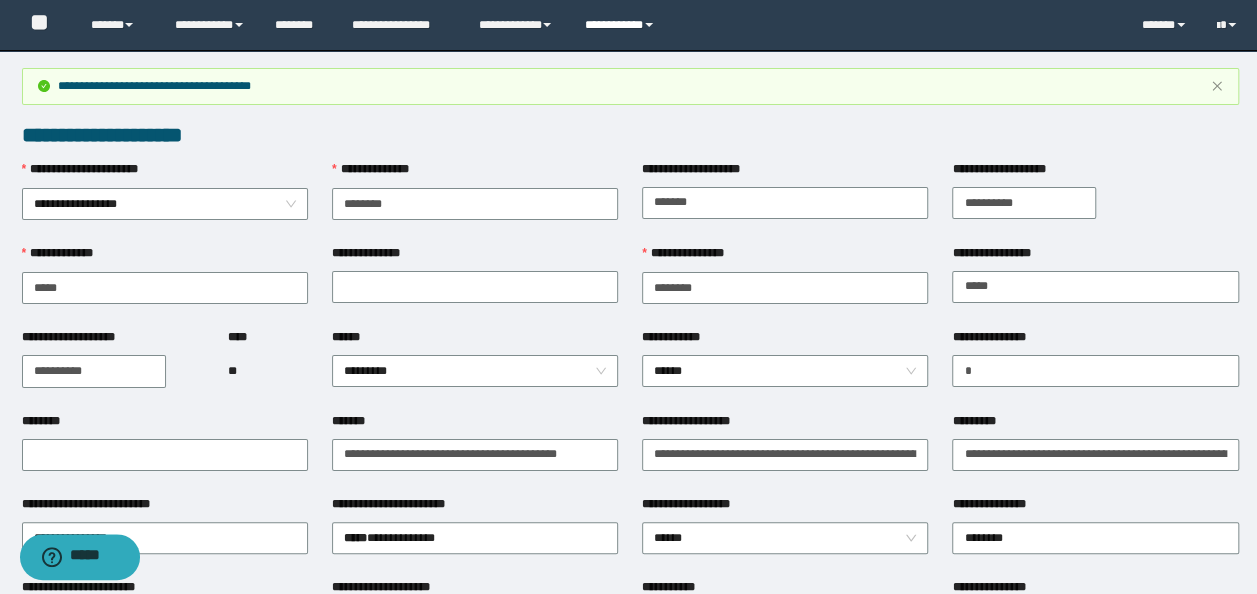 click on "**********" at bounding box center (622, 25) 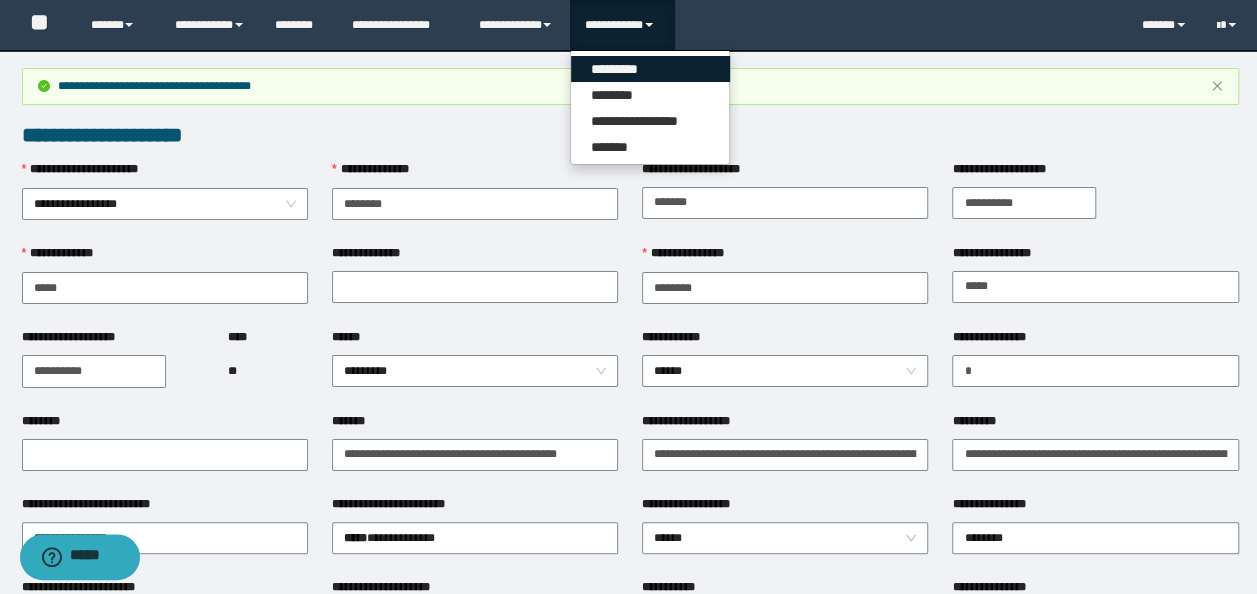 click on "*********" at bounding box center [650, 69] 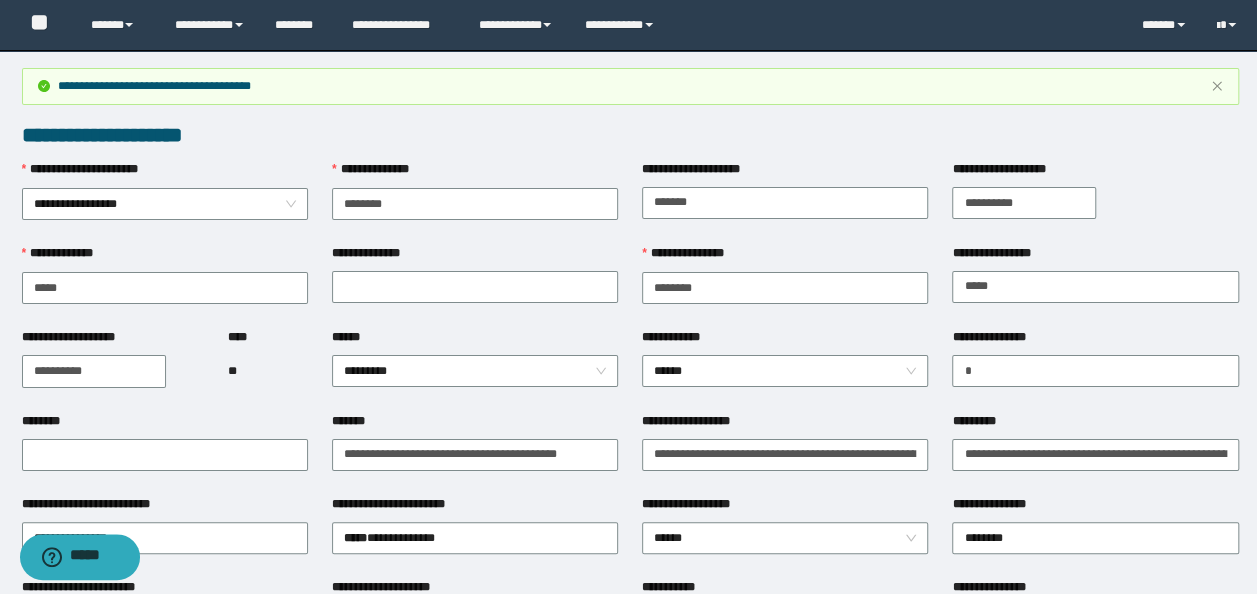 click on "**********" at bounding box center [630, 86] 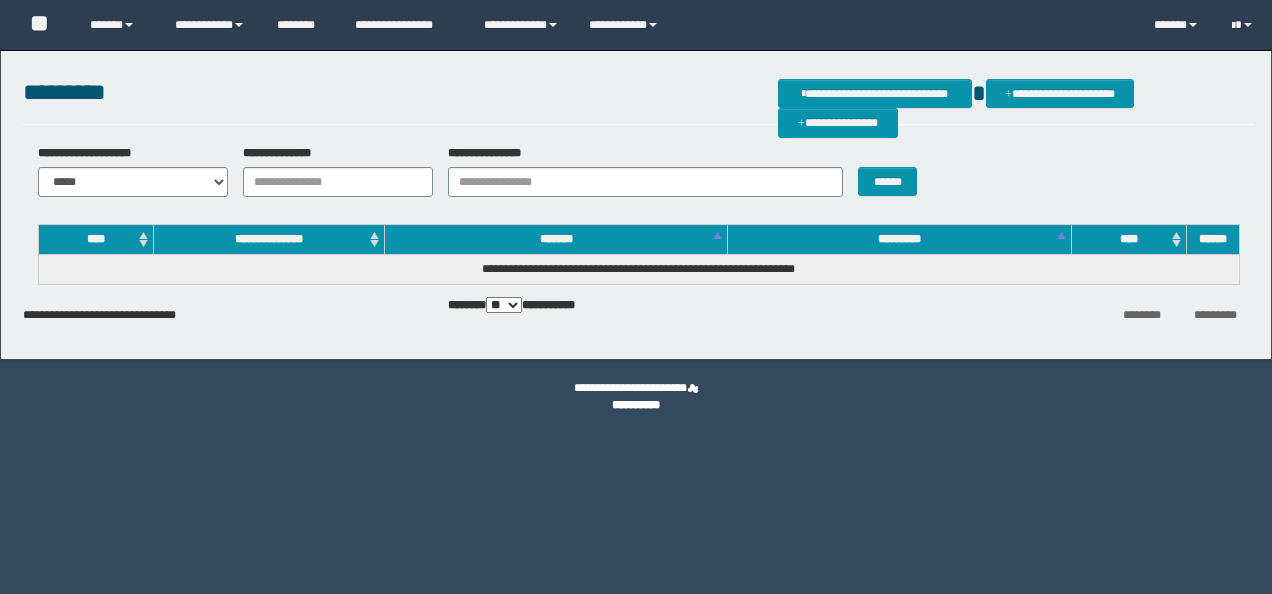 scroll, scrollTop: 0, scrollLeft: 0, axis: both 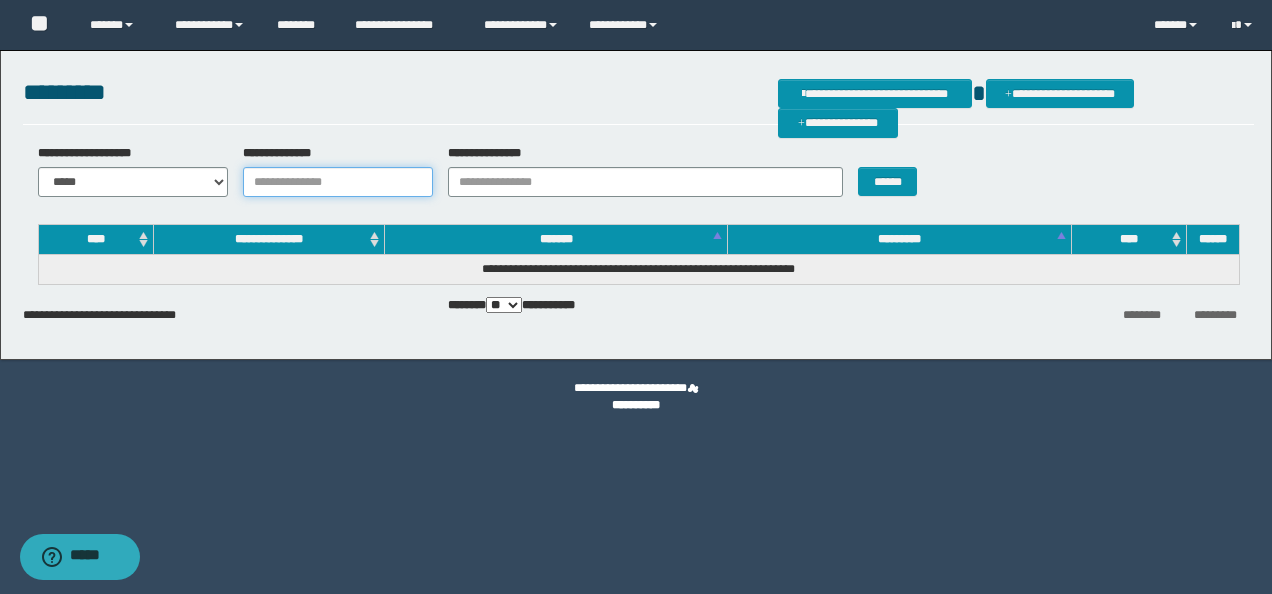 click on "**********" at bounding box center [338, 182] 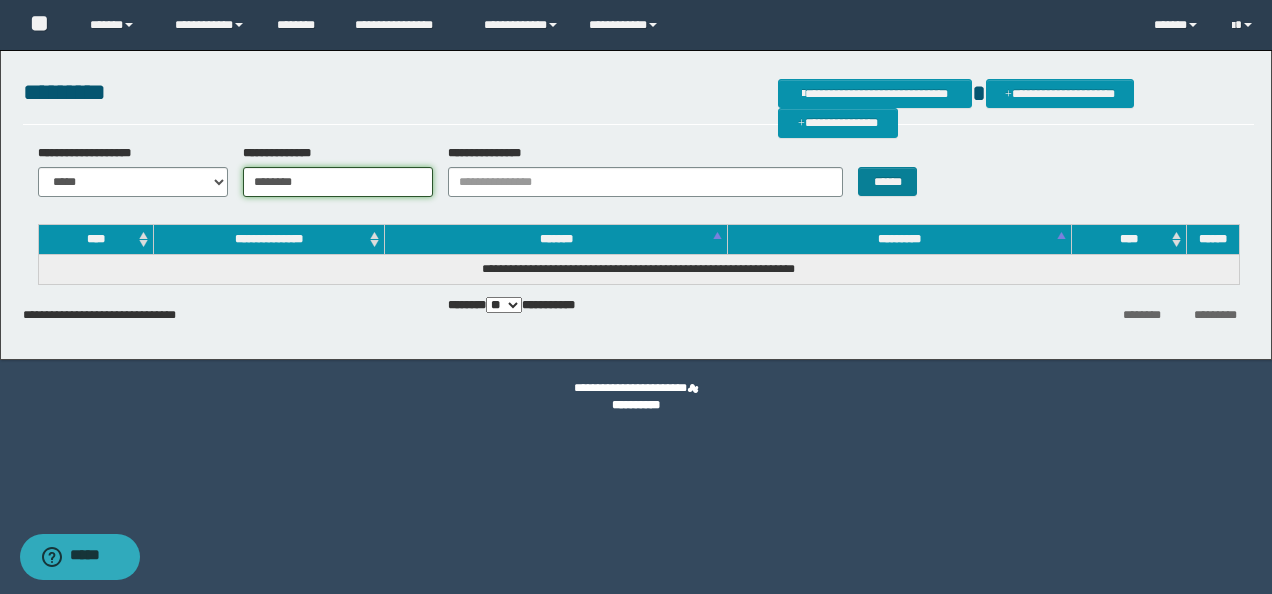 type on "********" 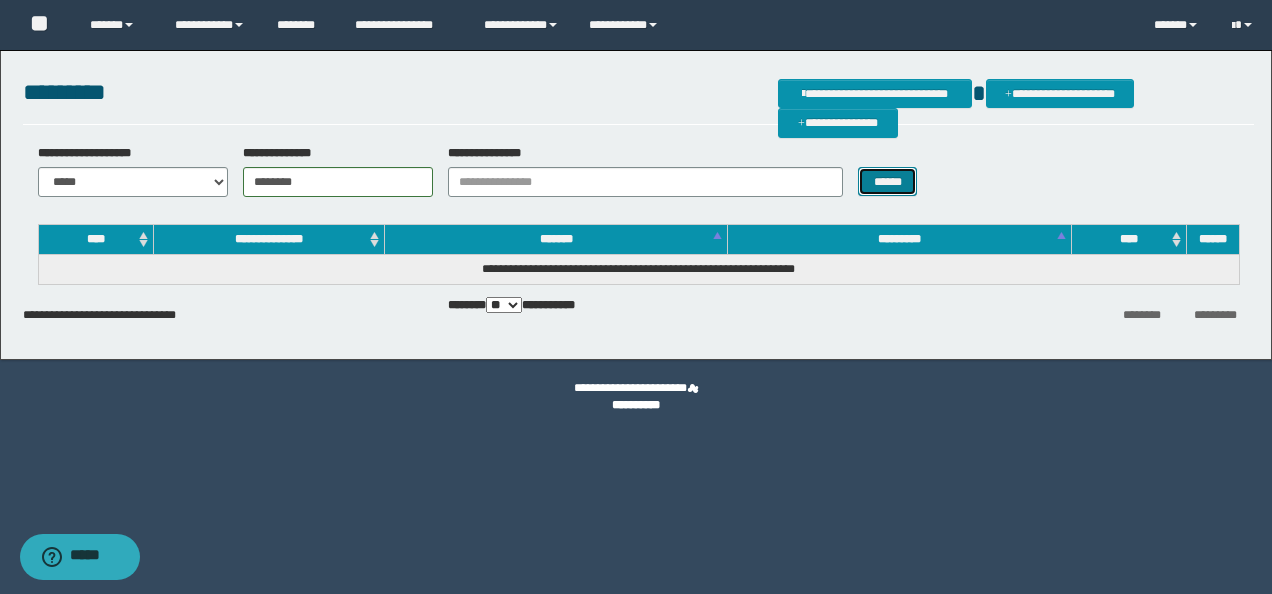 click on "******" at bounding box center (887, 181) 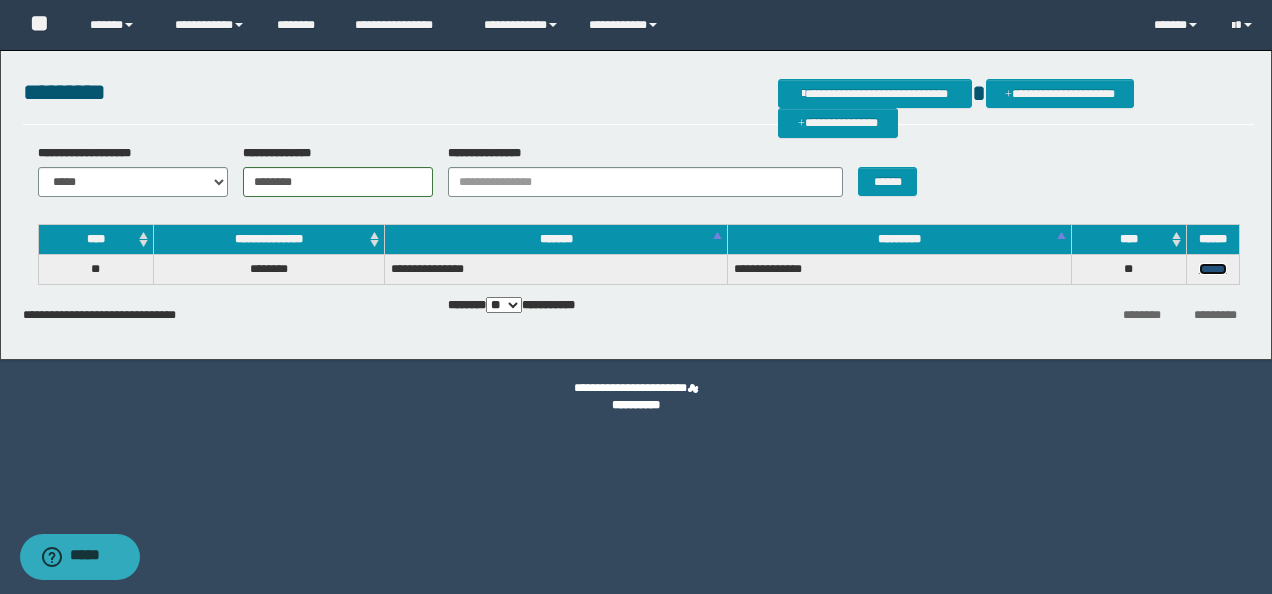 click on "******" at bounding box center [1213, 269] 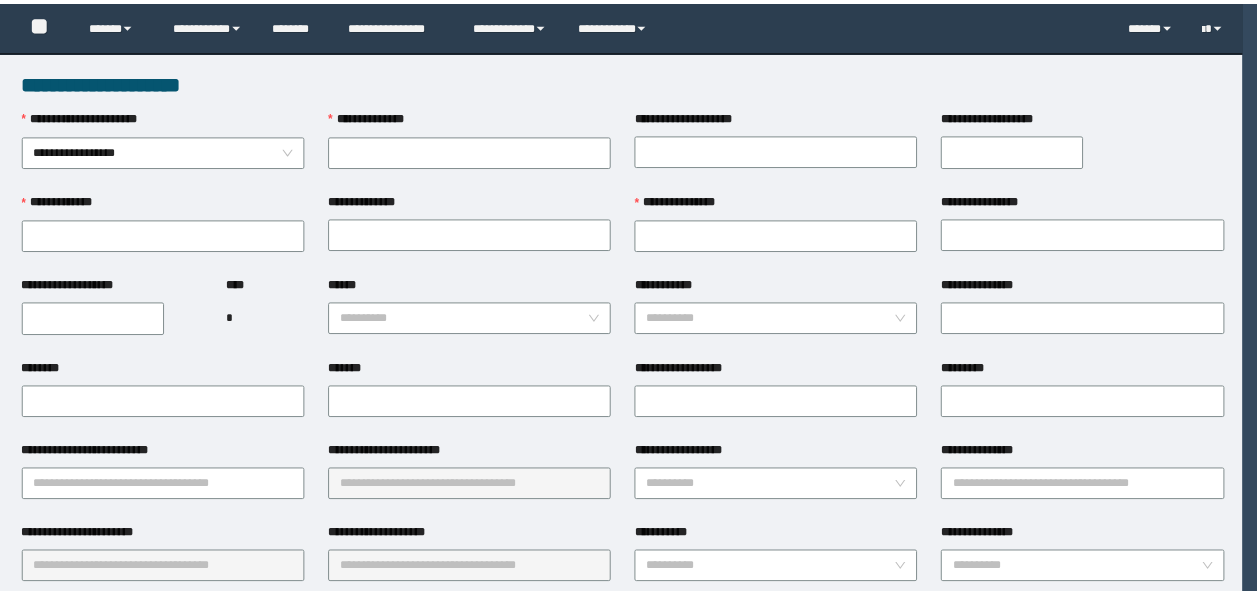 scroll, scrollTop: 0, scrollLeft: 0, axis: both 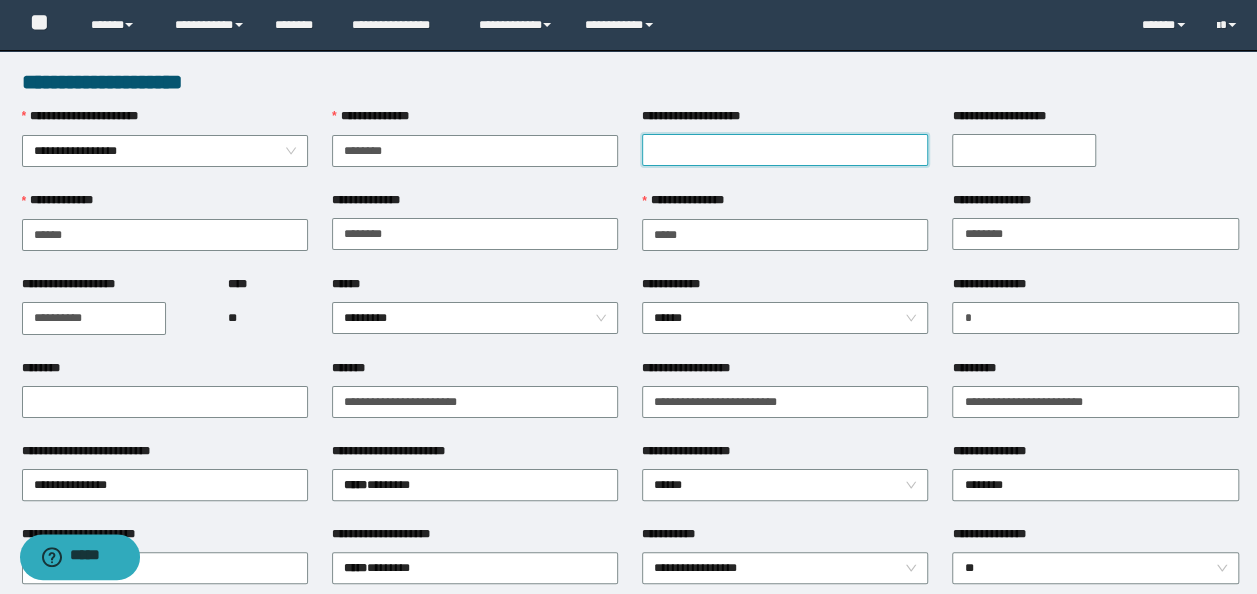 click on "**********" at bounding box center [785, 150] 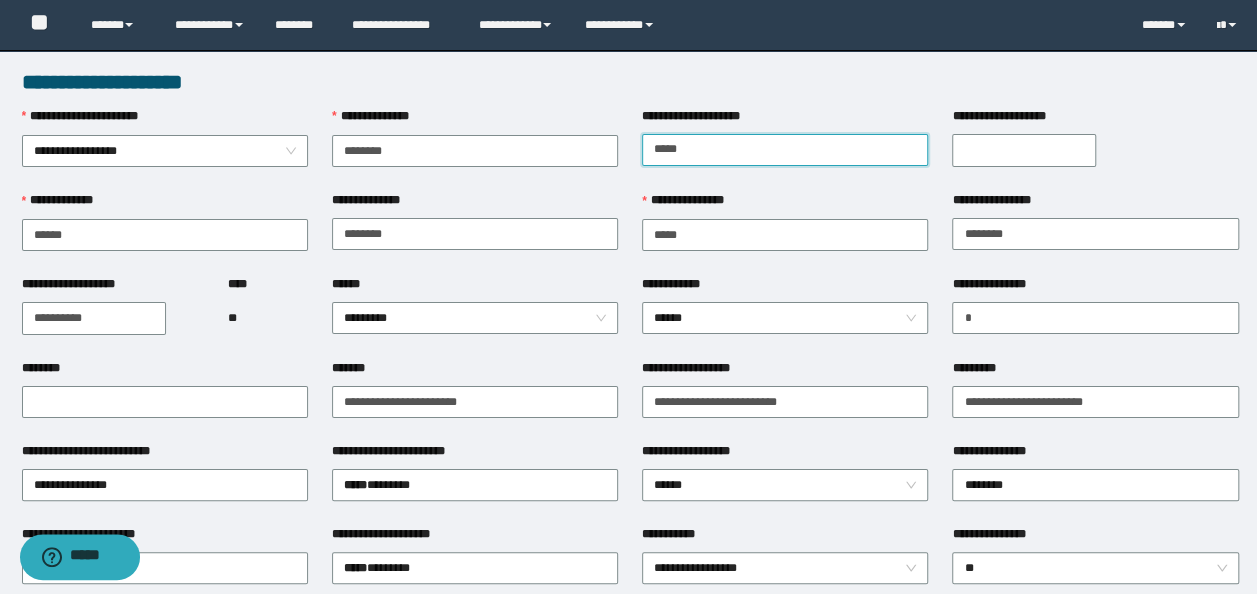 type on "*****" 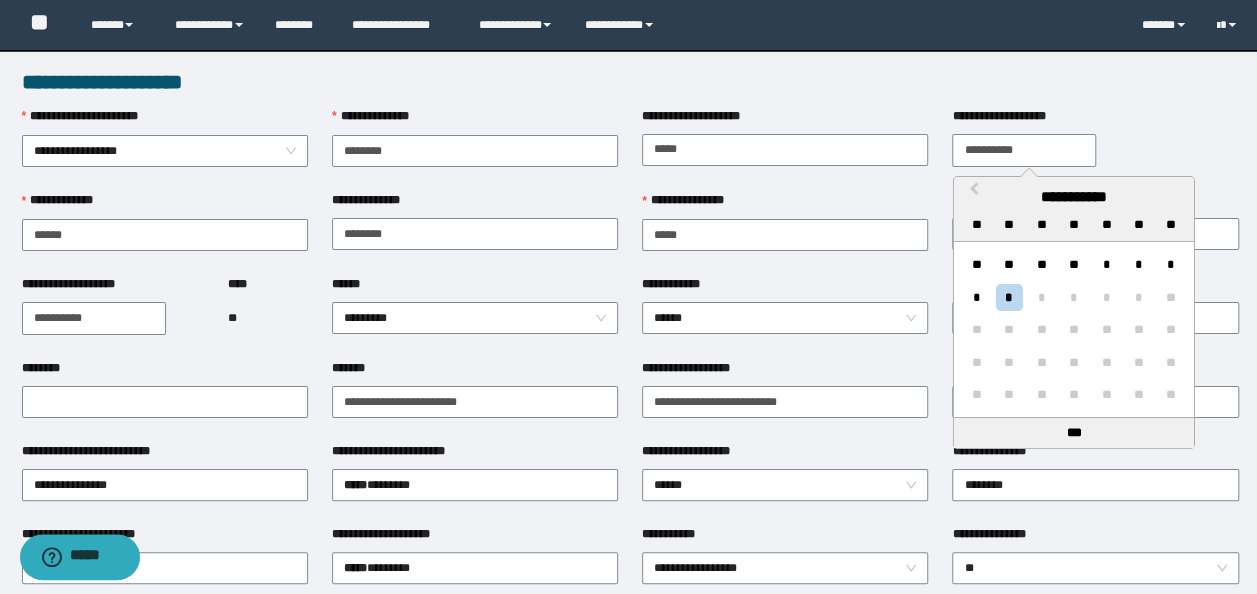 click on "**********" at bounding box center [1024, 150] 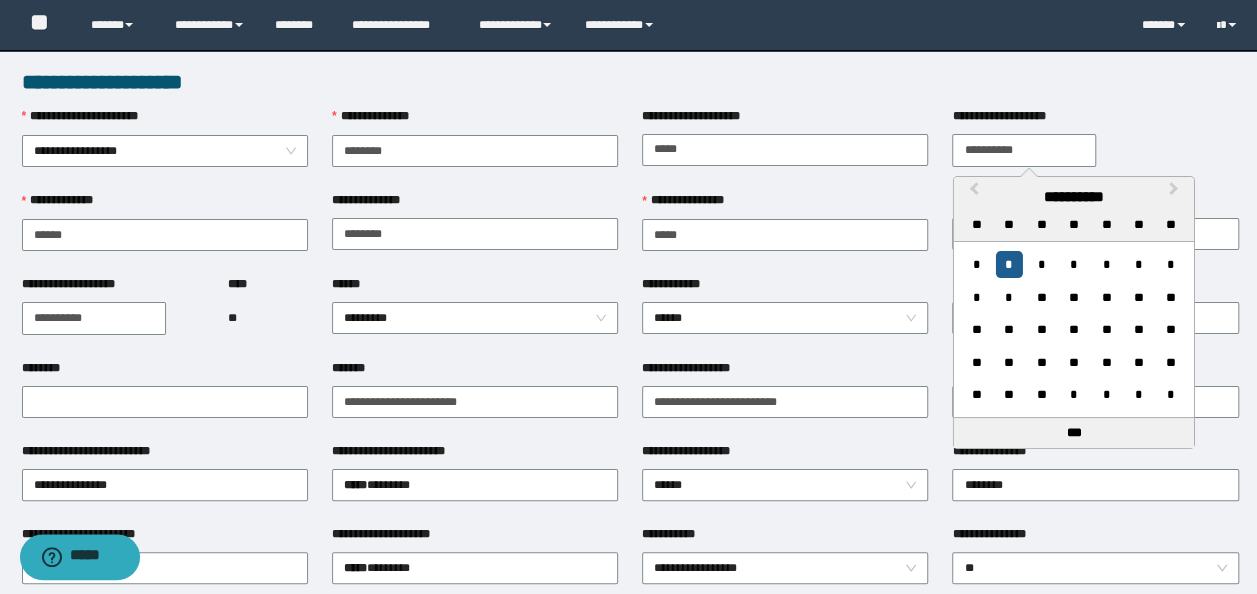 type on "**********" 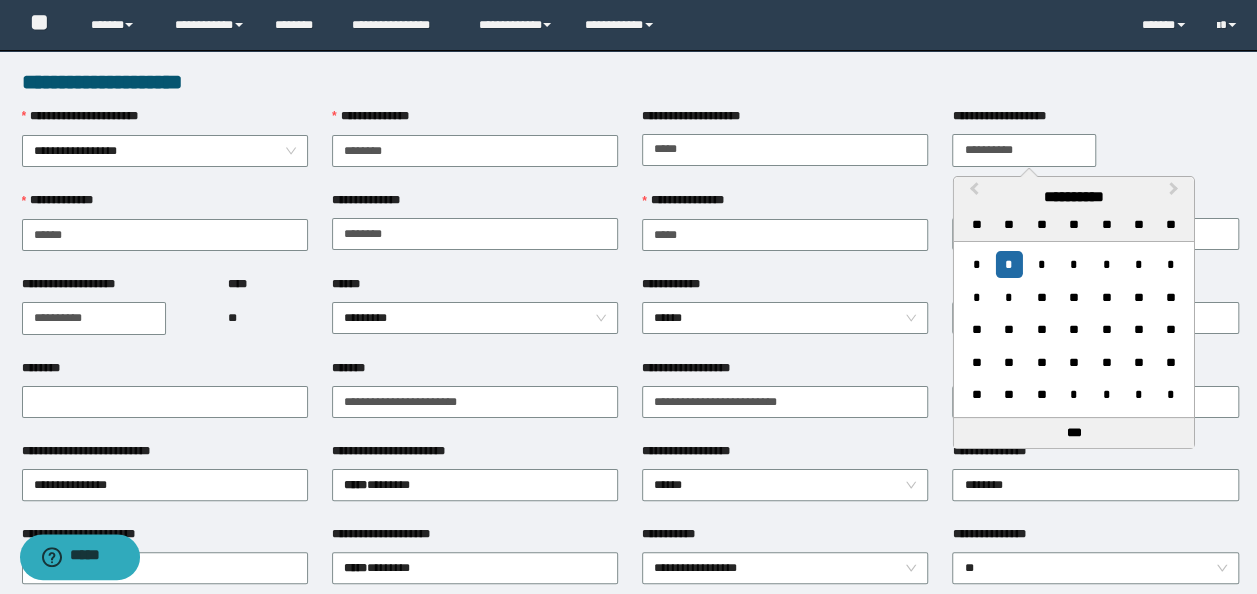 click on "*" at bounding box center (1008, 264) 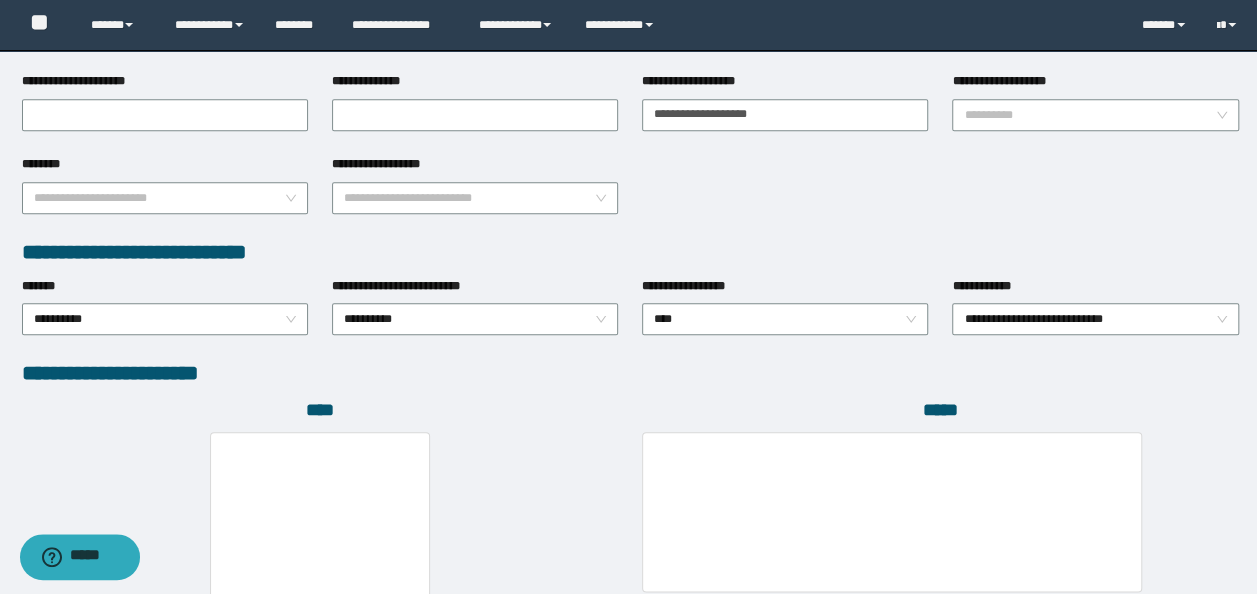 scroll, scrollTop: 1000, scrollLeft: 0, axis: vertical 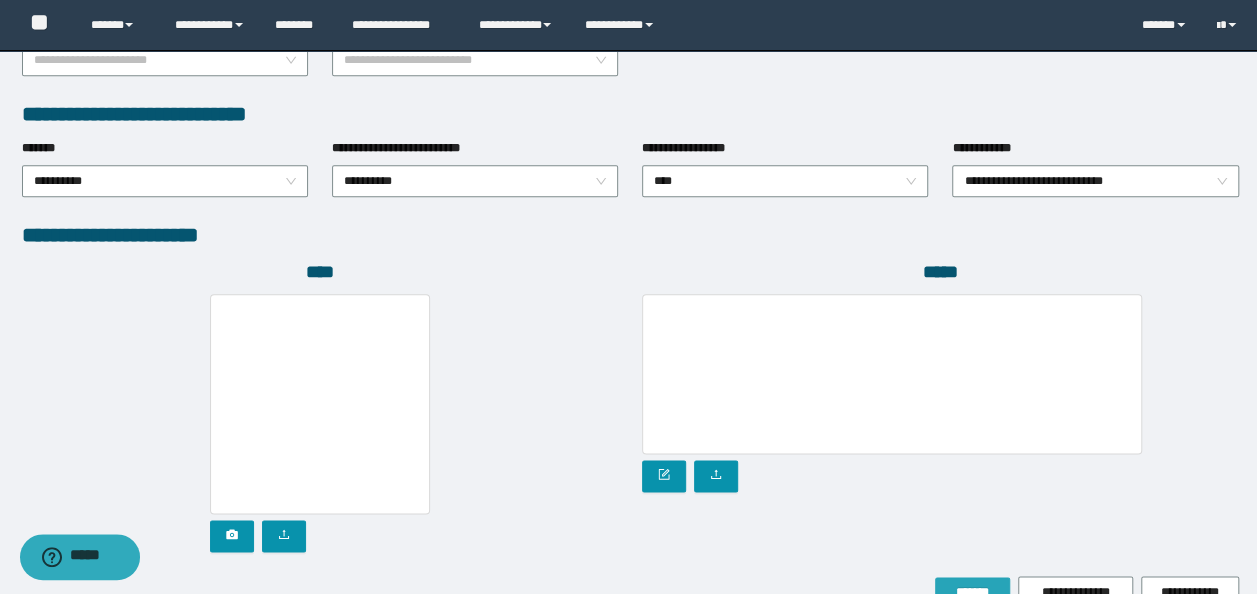 click on "*******" at bounding box center (972, 592) 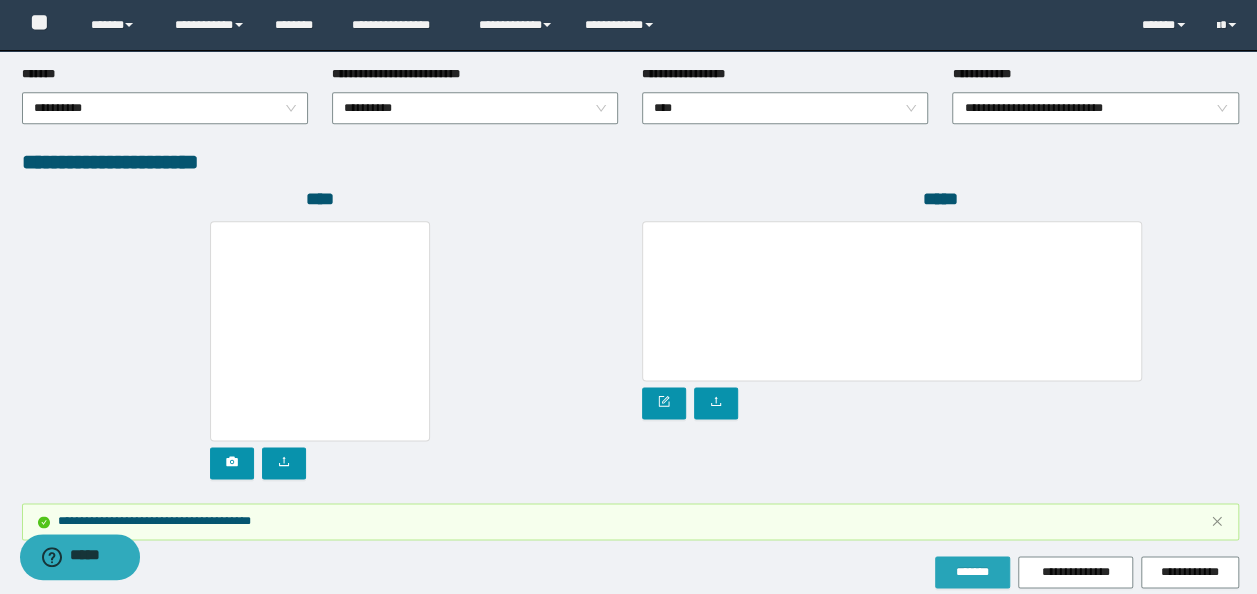scroll, scrollTop: 1212, scrollLeft: 0, axis: vertical 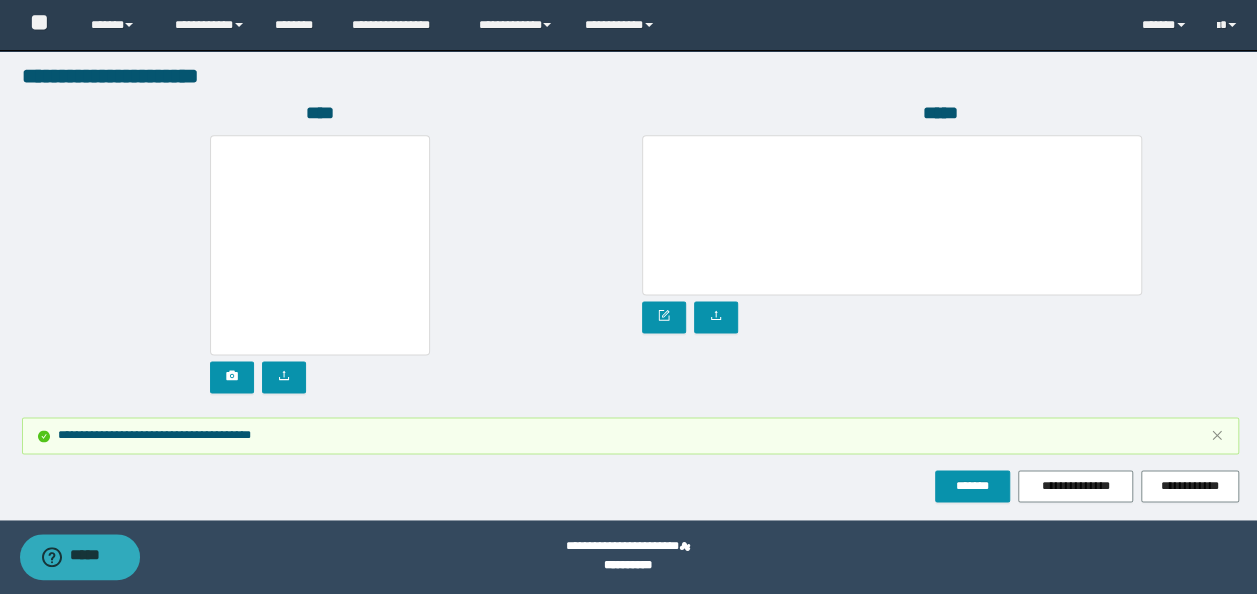 click on "**********" at bounding box center [630, 486] 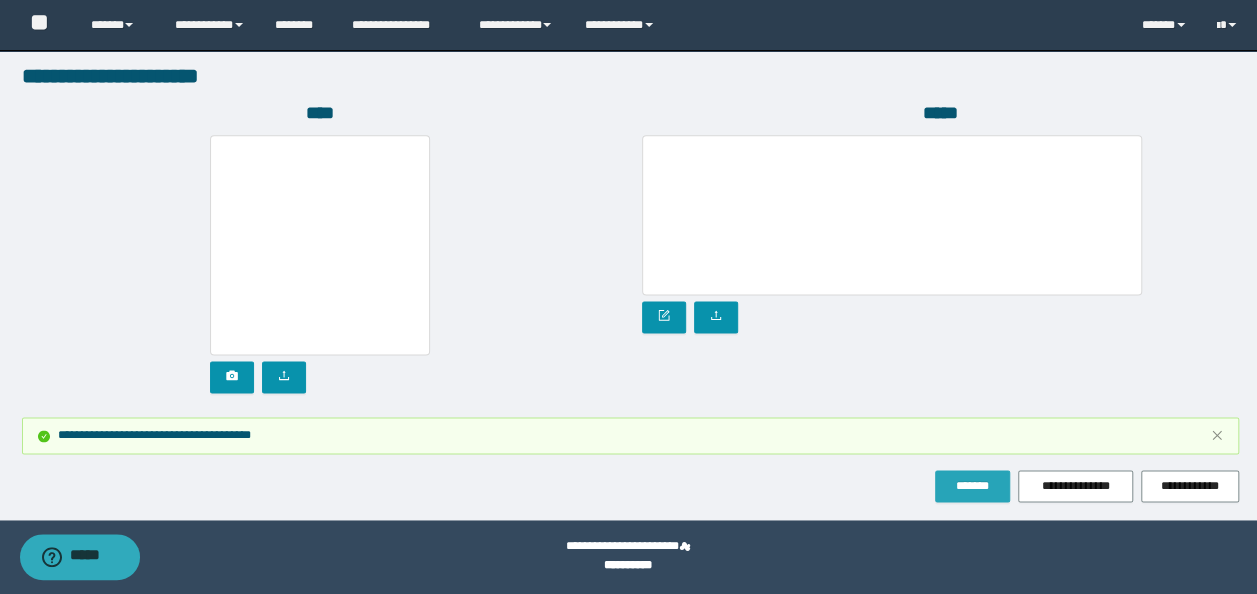 click on "*******" at bounding box center (972, 486) 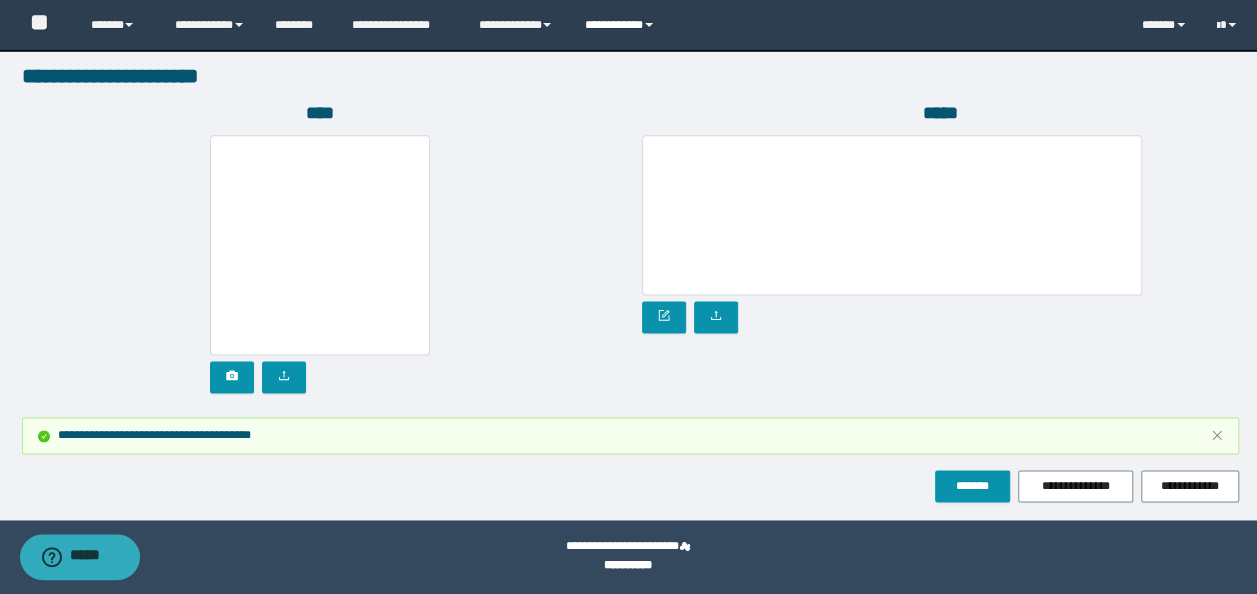 click on "**********" at bounding box center (622, 25) 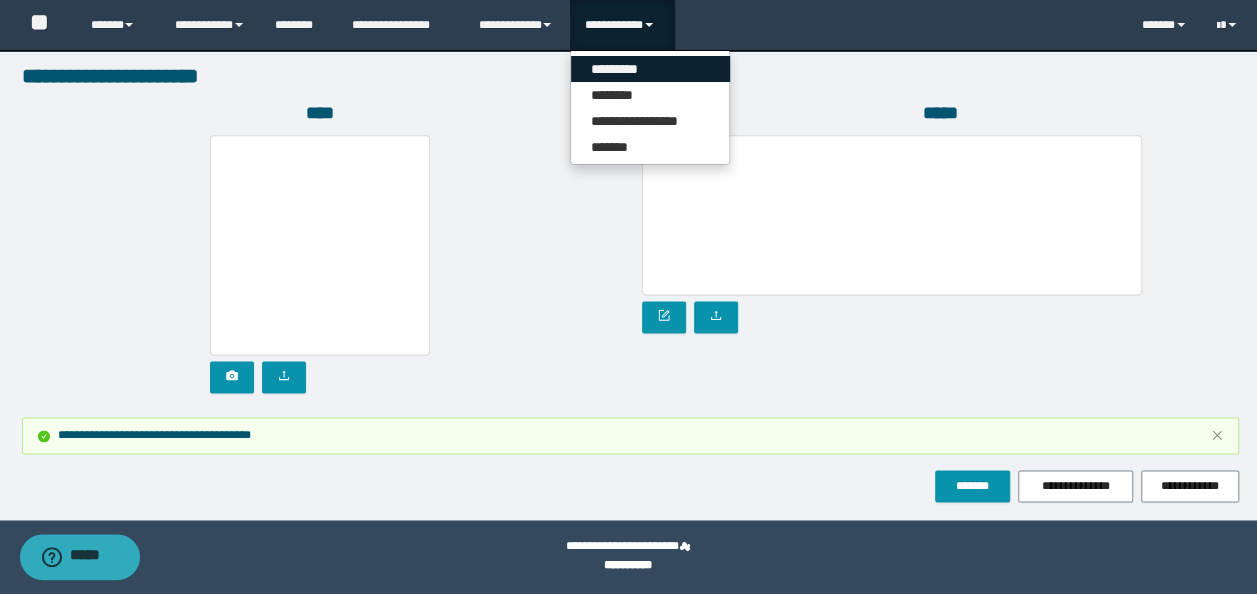click on "*********" at bounding box center (650, 69) 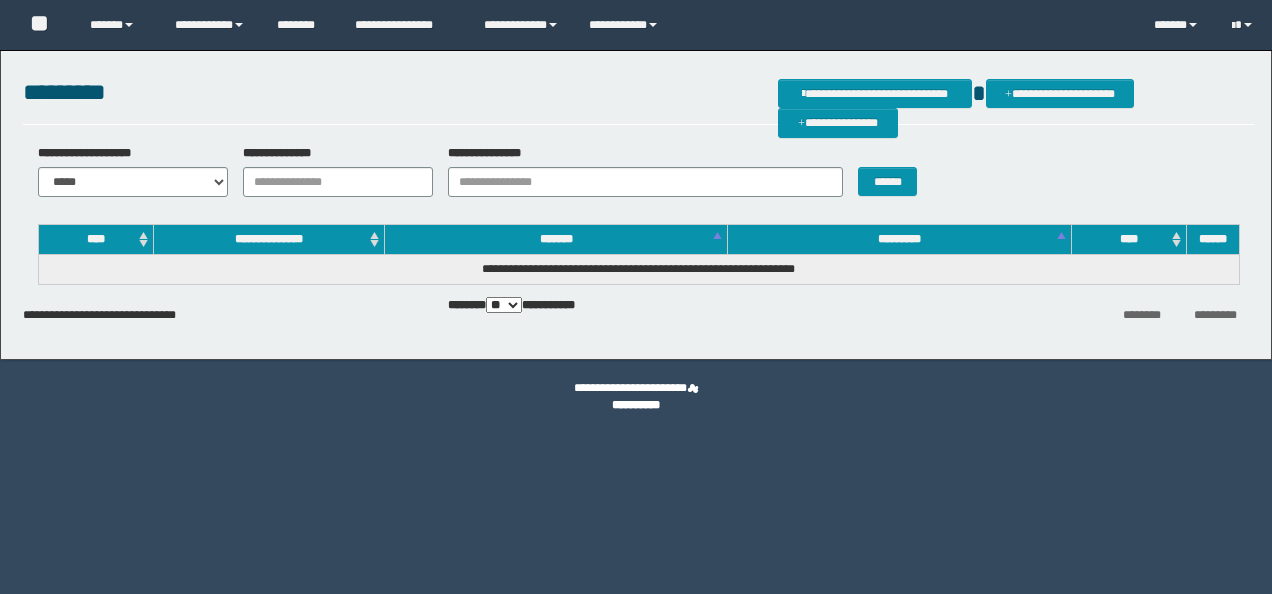 scroll, scrollTop: 0, scrollLeft: 0, axis: both 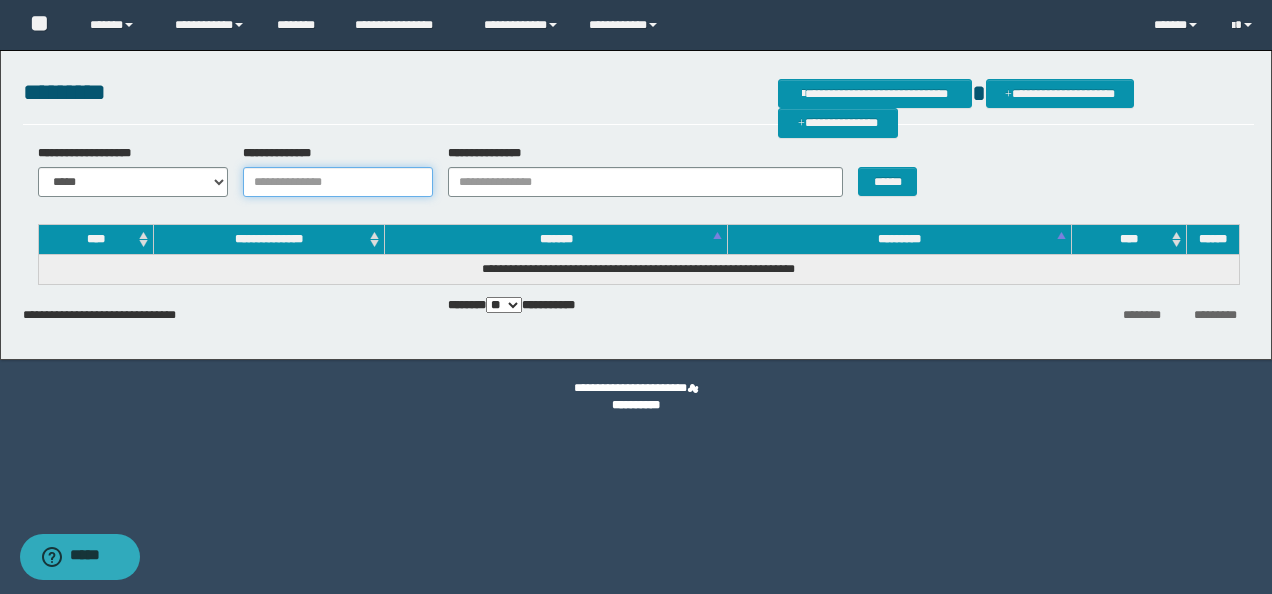 click on "**********" at bounding box center [338, 182] 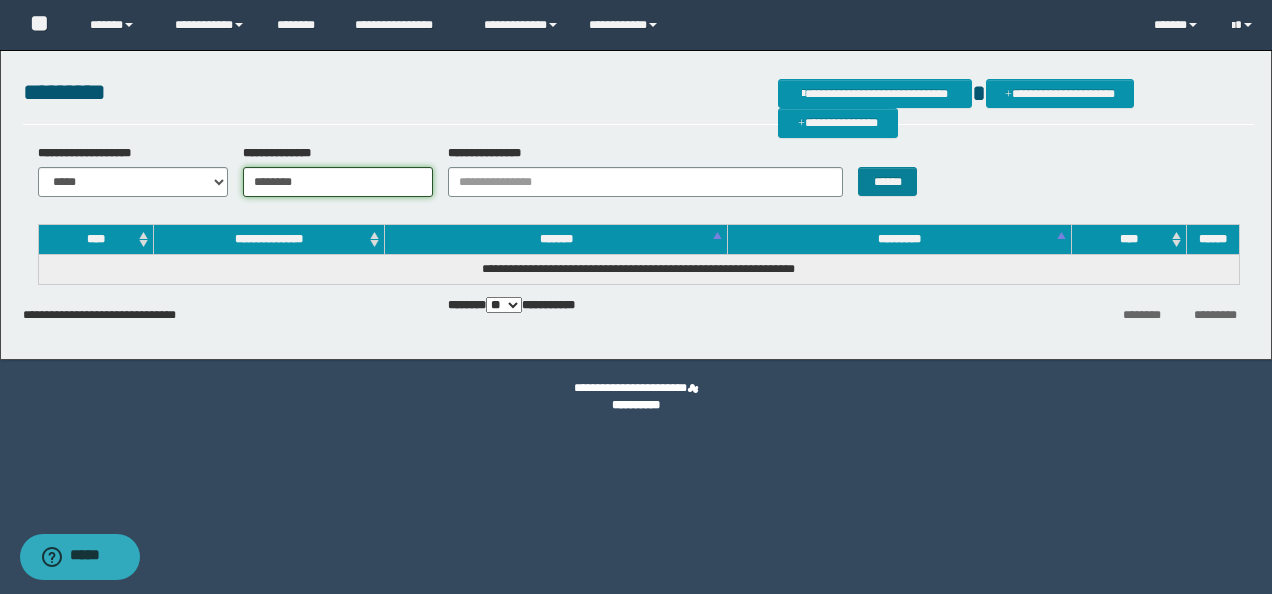 type on "********" 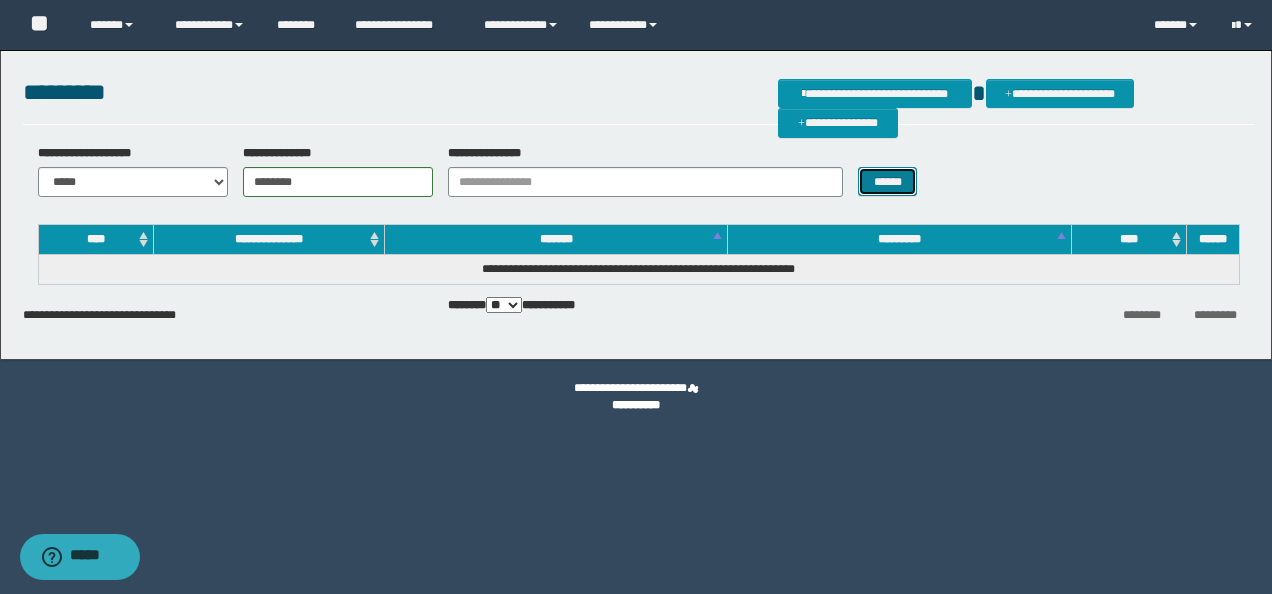 click on "******" at bounding box center [887, 181] 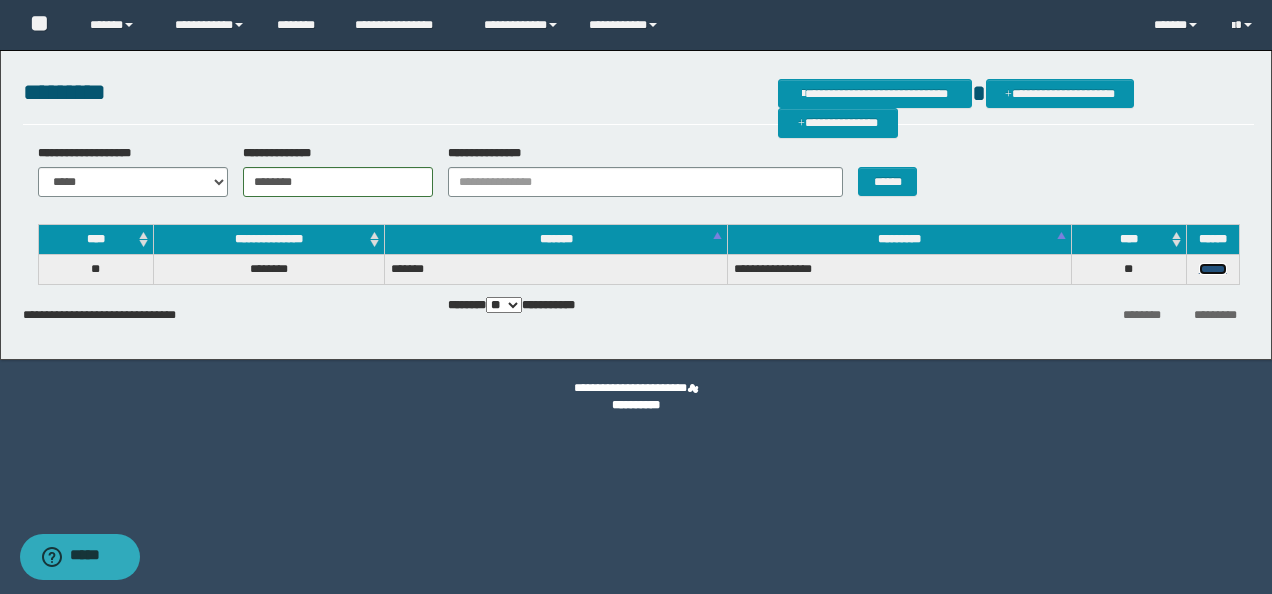 click on "******" at bounding box center [1213, 269] 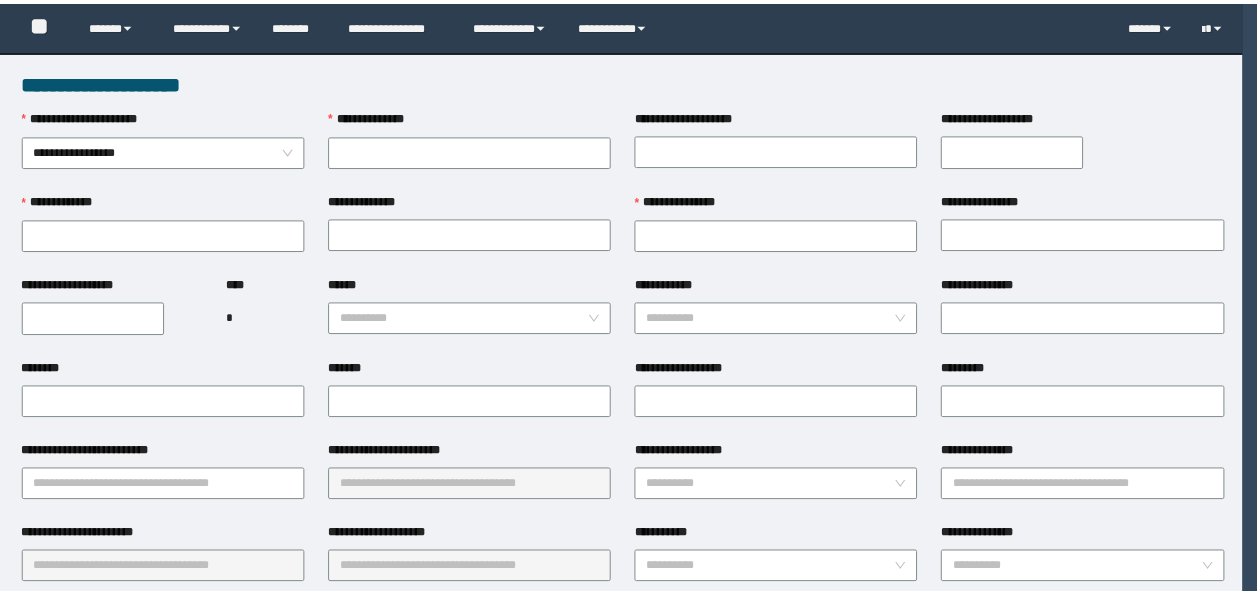 scroll, scrollTop: 0, scrollLeft: 0, axis: both 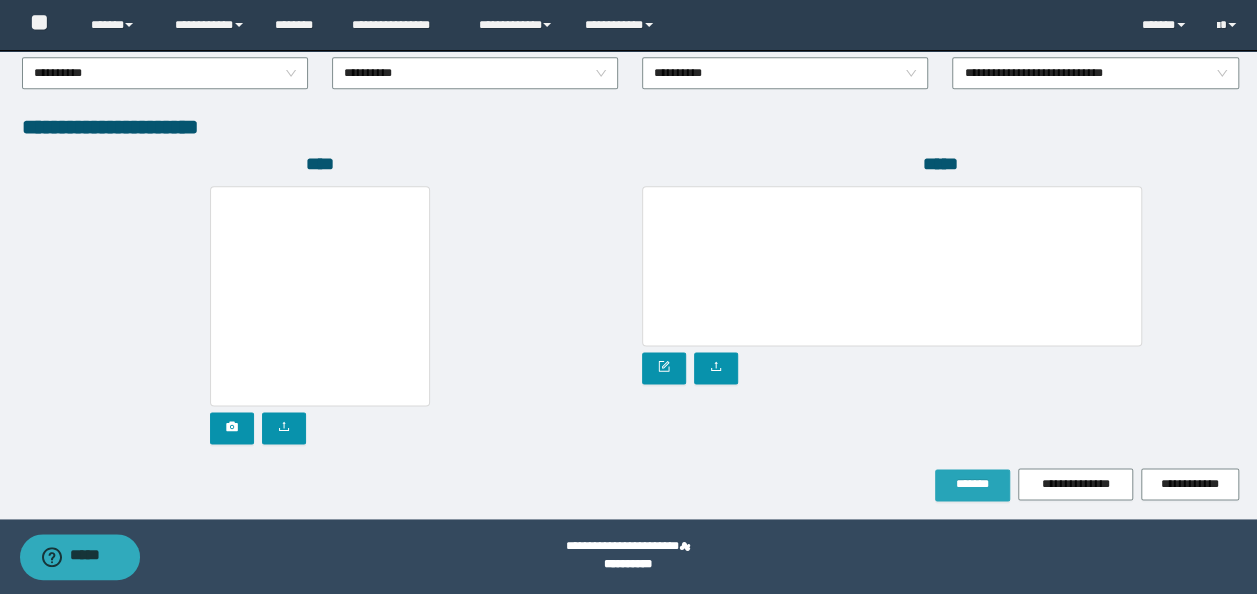 click on "*******" at bounding box center [972, 484] 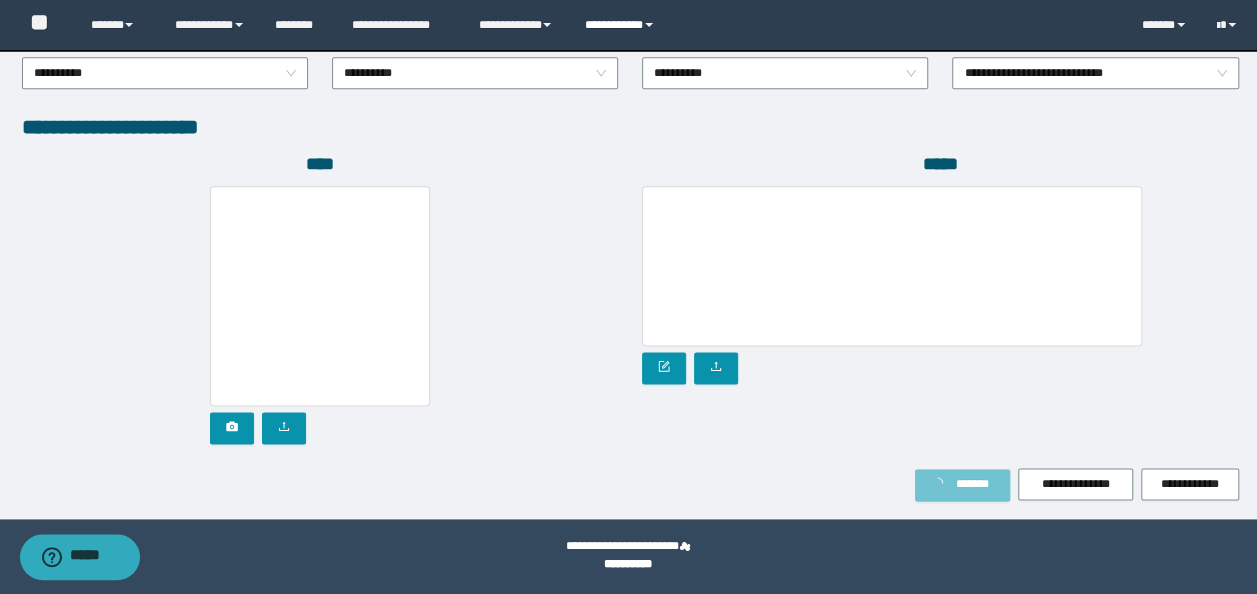 scroll, scrollTop: 1160, scrollLeft: 0, axis: vertical 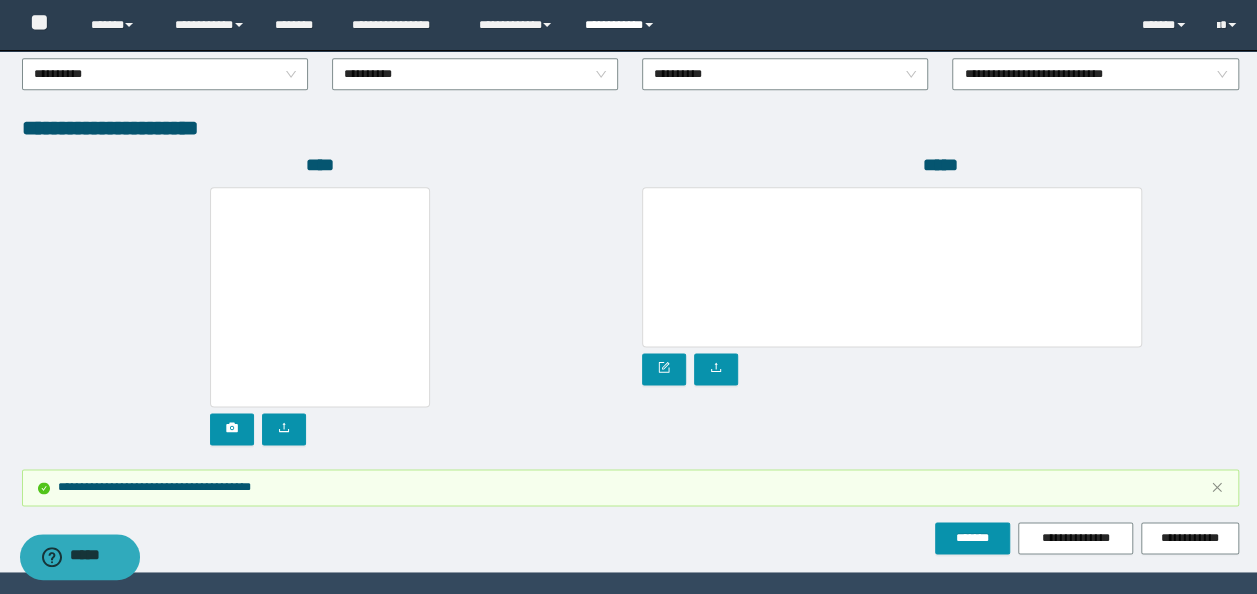 click on "**********" at bounding box center [622, 25] 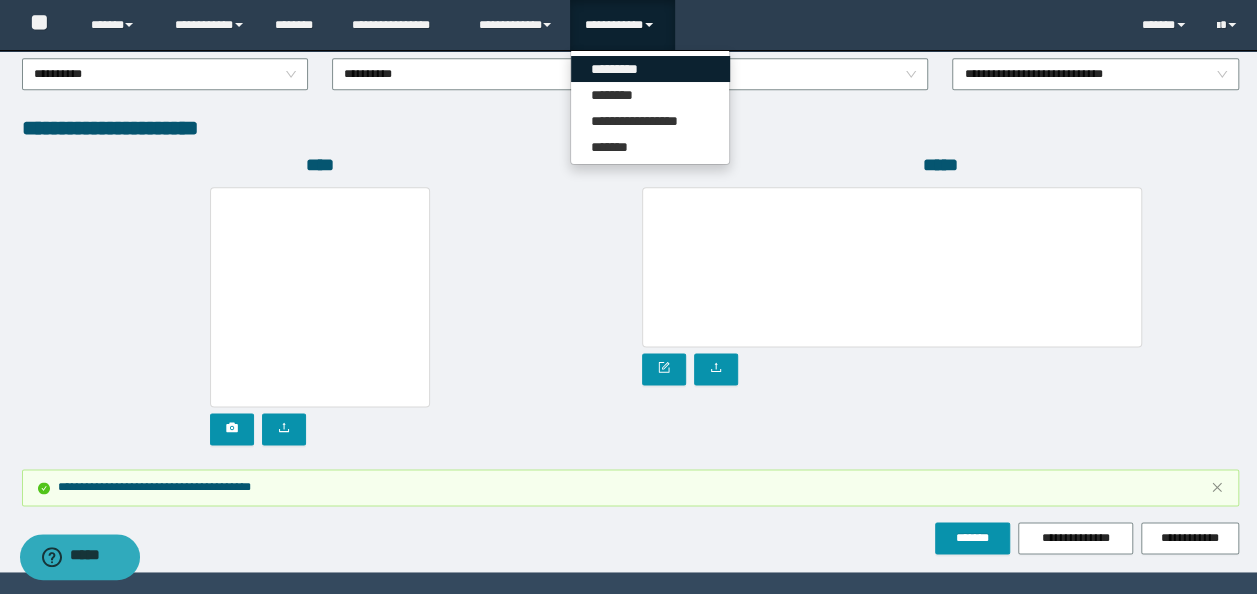 click on "*********" at bounding box center [650, 69] 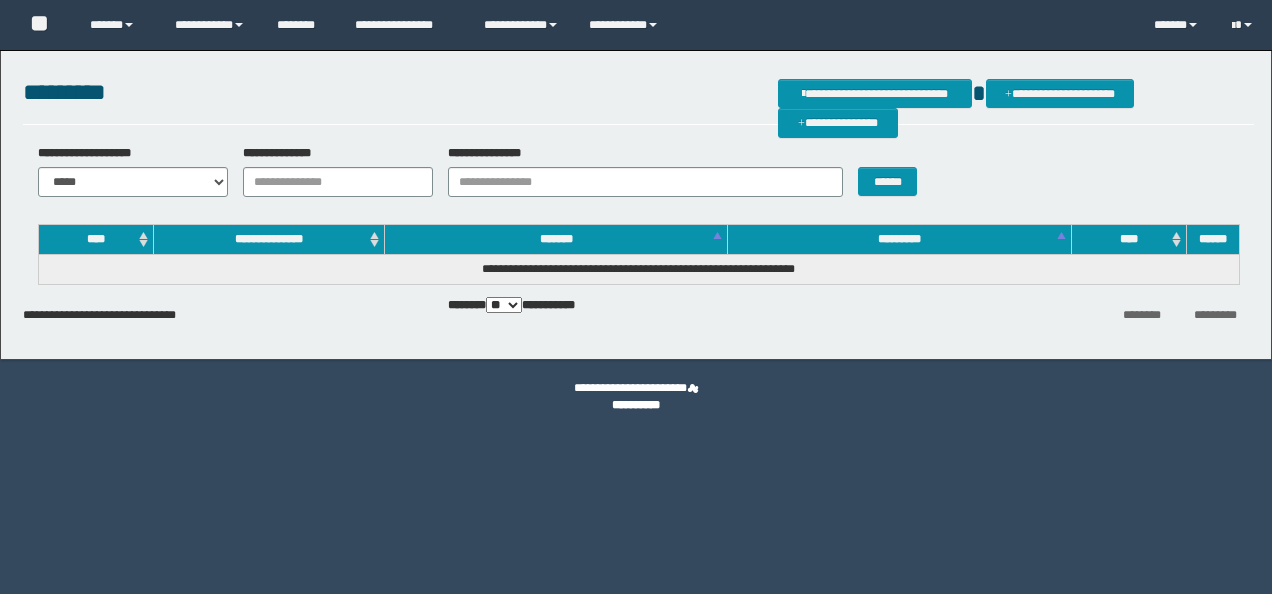 scroll, scrollTop: 0, scrollLeft: 0, axis: both 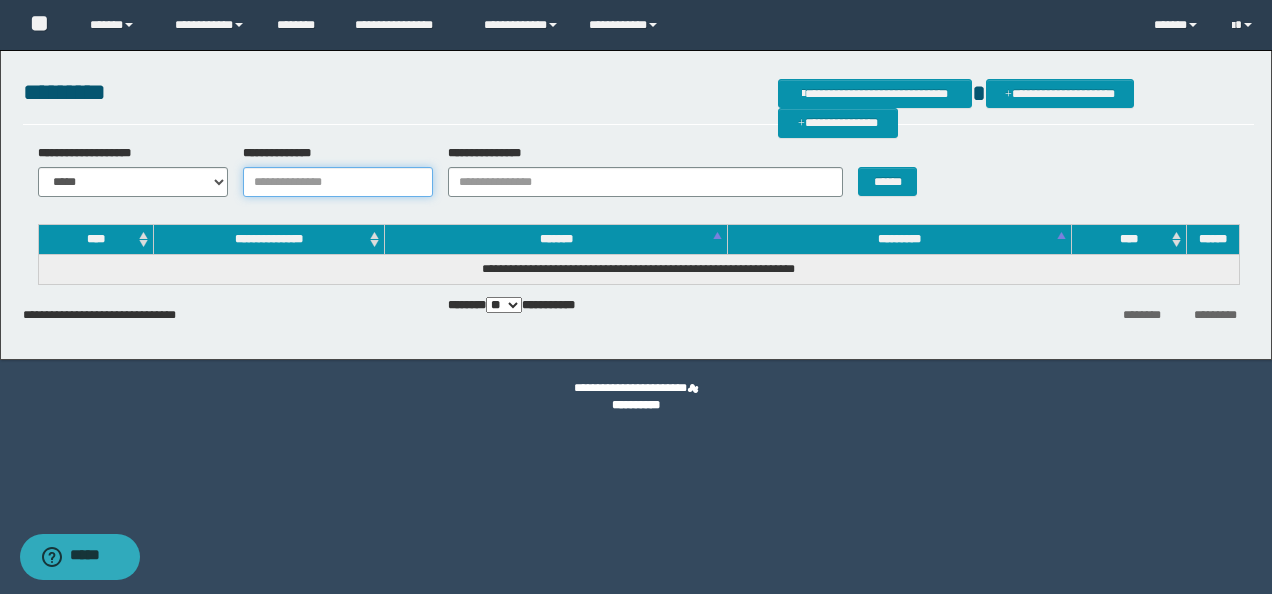 click on "**********" at bounding box center (338, 182) 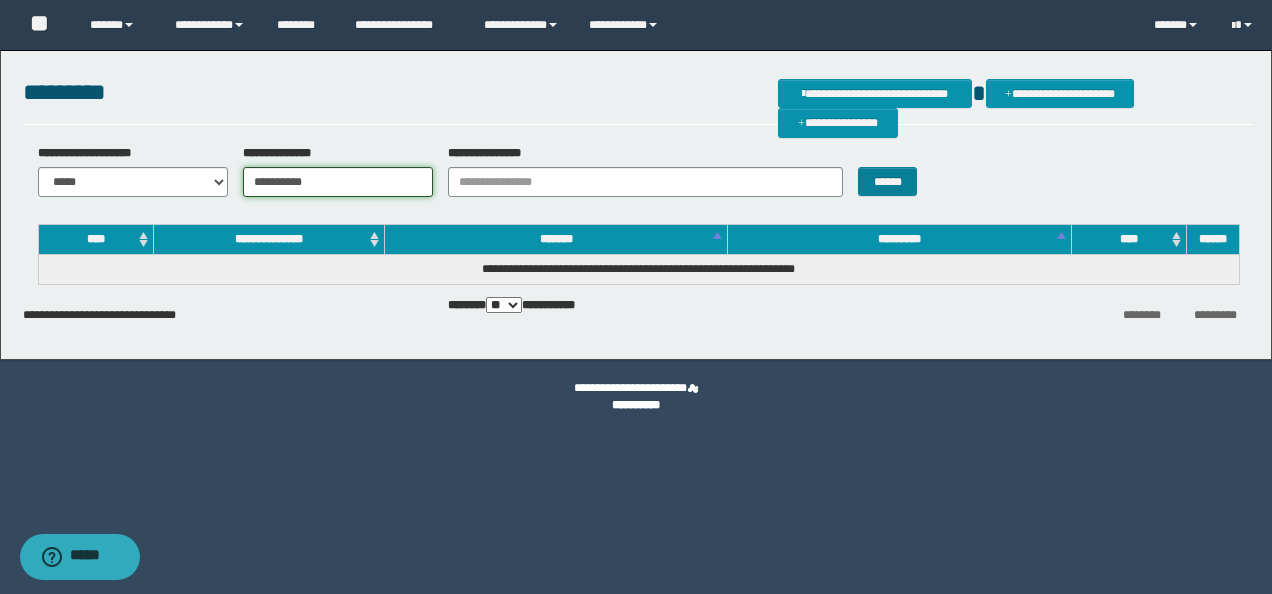 type on "**********" 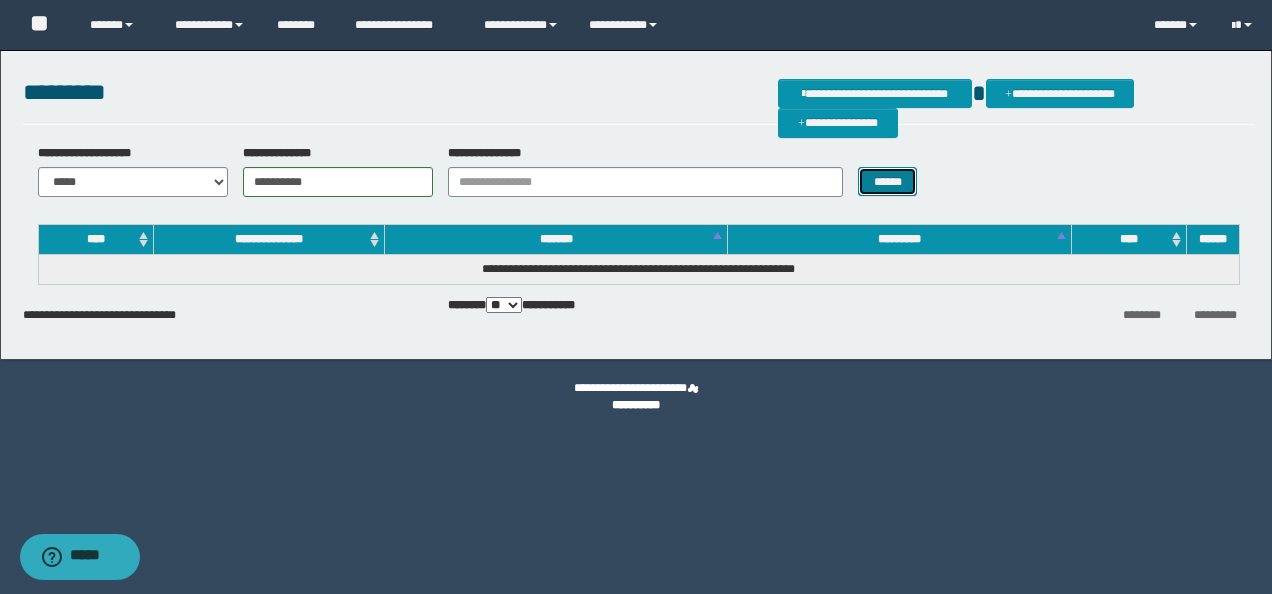 click on "******" at bounding box center (887, 181) 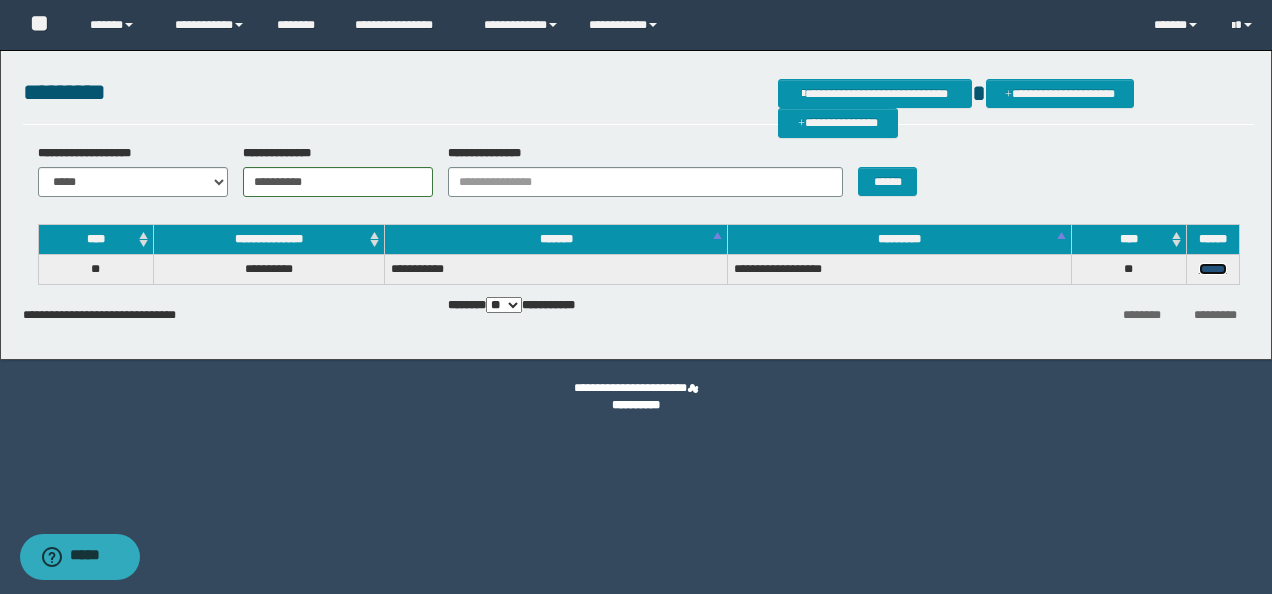 click on "******" at bounding box center (1213, 269) 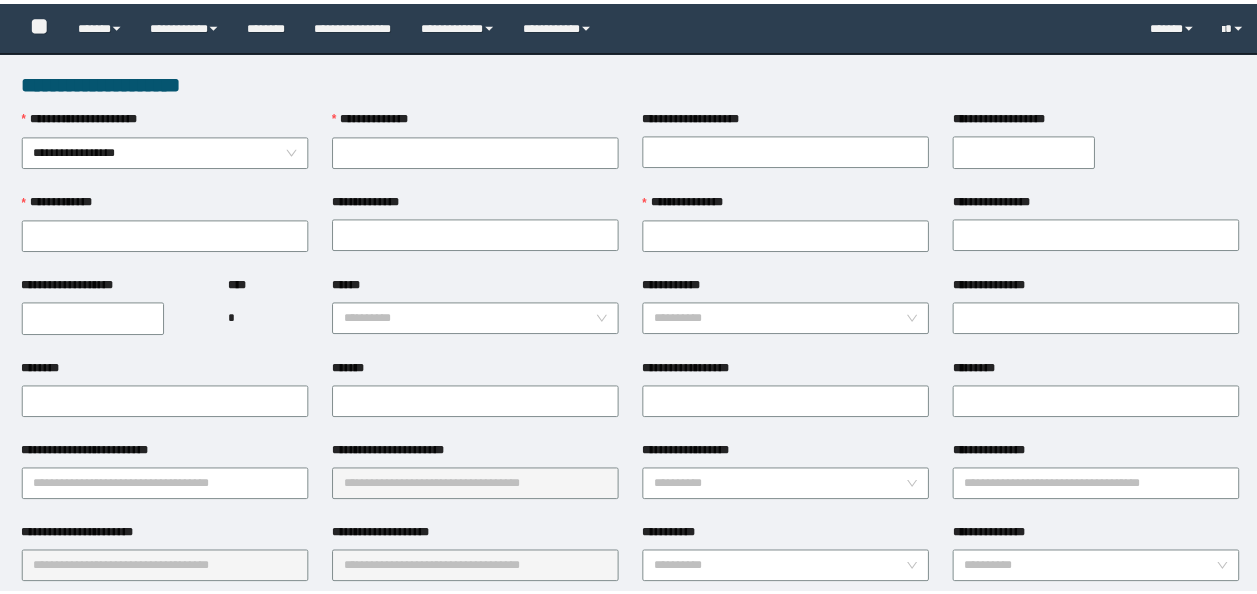 scroll, scrollTop: 0, scrollLeft: 0, axis: both 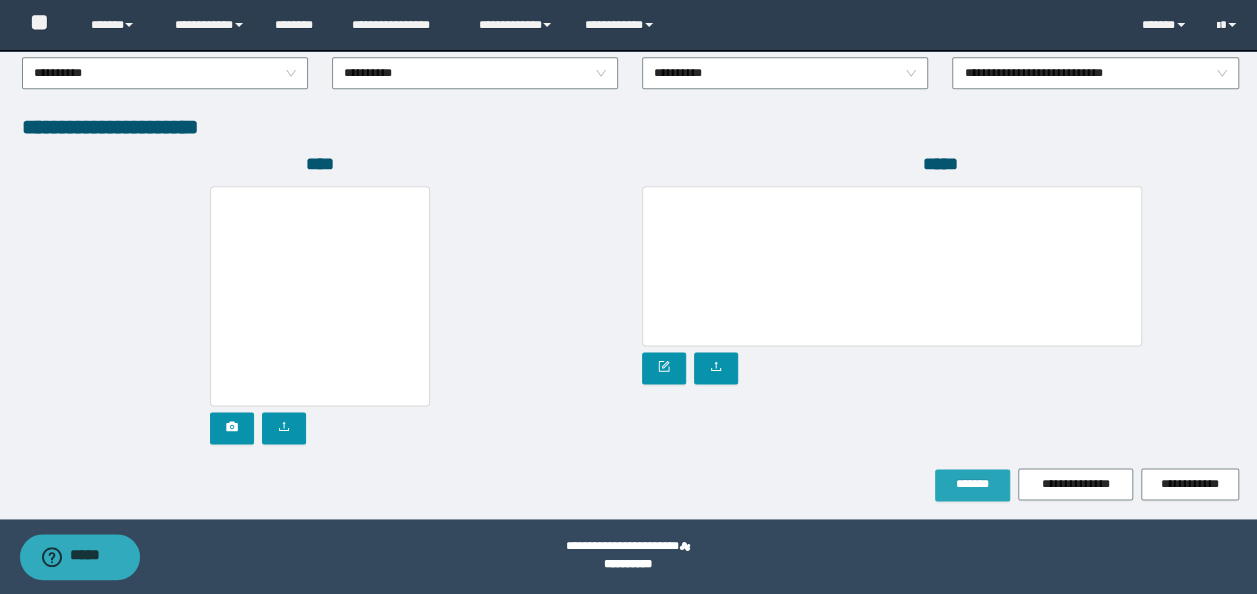 click on "*******" at bounding box center (972, 484) 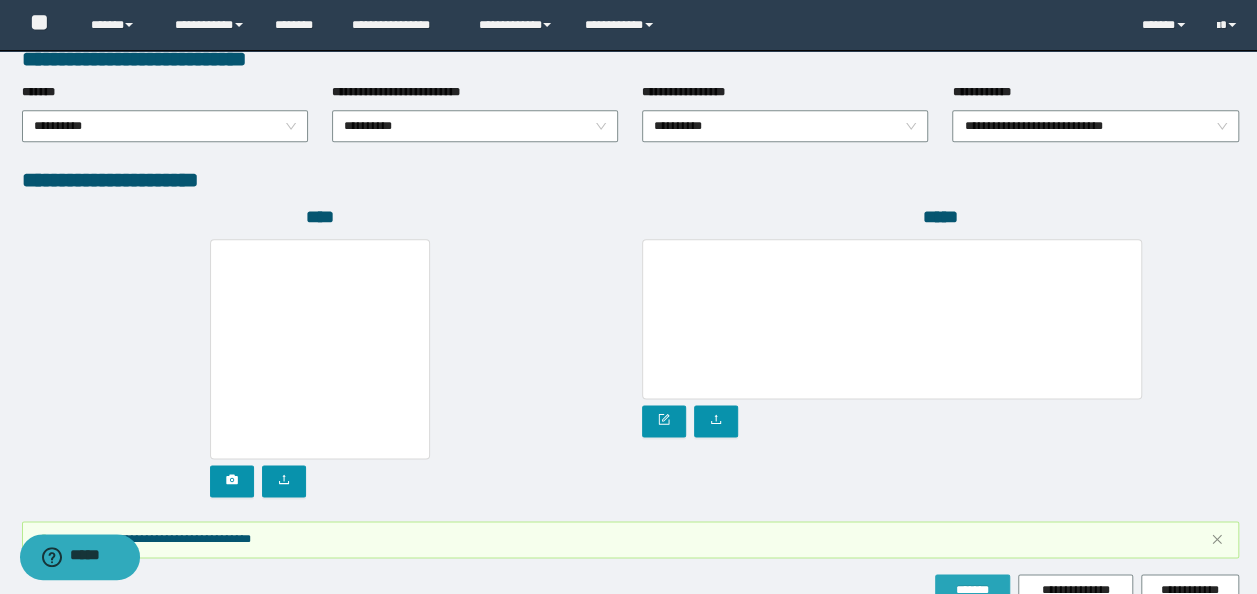 scroll, scrollTop: 1160, scrollLeft: 0, axis: vertical 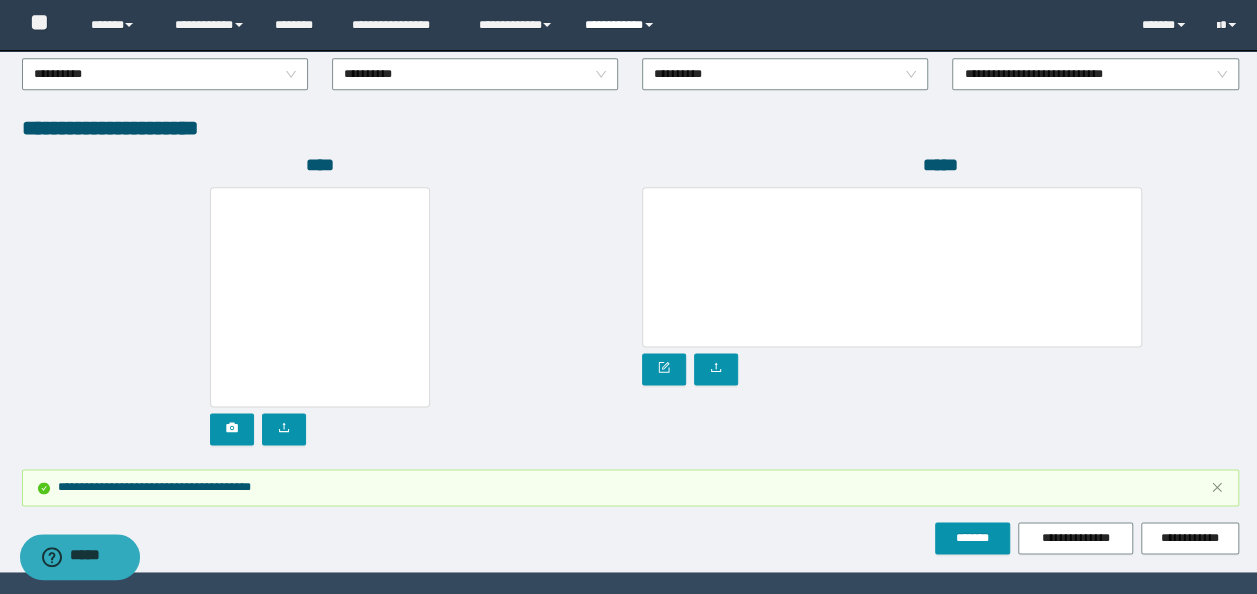 click on "**********" at bounding box center (622, 25) 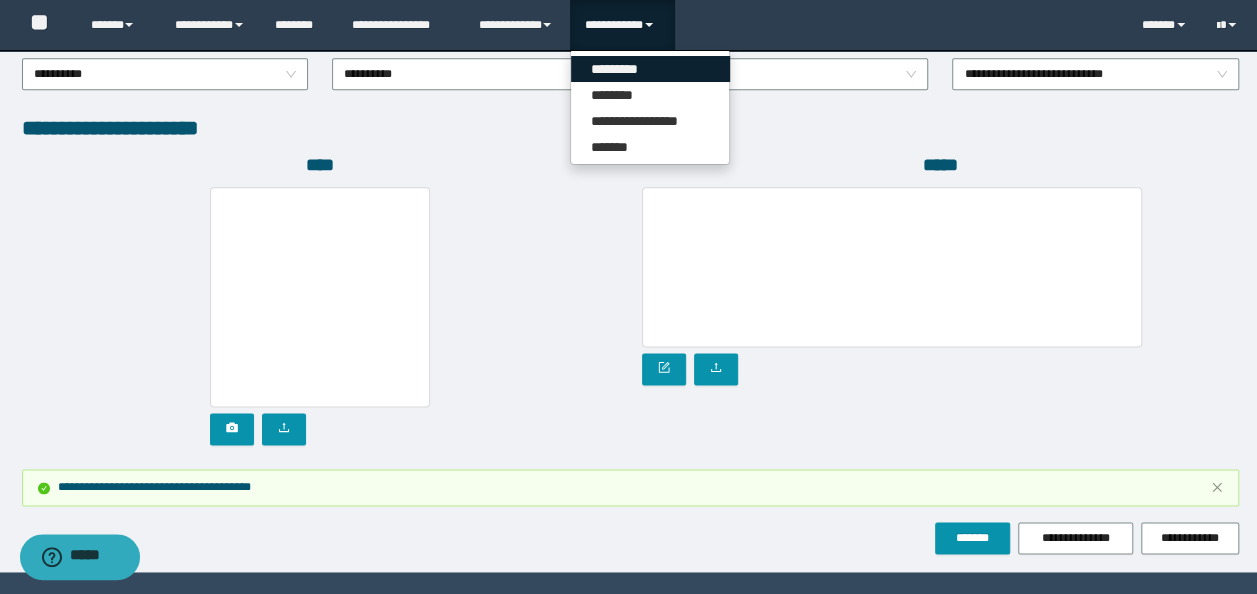 click on "*********" at bounding box center (650, 69) 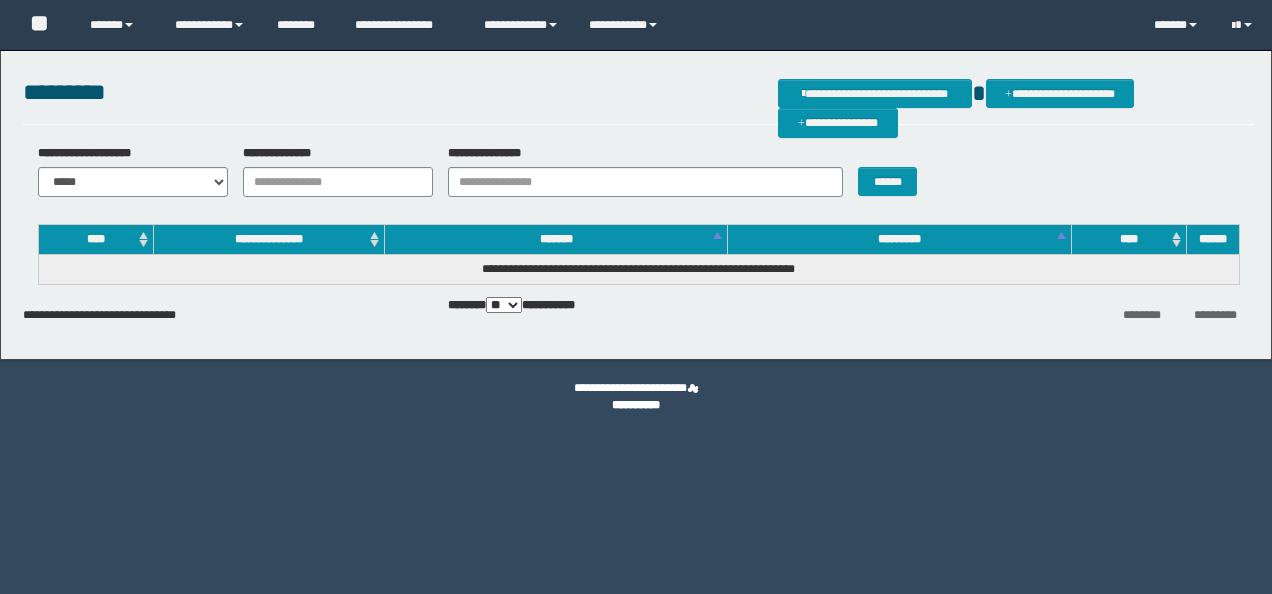 scroll, scrollTop: 0, scrollLeft: 0, axis: both 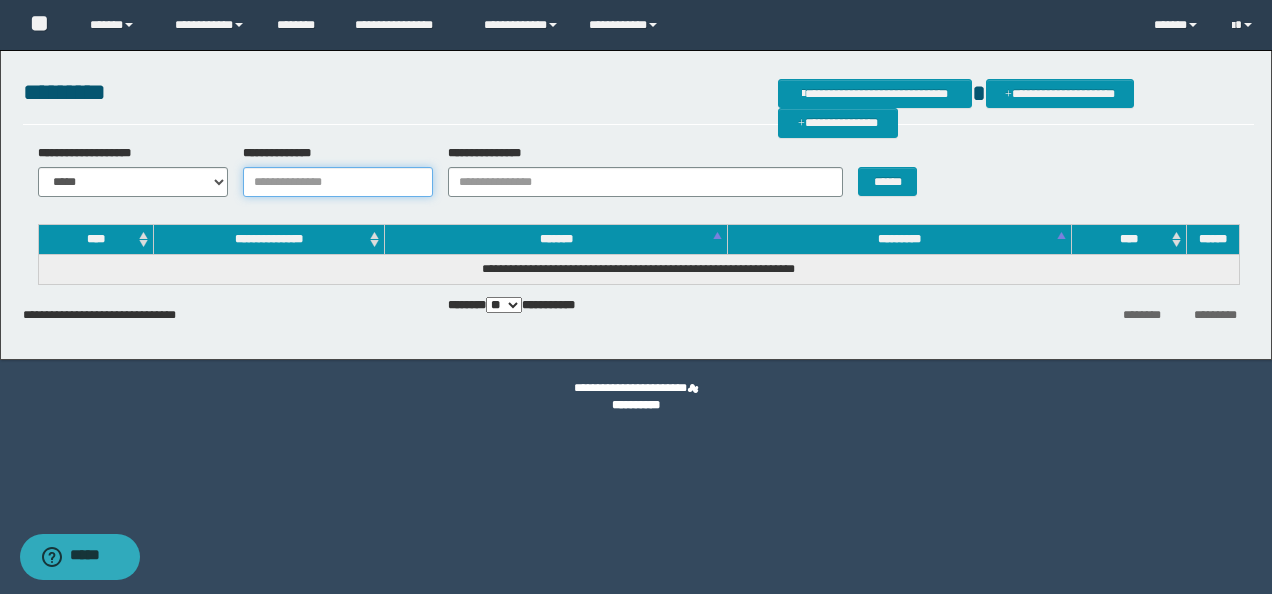 click on "**********" at bounding box center (338, 182) 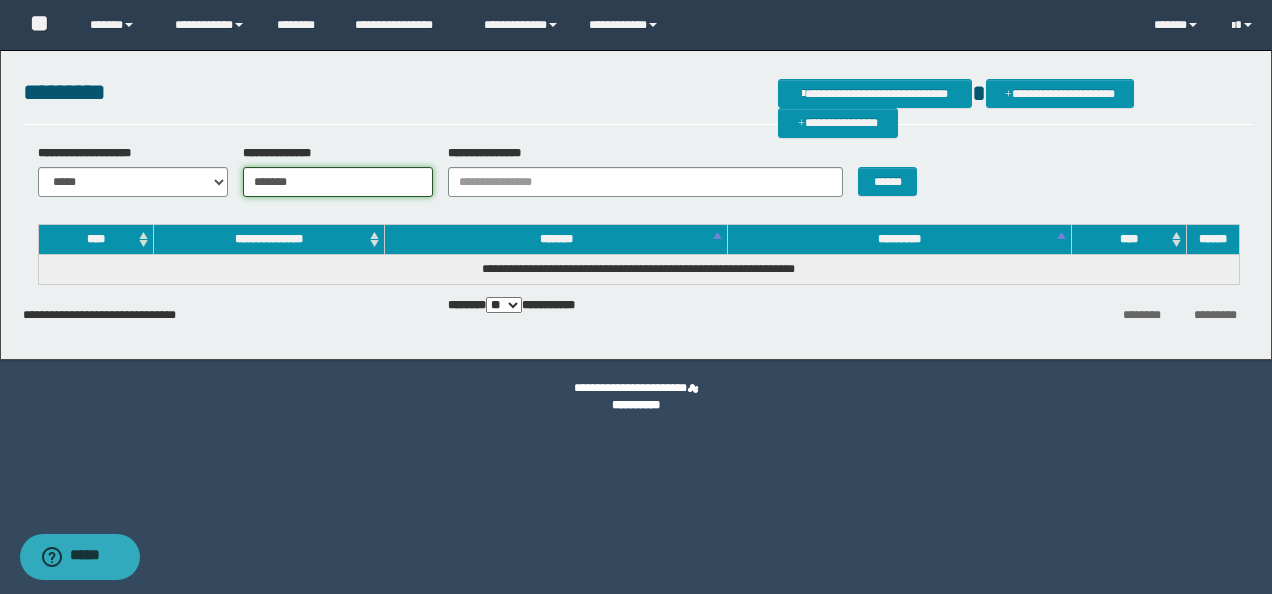 type on "*******" 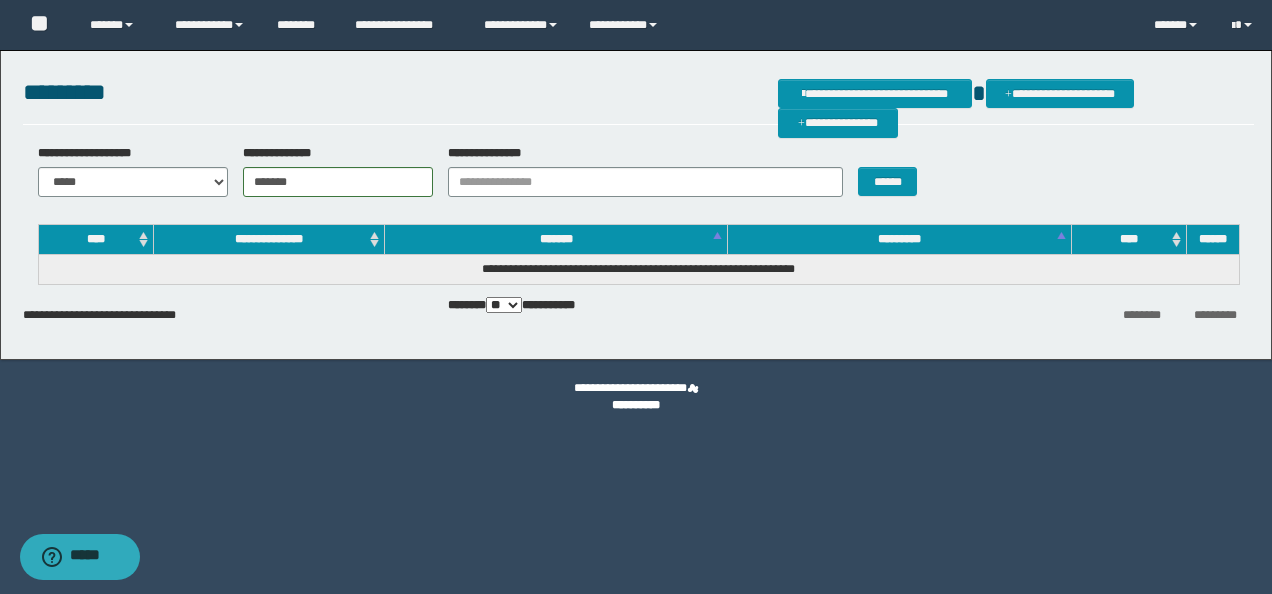 click on "******" at bounding box center [894, 170] 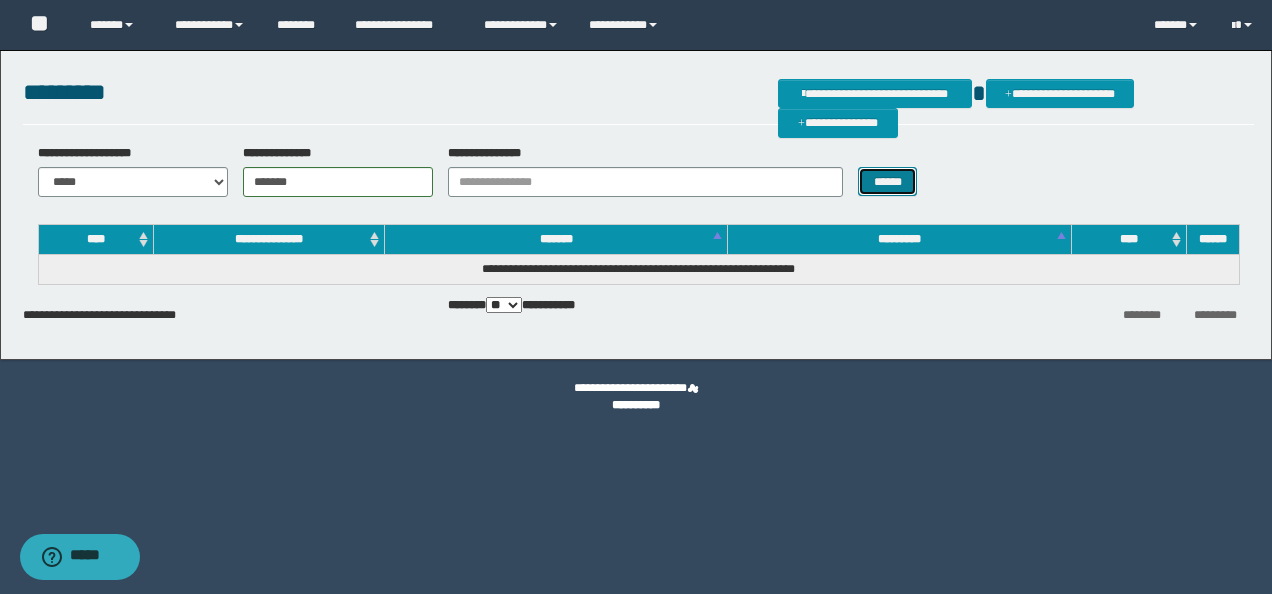 click on "******" at bounding box center (887, 181) 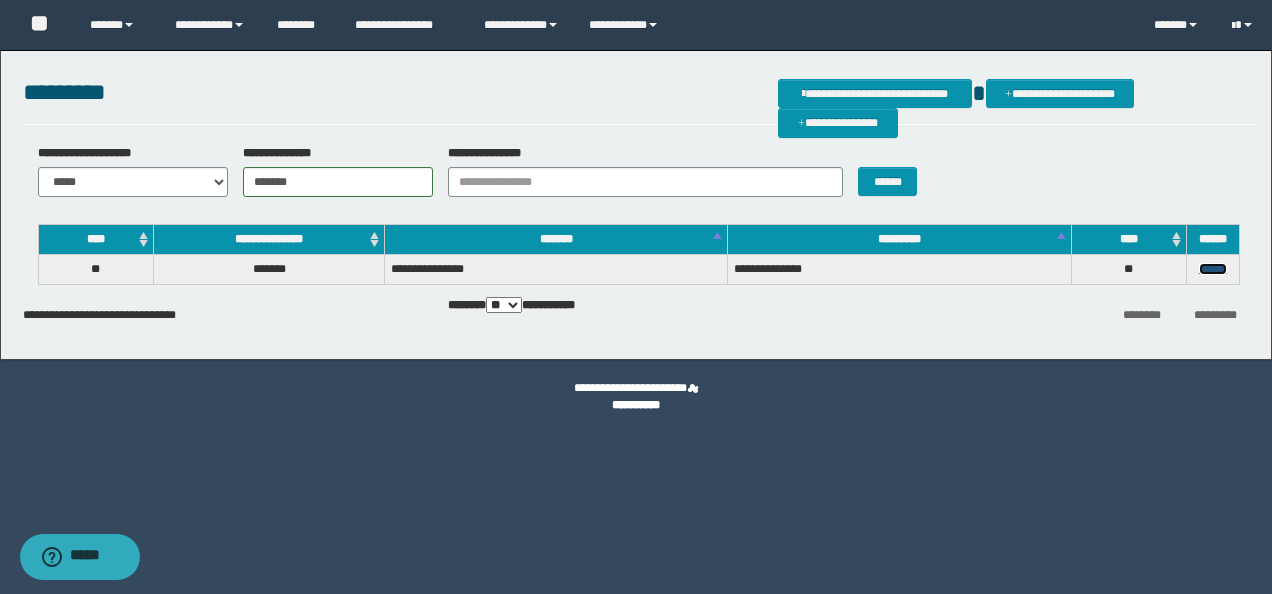 click on "******" at bounding box center (1213, 269) 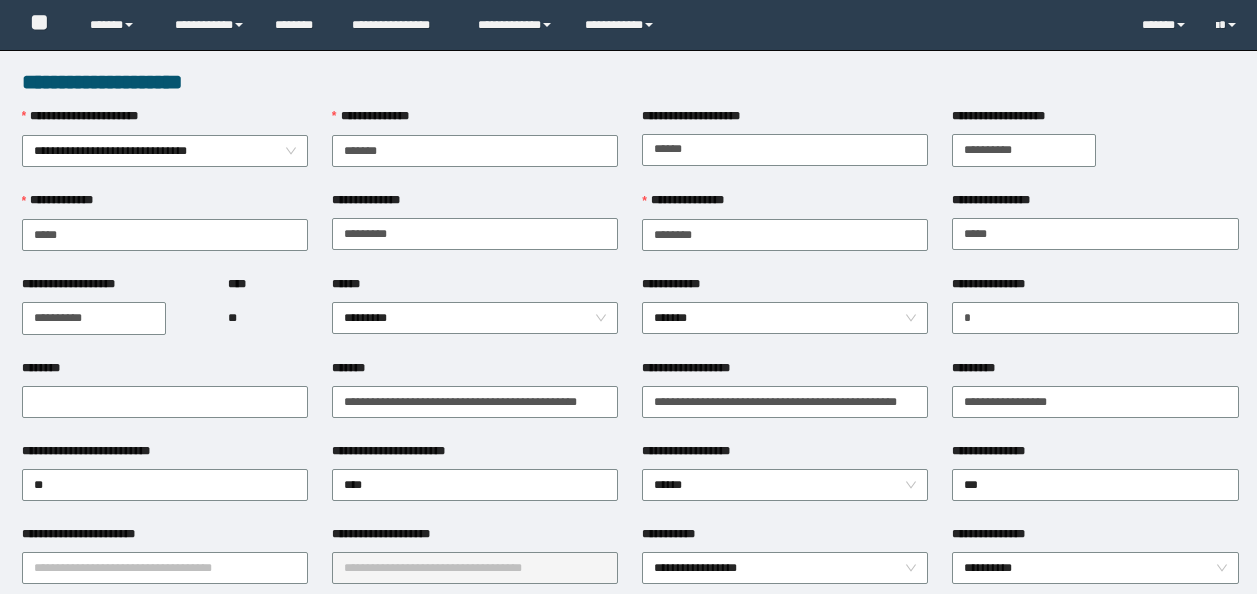 scroll, scrollTop: 0, scrollLeft: 0, axis: both 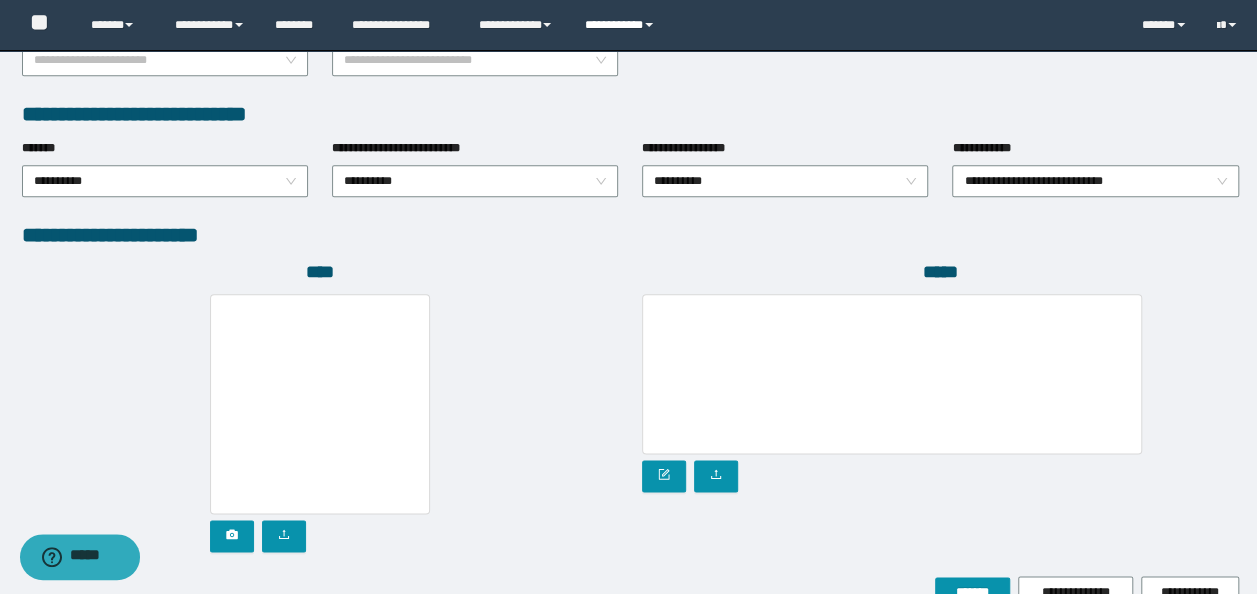 click on "**********" at bounding box center [622, 25] 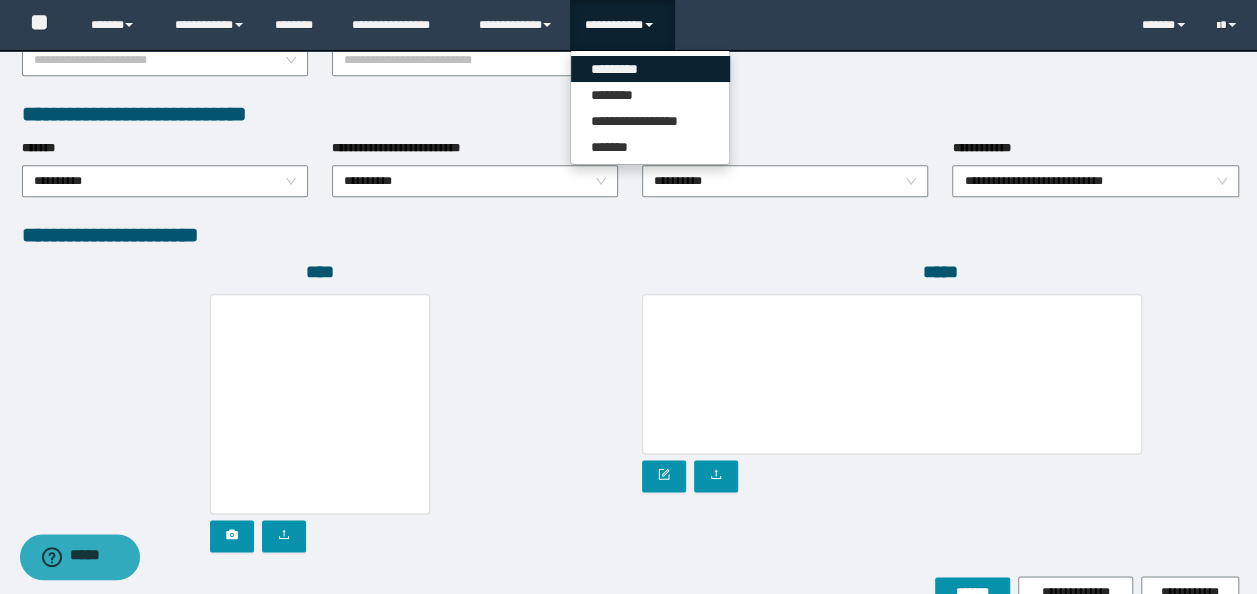 click on "*********" at bounding box center (650, 69) 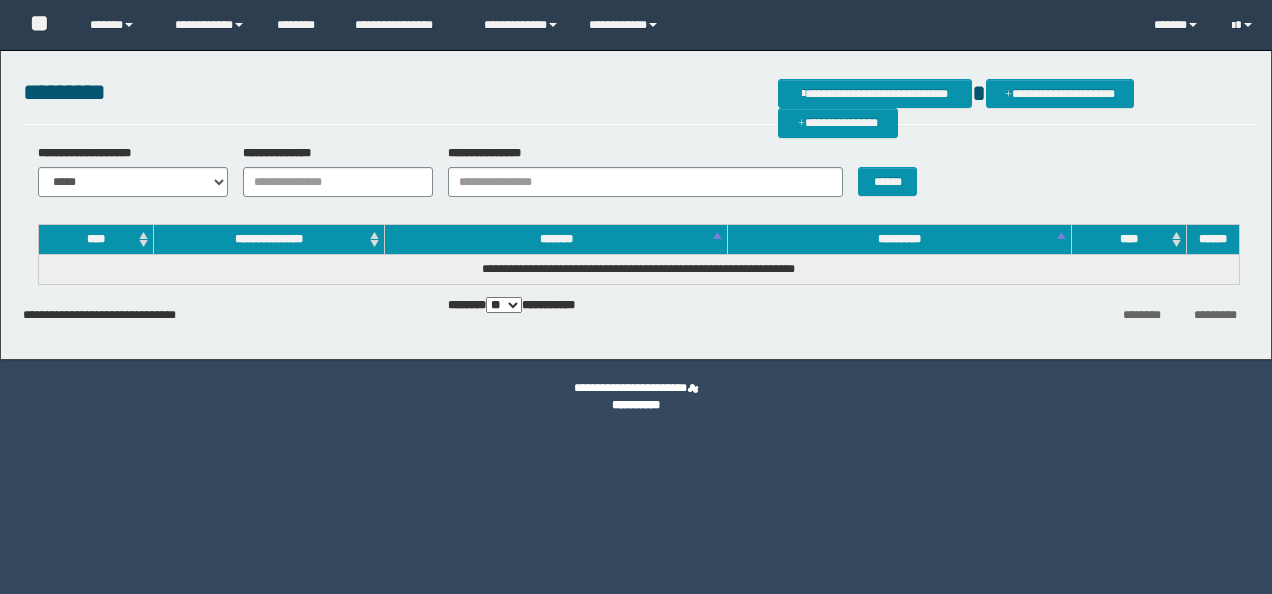 scroll, scrollTop: 0, scrollLeft: 0, axis: both 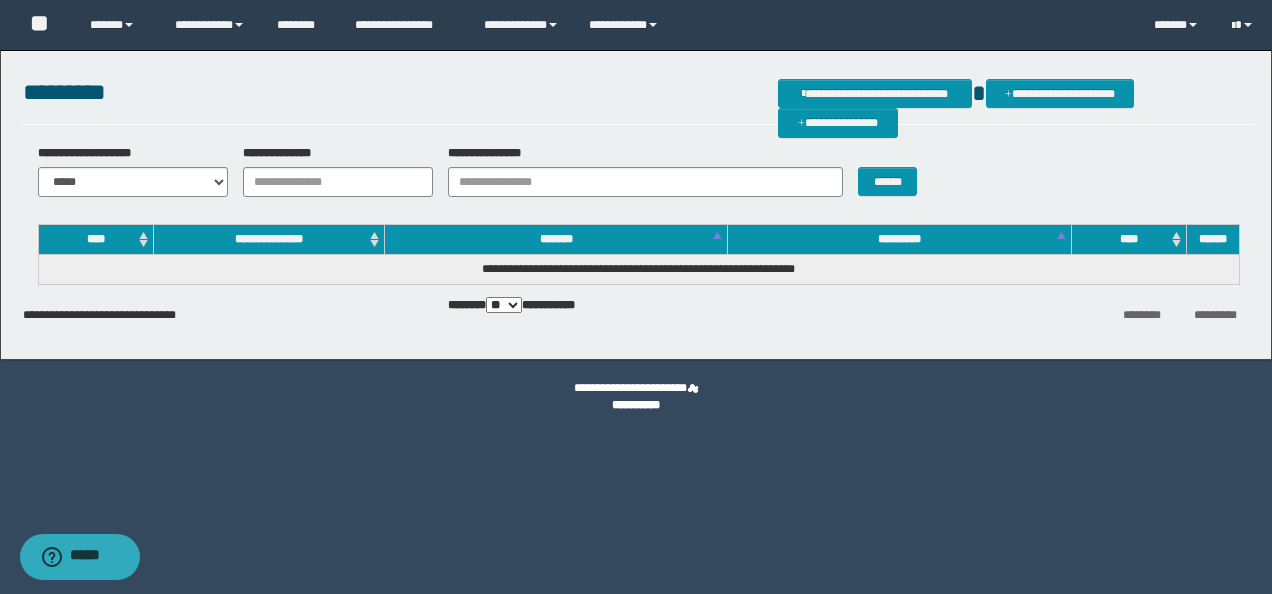 click on "******** *********" at bounding box center [1048, 313] 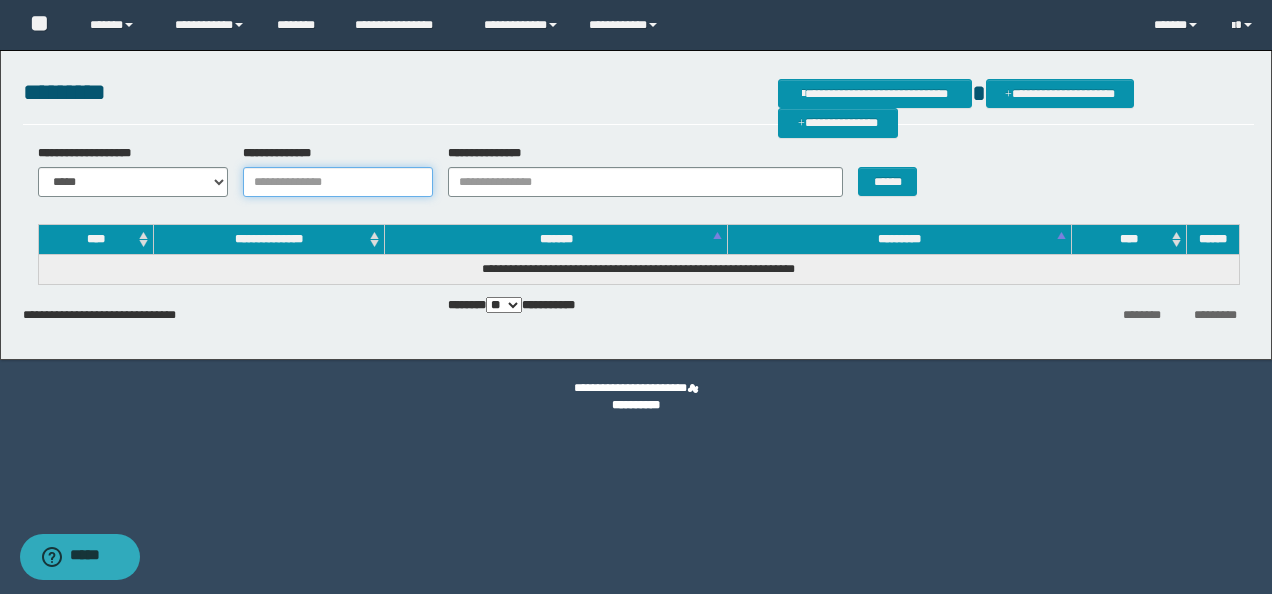 click on "**********" at bounding box center (338, 182) 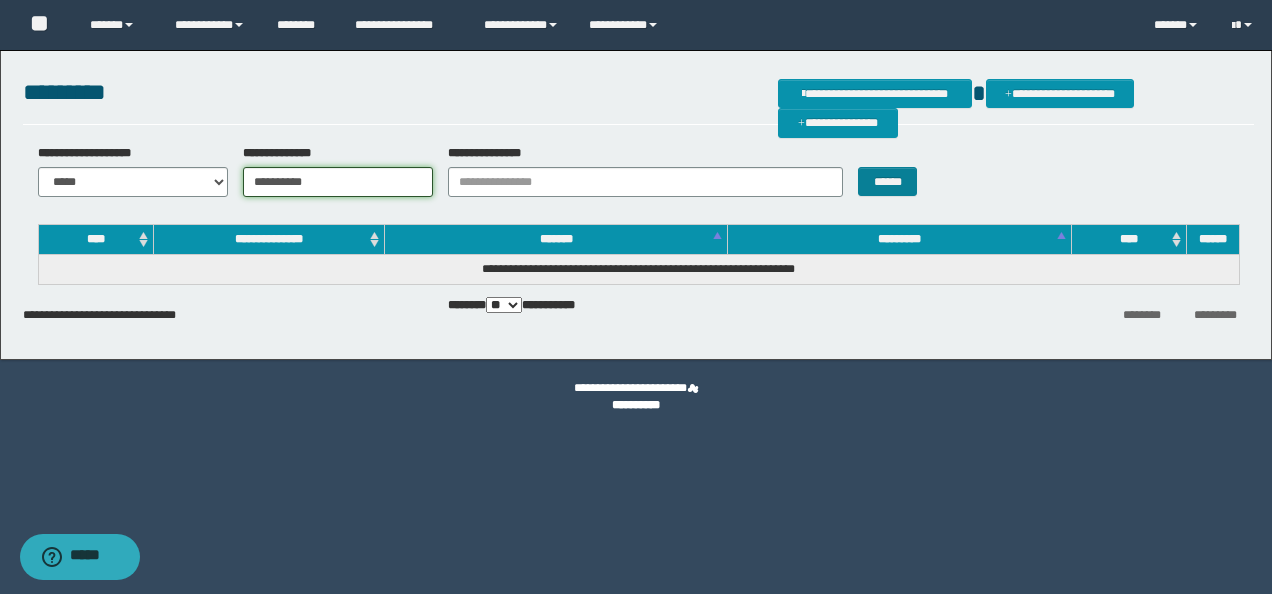 type on "**********" 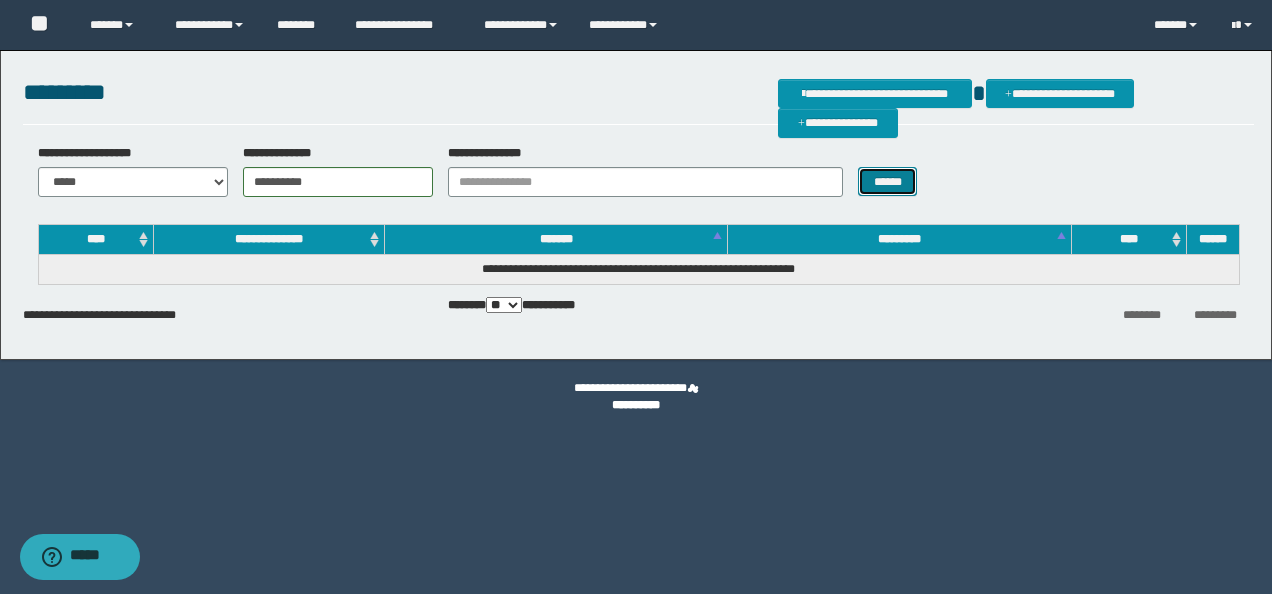 click on "******" at bounding box center [887, 181] 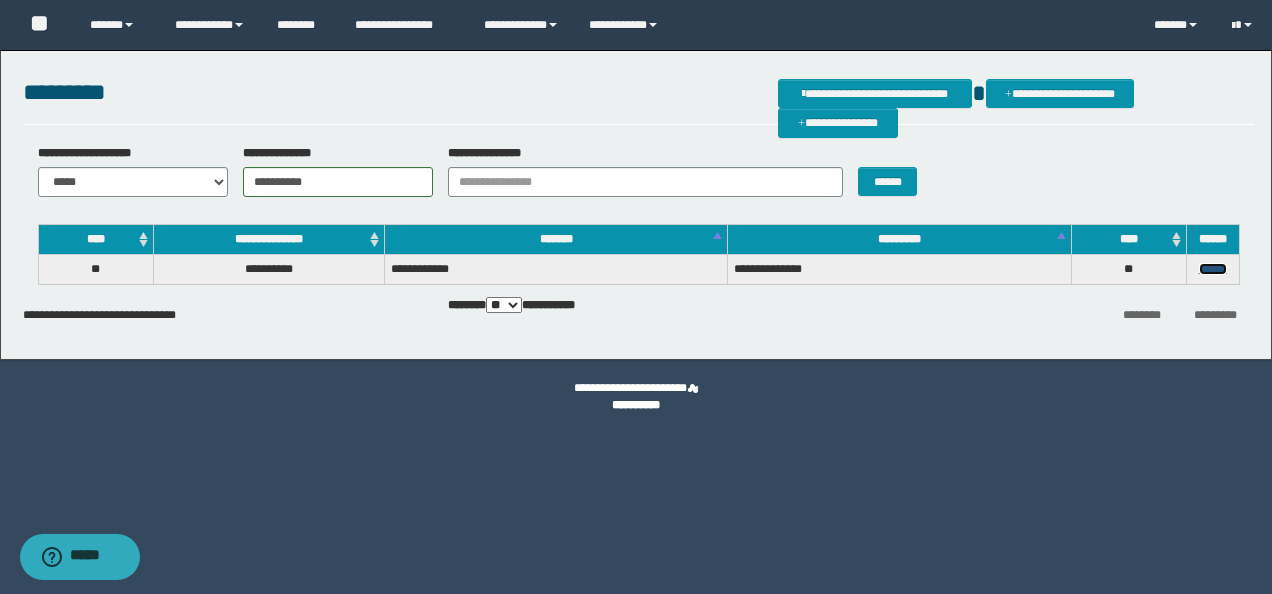 click on "******" at bounding box center [1213, 269] 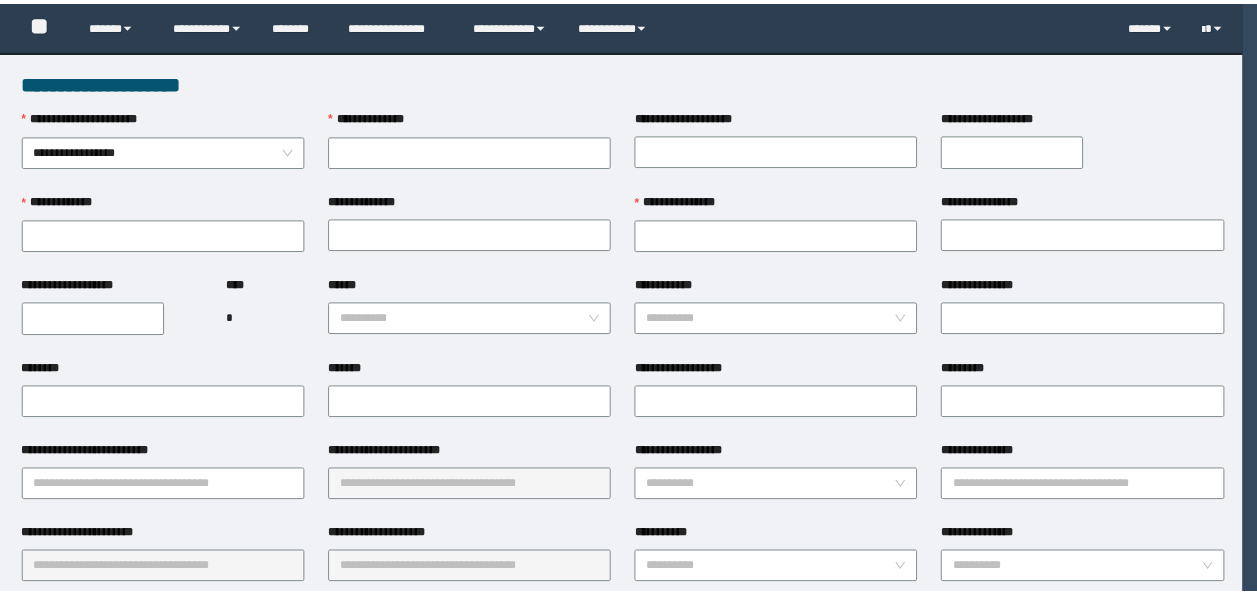 scroll, scrollTop: 0, scrollLeft: 0, axis: both 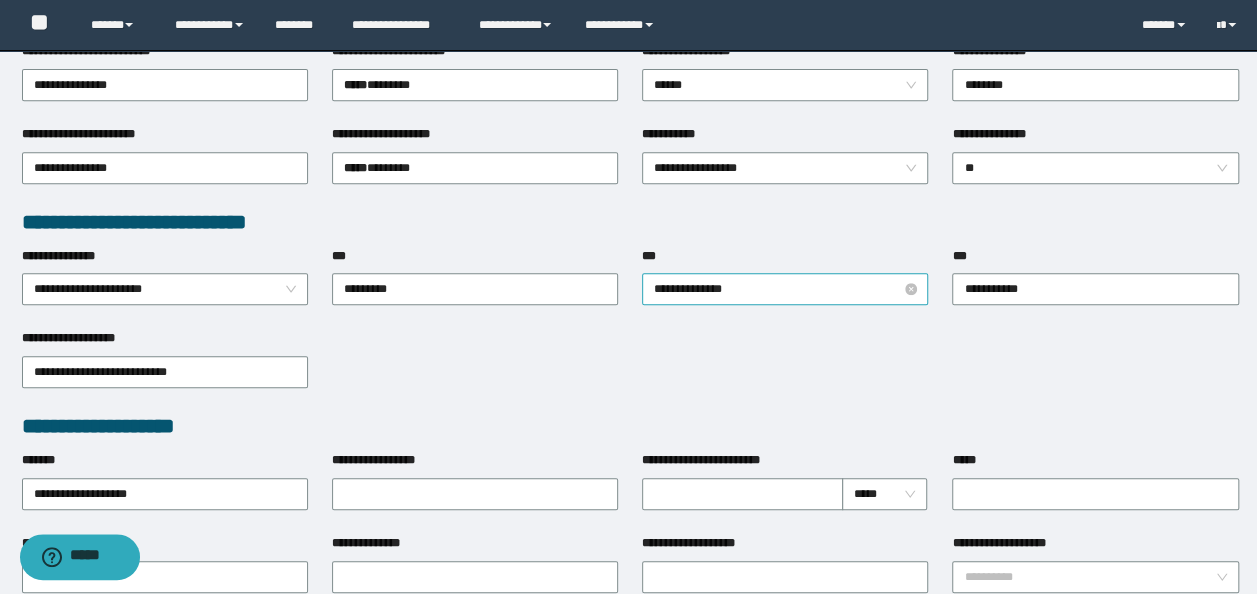 type on "**********" 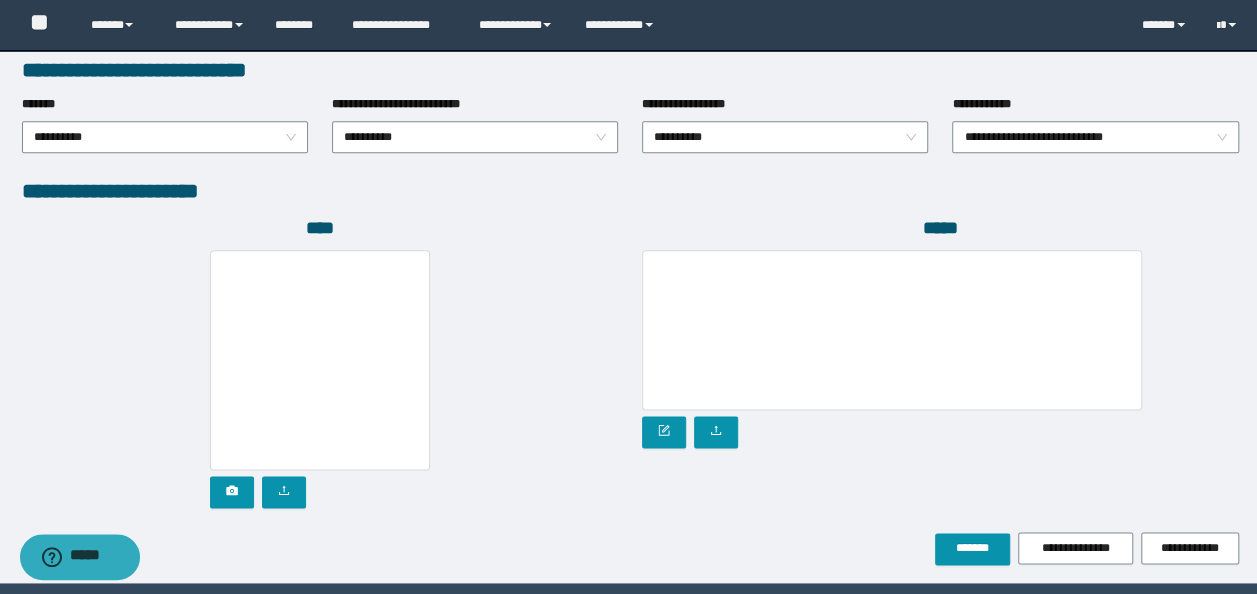 scroll, scrollTop: 1108, scrollLeft: 0, axis: vertical 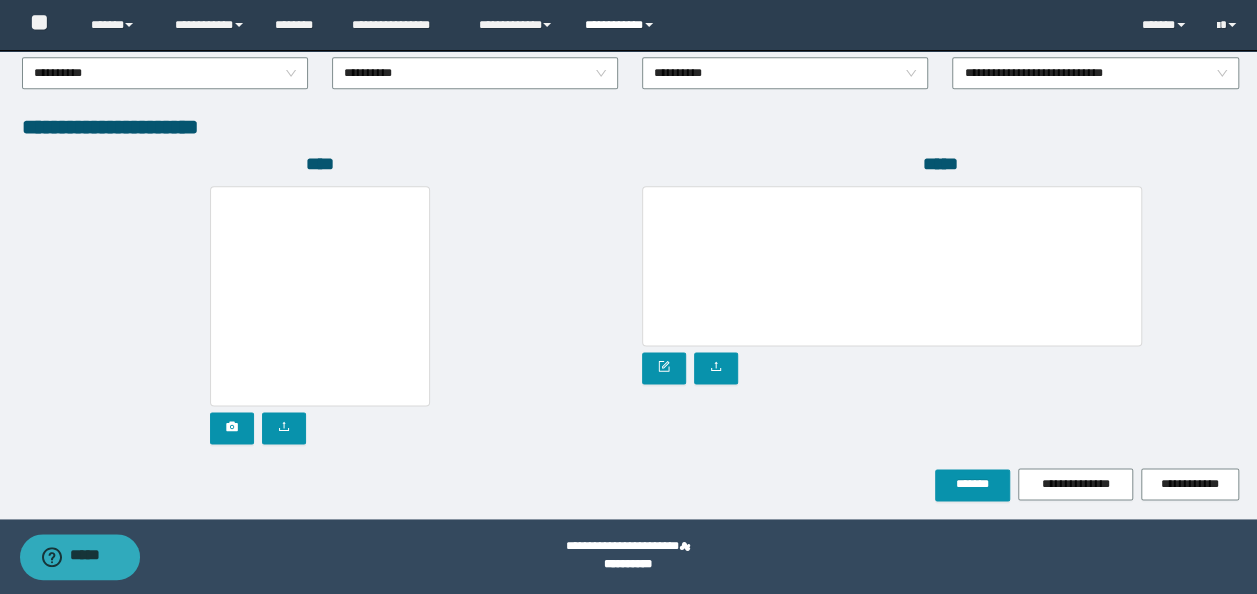 click on "**********" at bounding box center [622, 25] 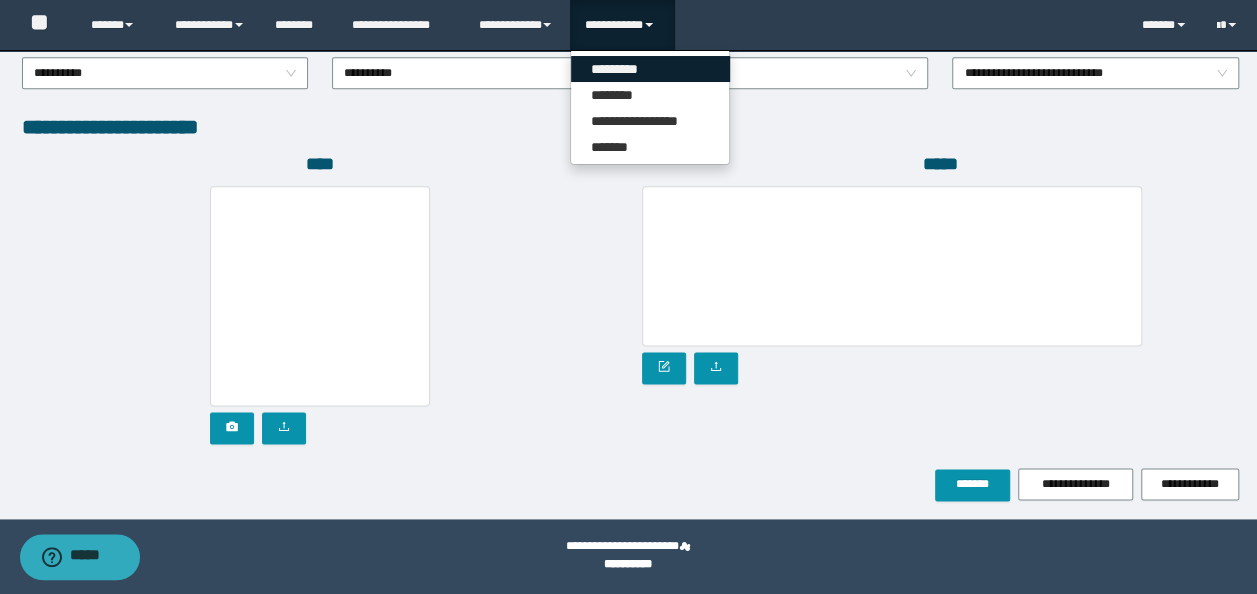 click on "*********" at bounding box center [650, 69] 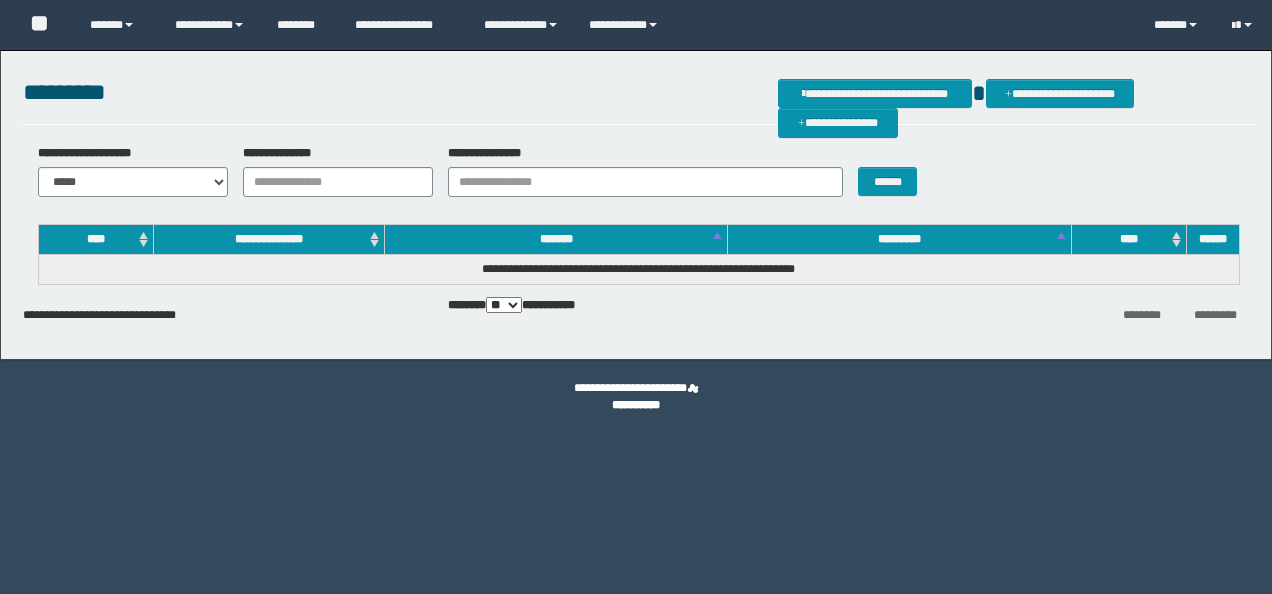 scroll, scrollTop: 0, scrollLeft: 0, axis: both 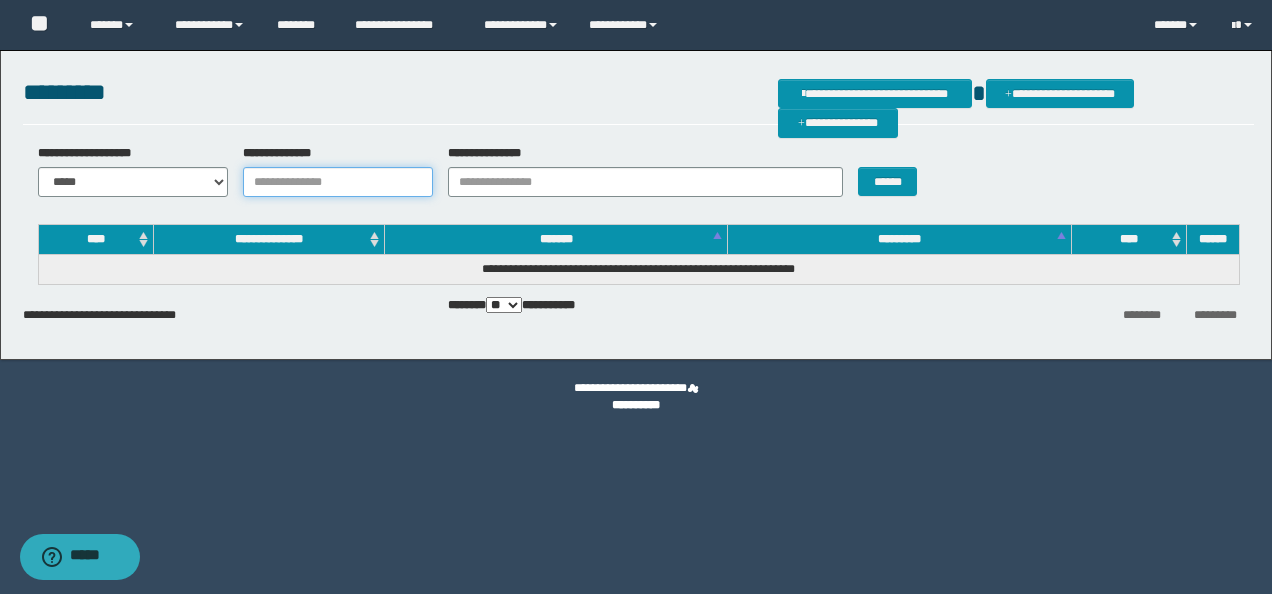 click on "**********" at bounding box center (338, 182) 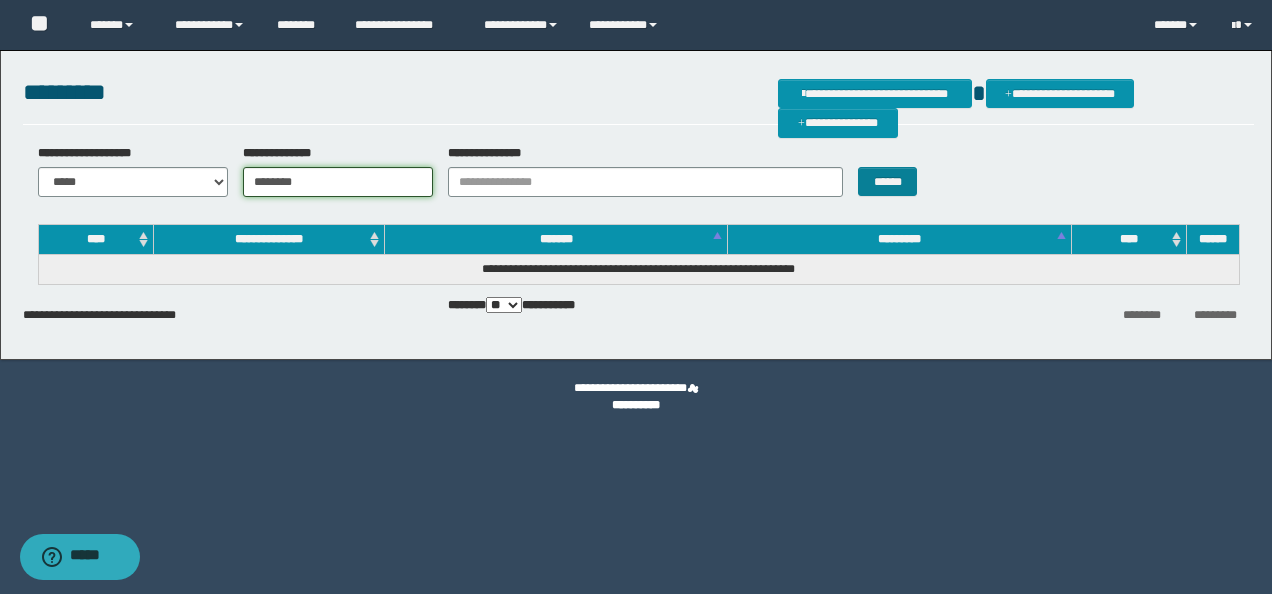 type on "********" 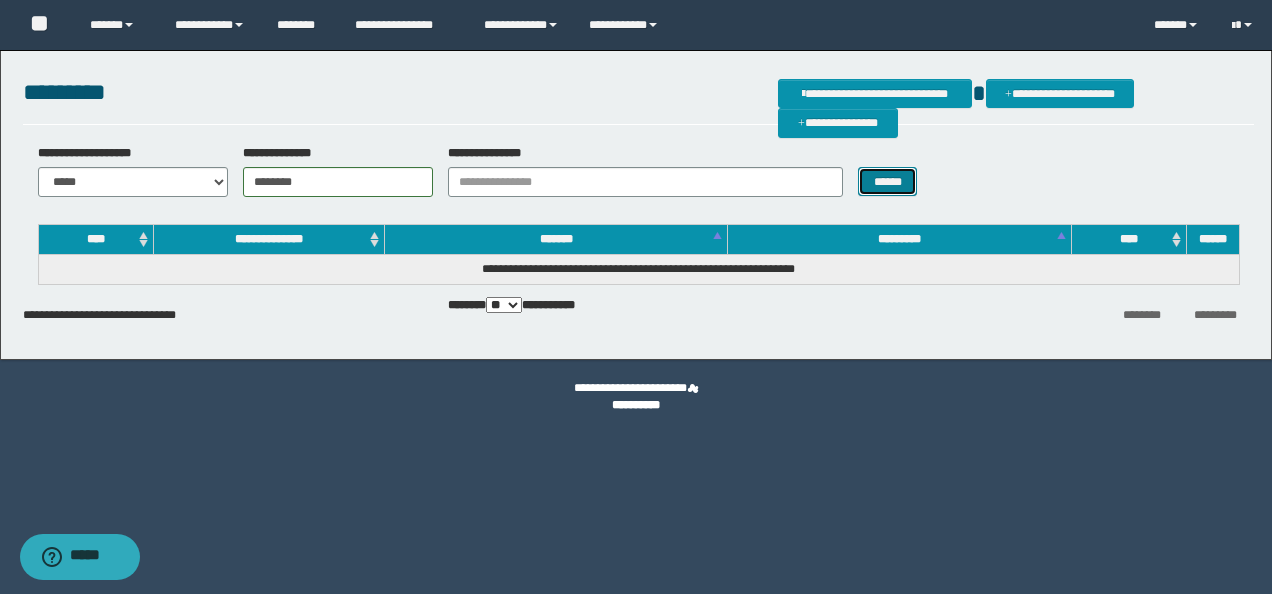 click on "******" at bounding box center (887, 181) 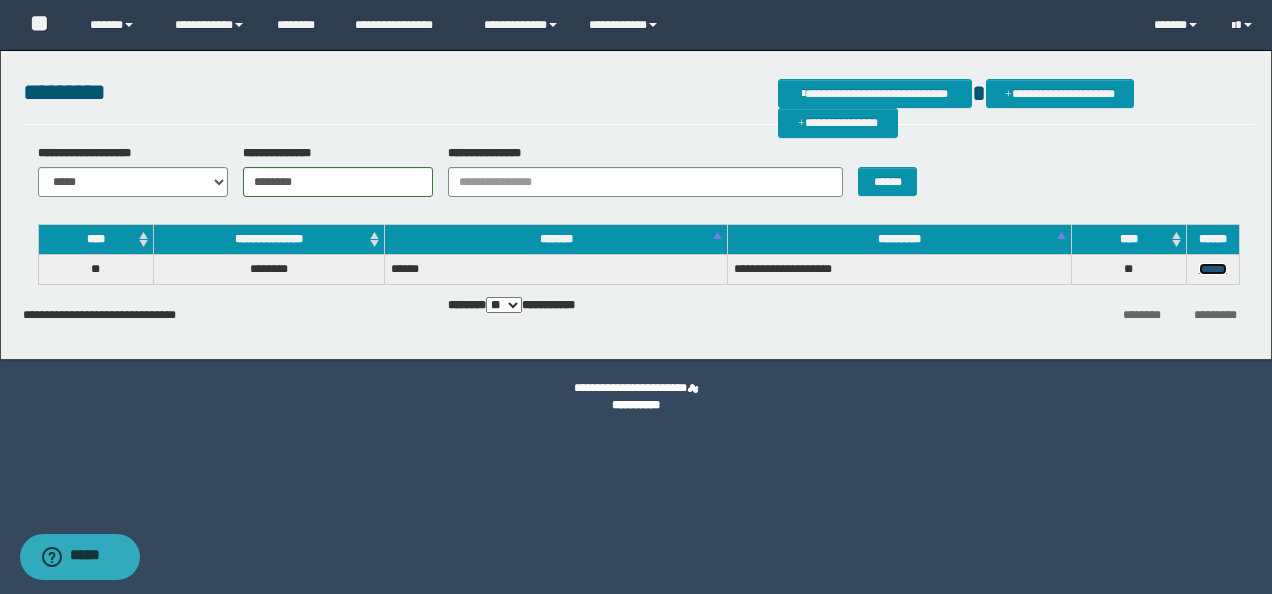 click on "******" at bounding box center (1213, 269) 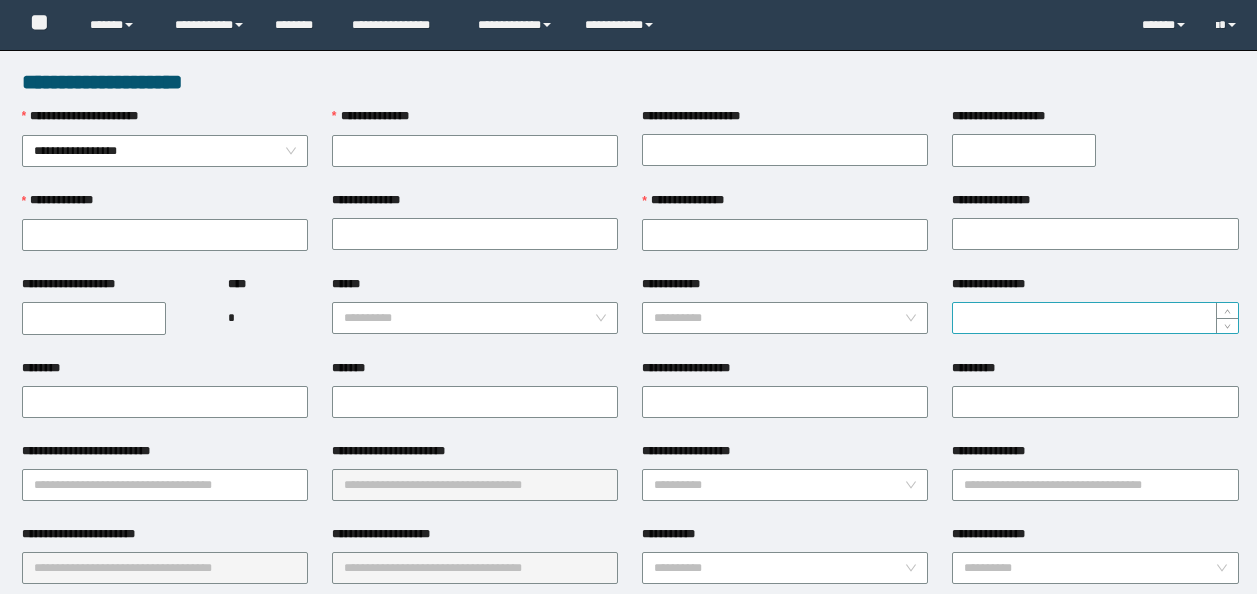 scroll, scrollTop: 0, scrollLeft: 0, axis: both 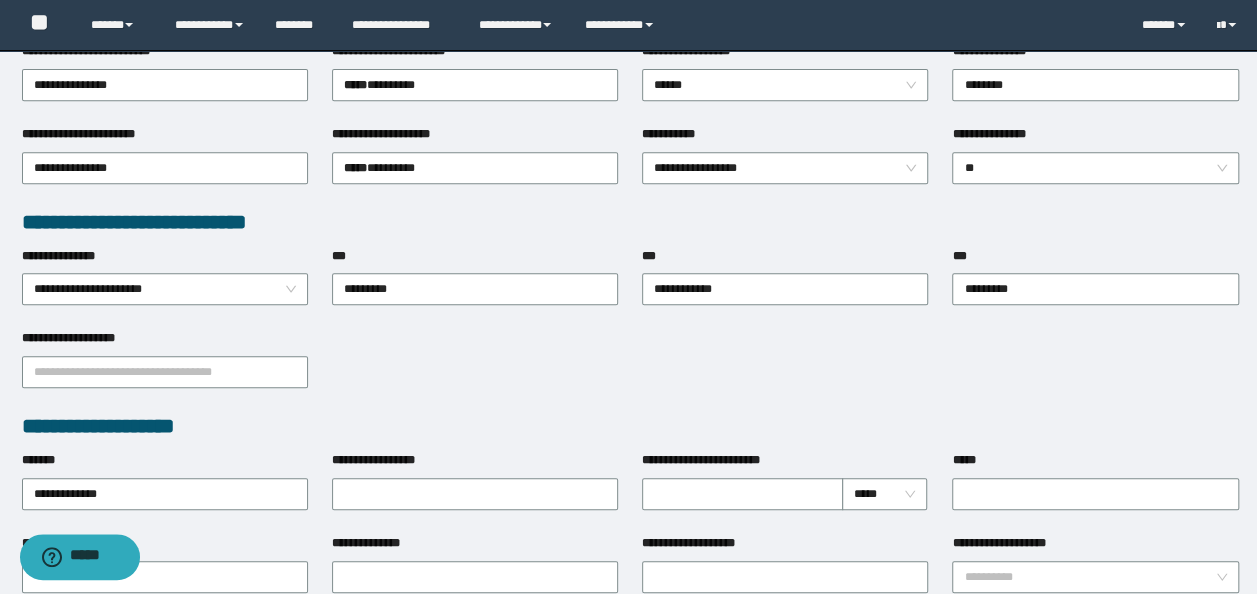 type on "********" 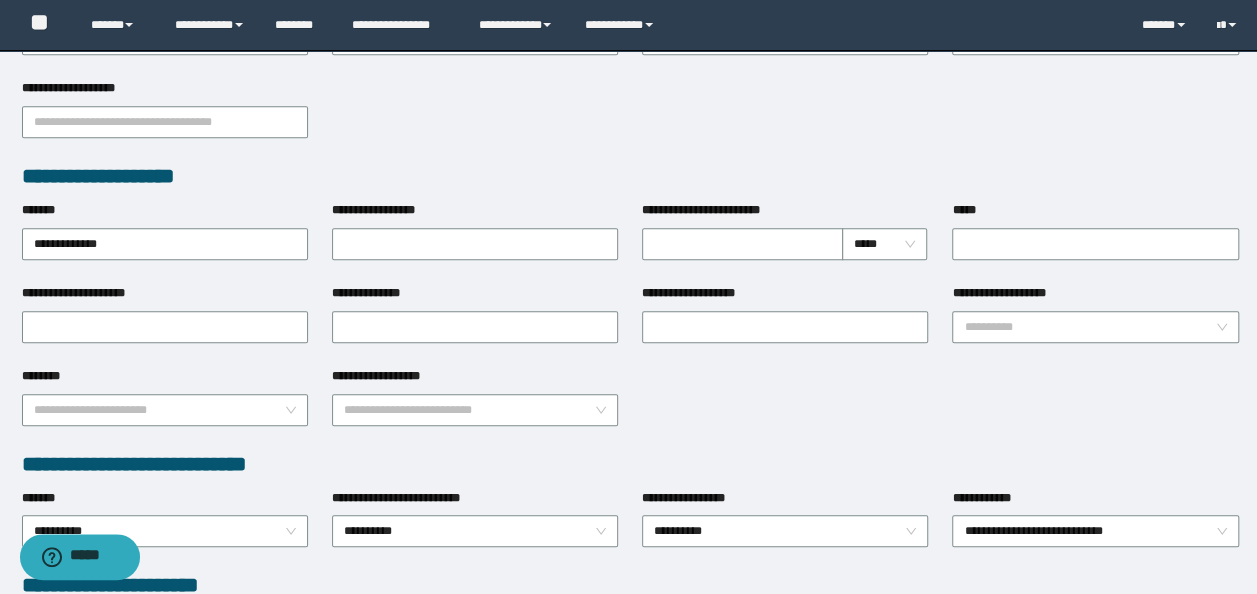 scroll, scrollTop: 700, scrollLeft: 0, axis: vertical 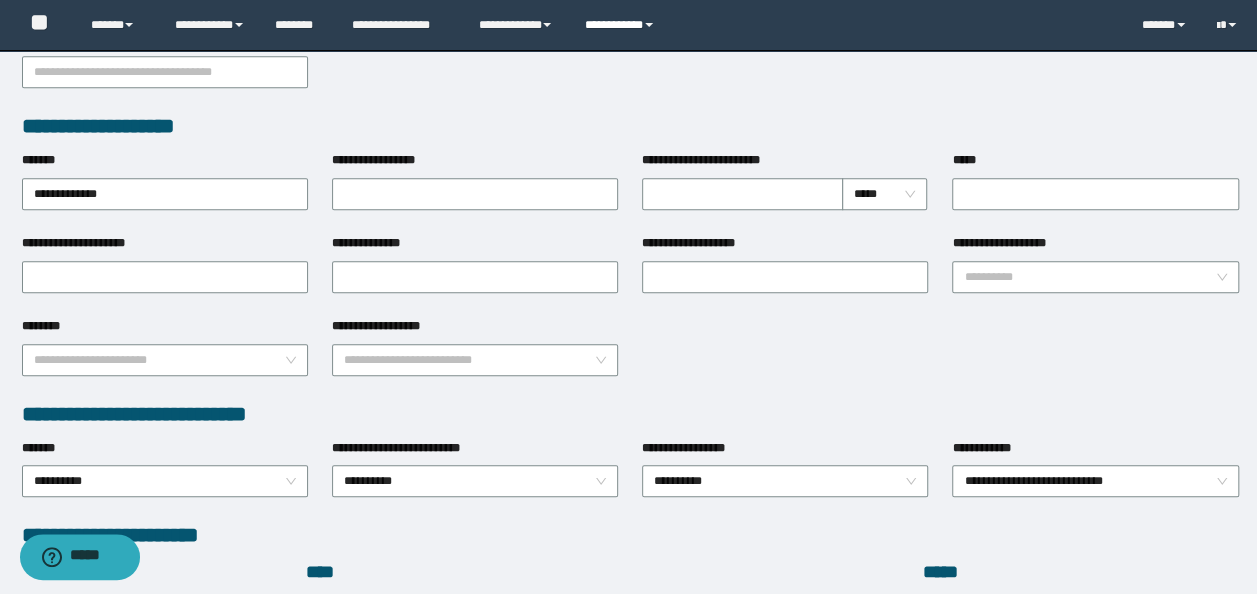 click on "**********" at bounding box center [622, 25] 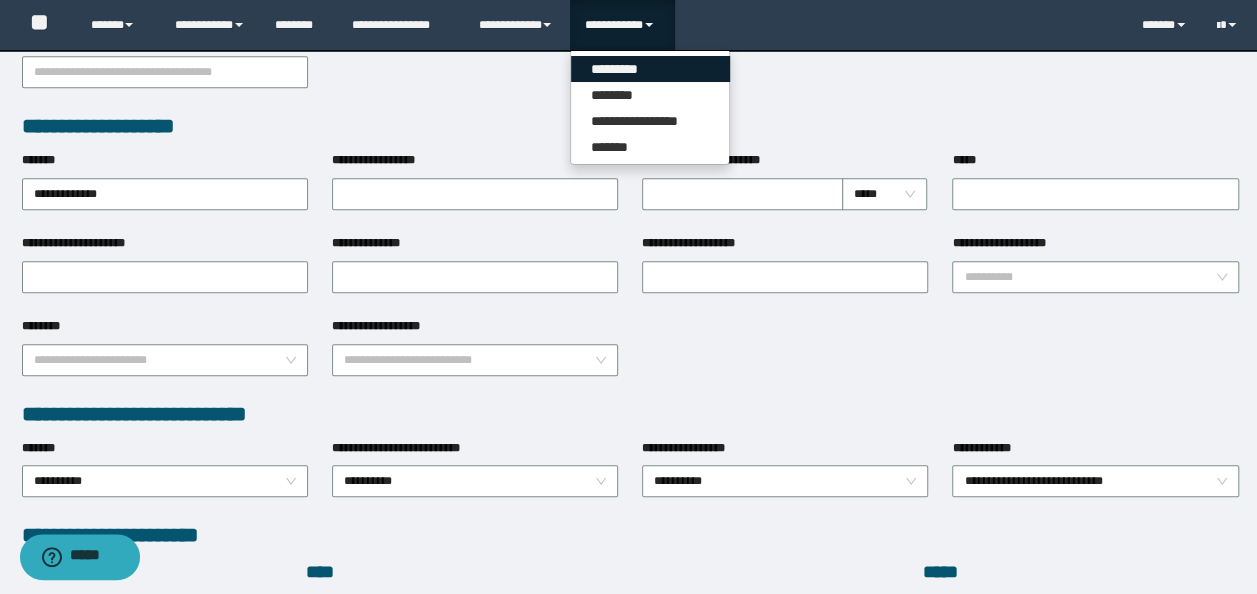 click on "*********" at bounding box center (650, 69) 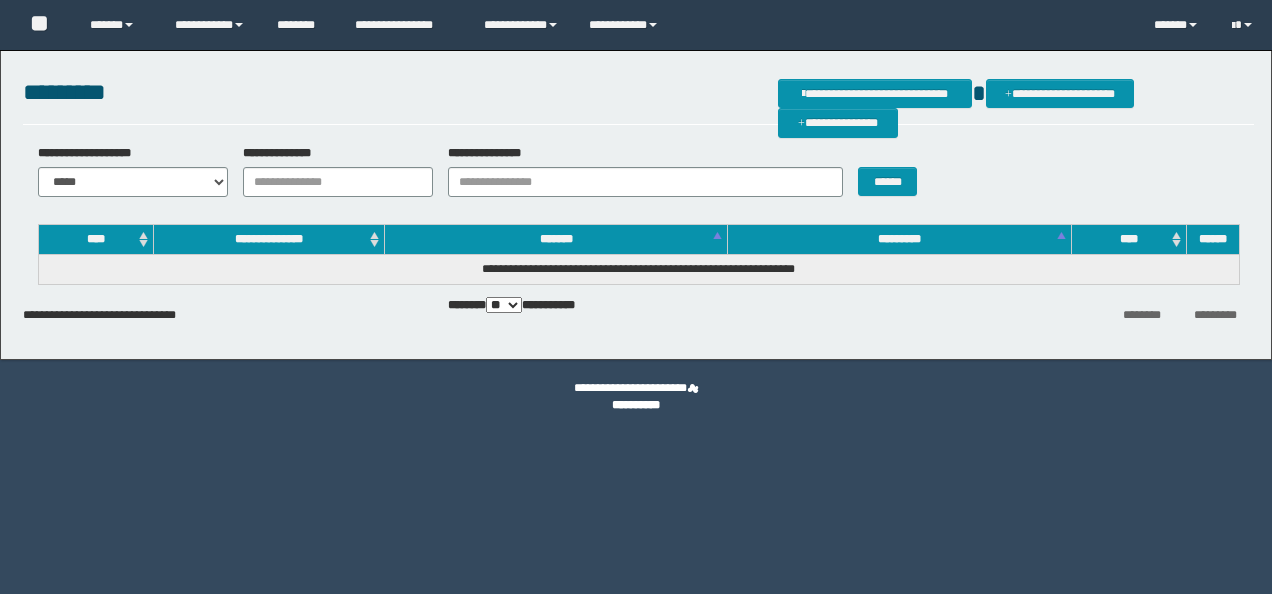 scroll, scrollTop: 0, scrollLeft: 0, axis: both 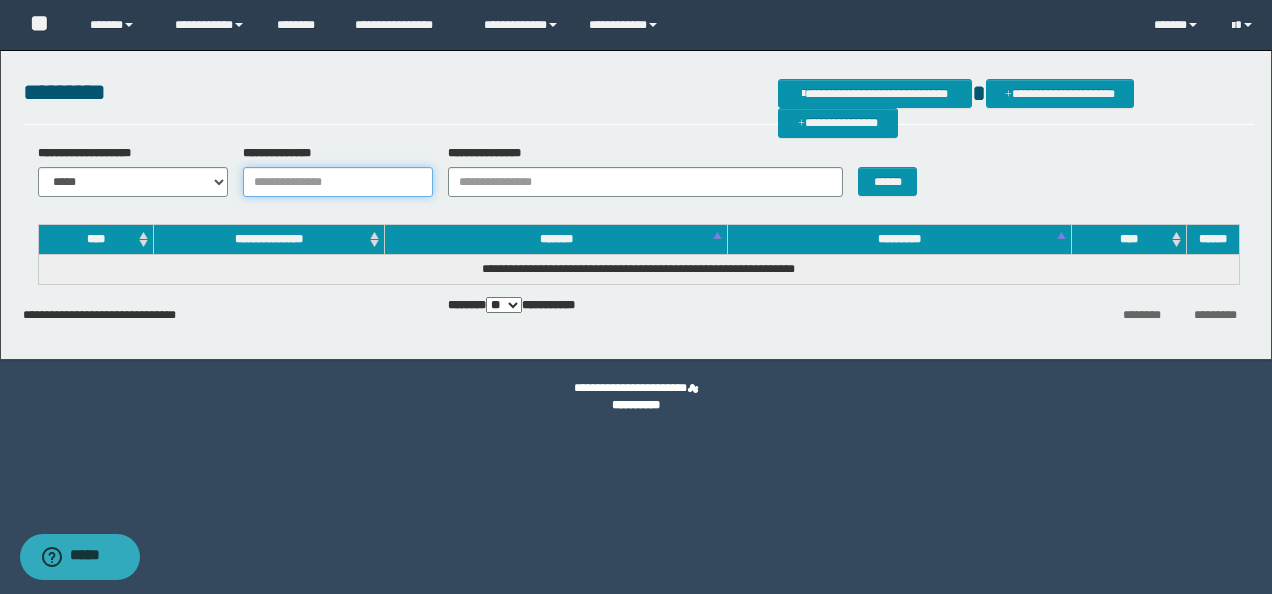 click on "**********" at bounding box center [338, 182] 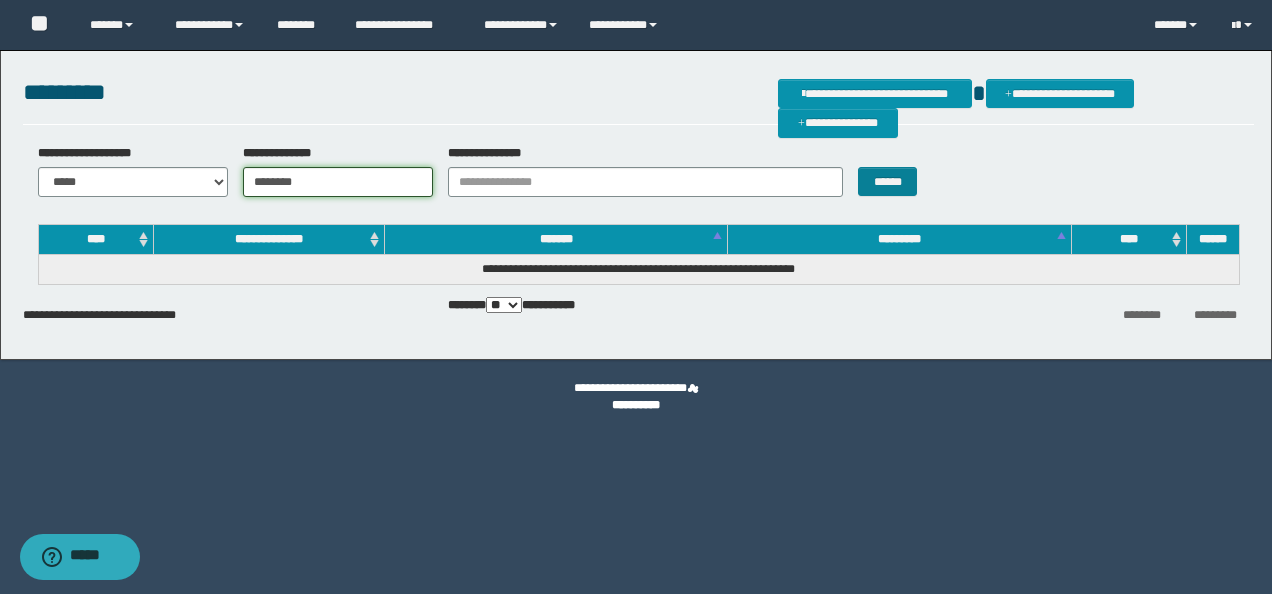 type on "********" 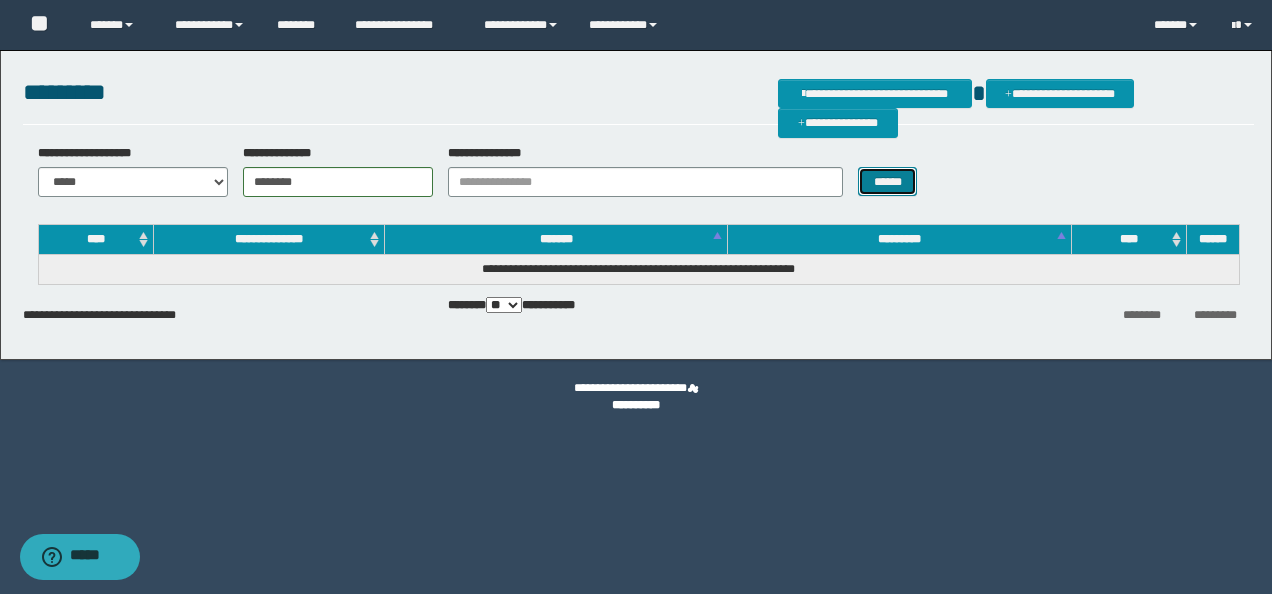 click on "******" at bounding box center (887, 181) 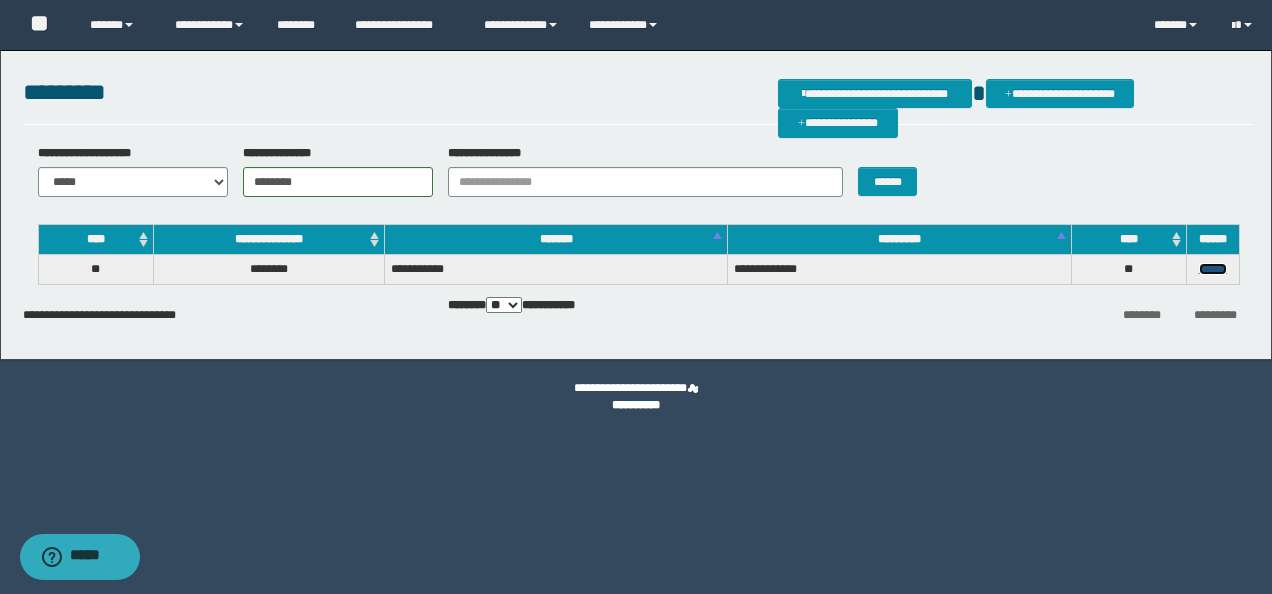 click on "******" at bounding box center [1213, 269] 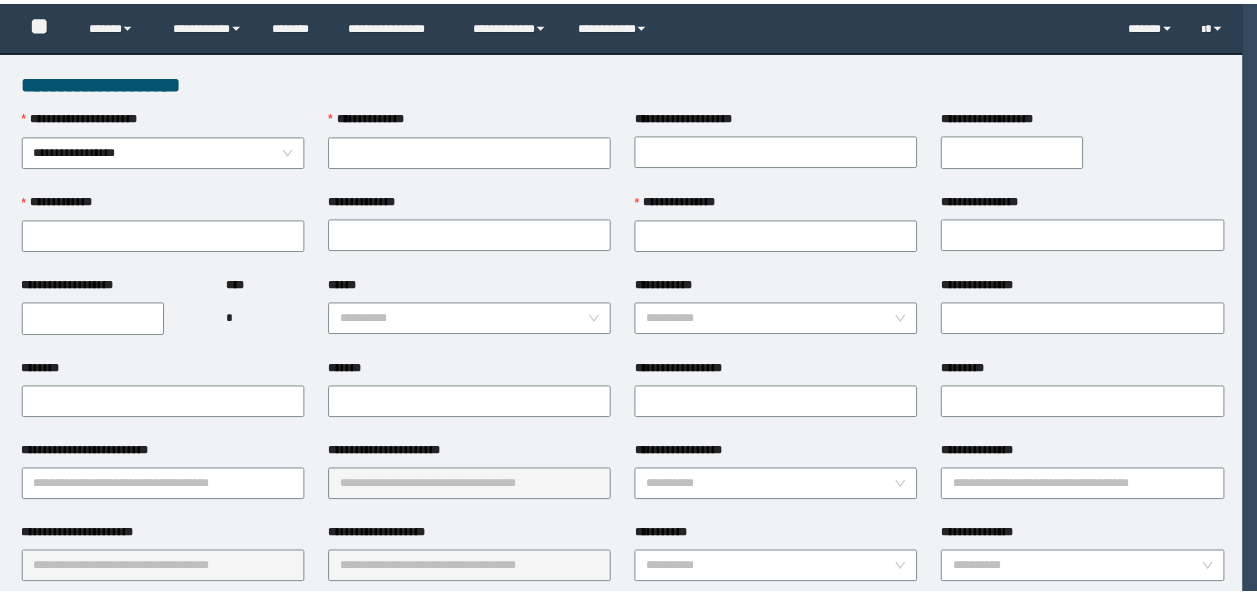 scroll, scrollTop: 0, scrollLeft: 0, axis: both 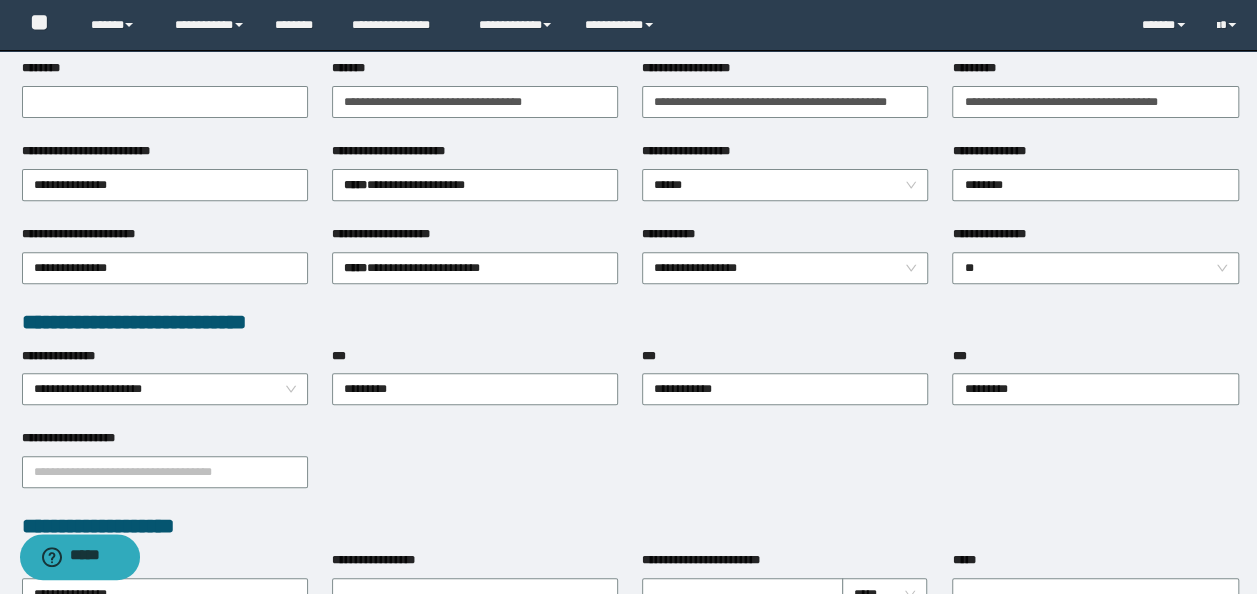 type on "********" 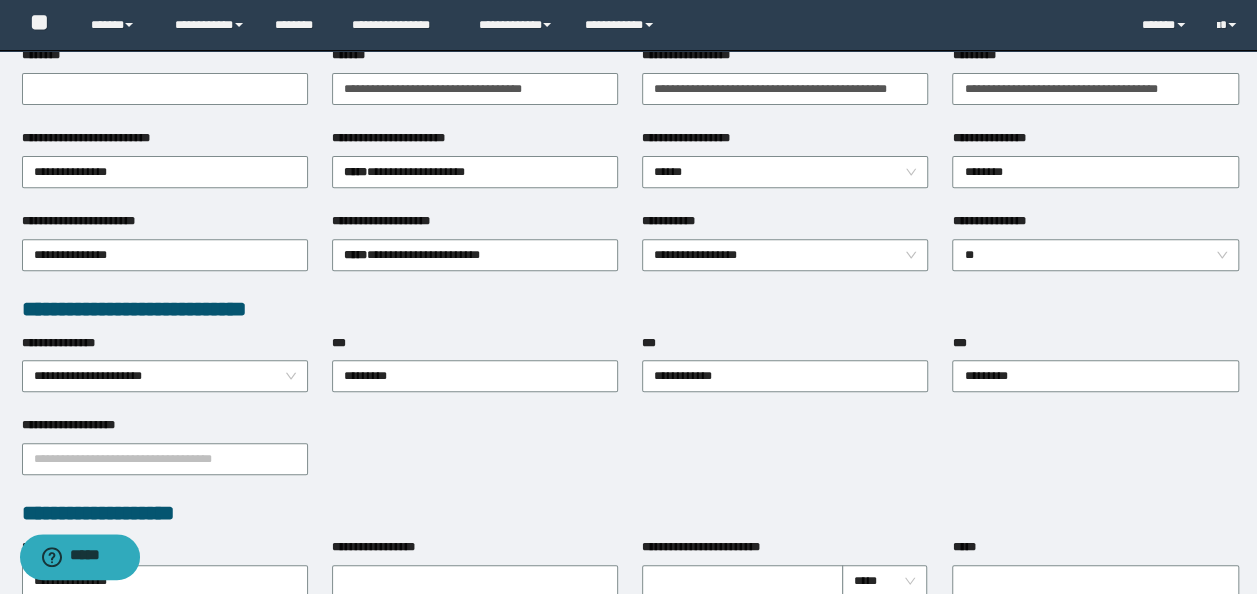 scroll, scrollTop: 100, scrollLeft: 0, axis: vertical 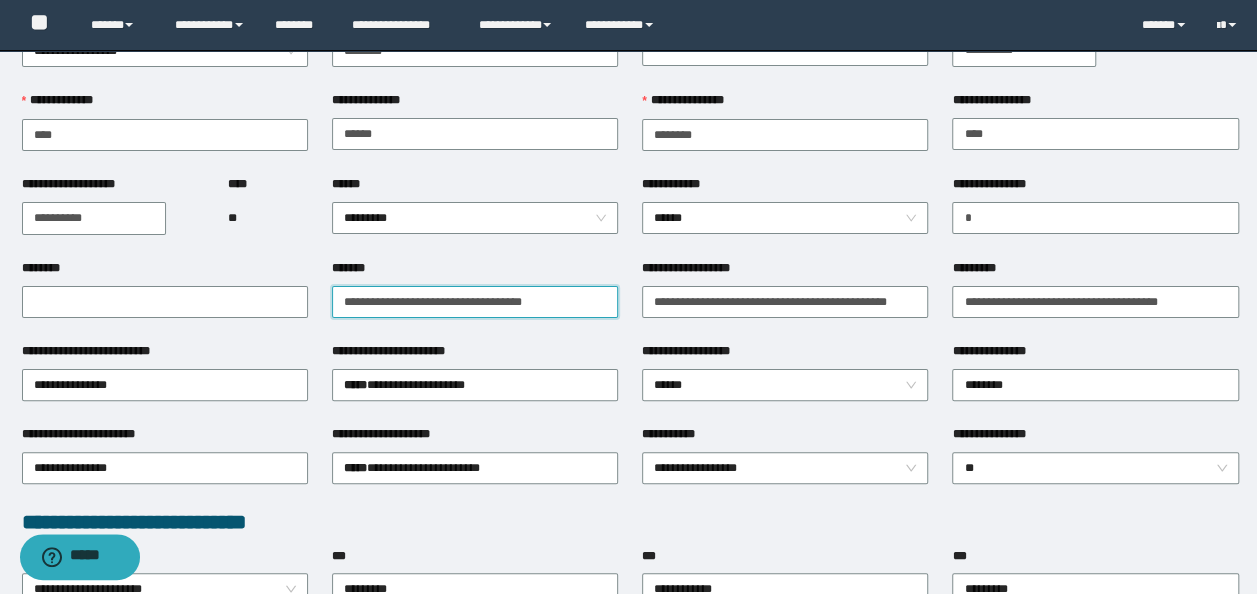 drag, startPoint x: 556, startPoint y: 302, endPoint x: 2, endPoint y: 280, distance: 554.43665 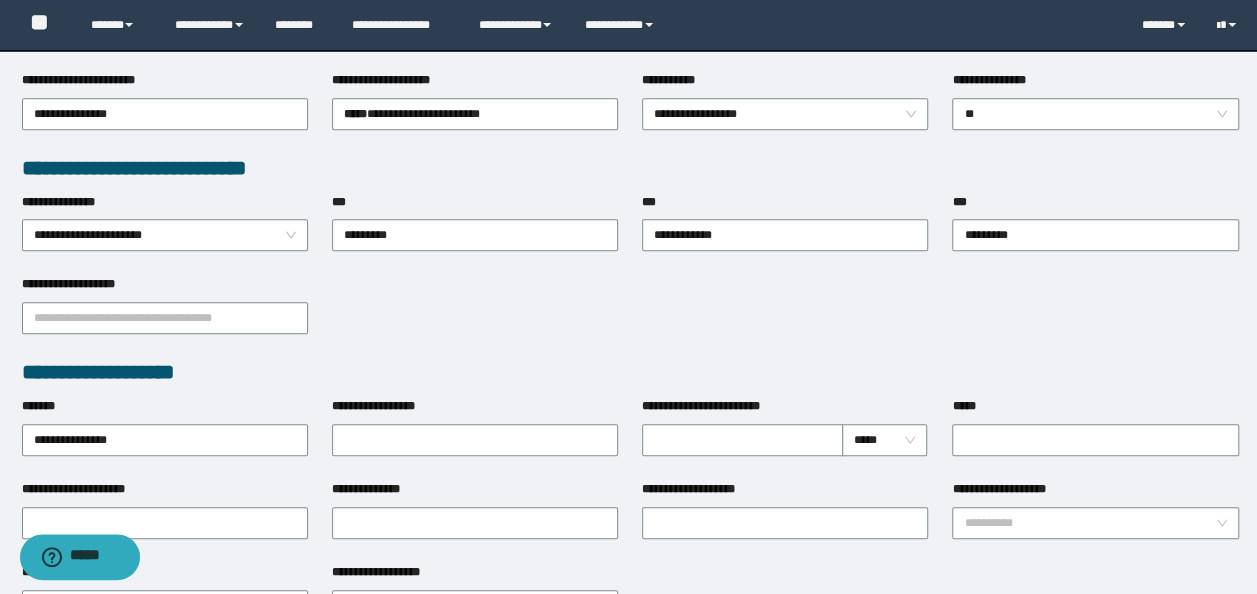 scroll, scrollTop: 600, scrollLeft: 0, axis: vertical 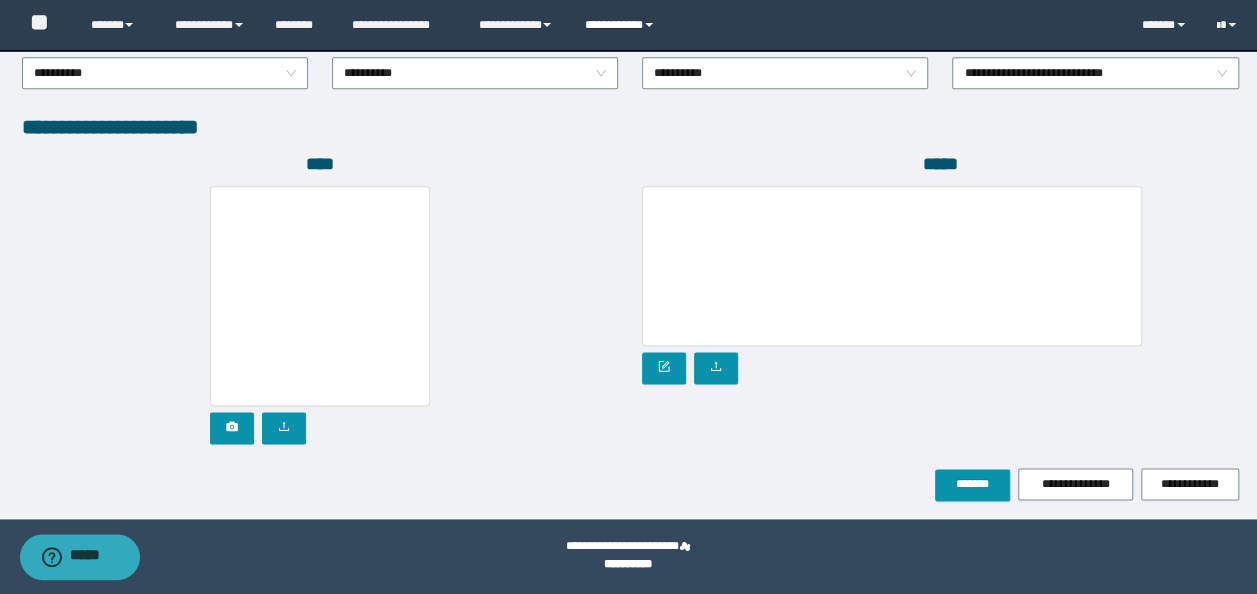 click on "**********" at bounding box center (622, 25) 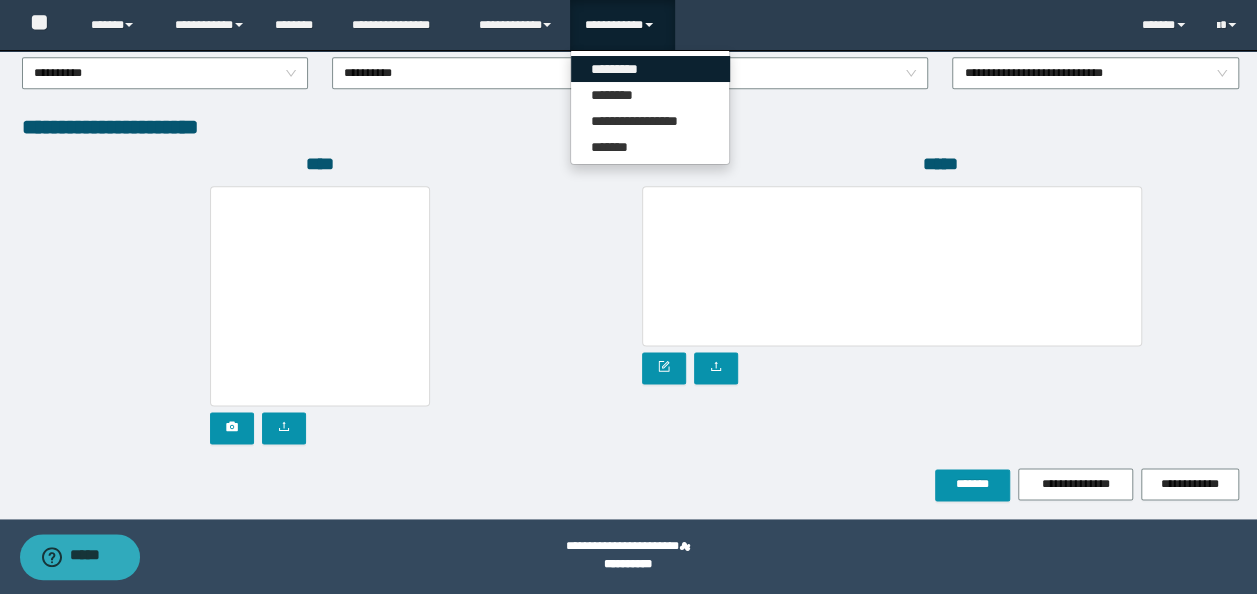 click on "*********" at bounding box center (650, 69) 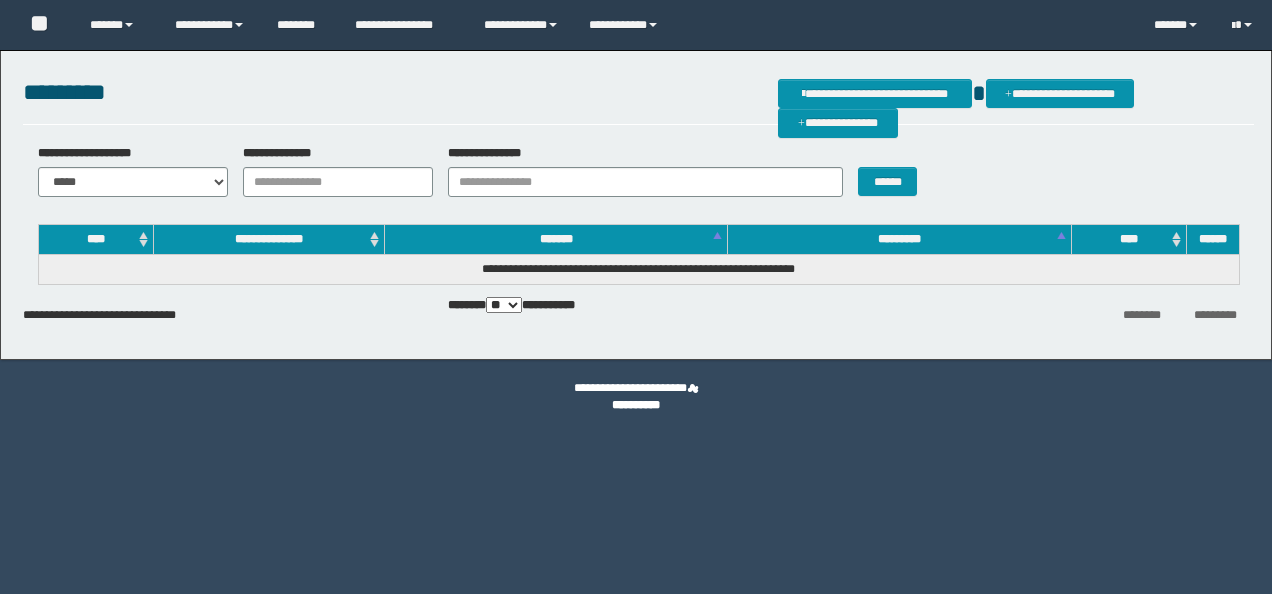 scroll, scrollTop: 0, scrollLeft: 0, axis: both 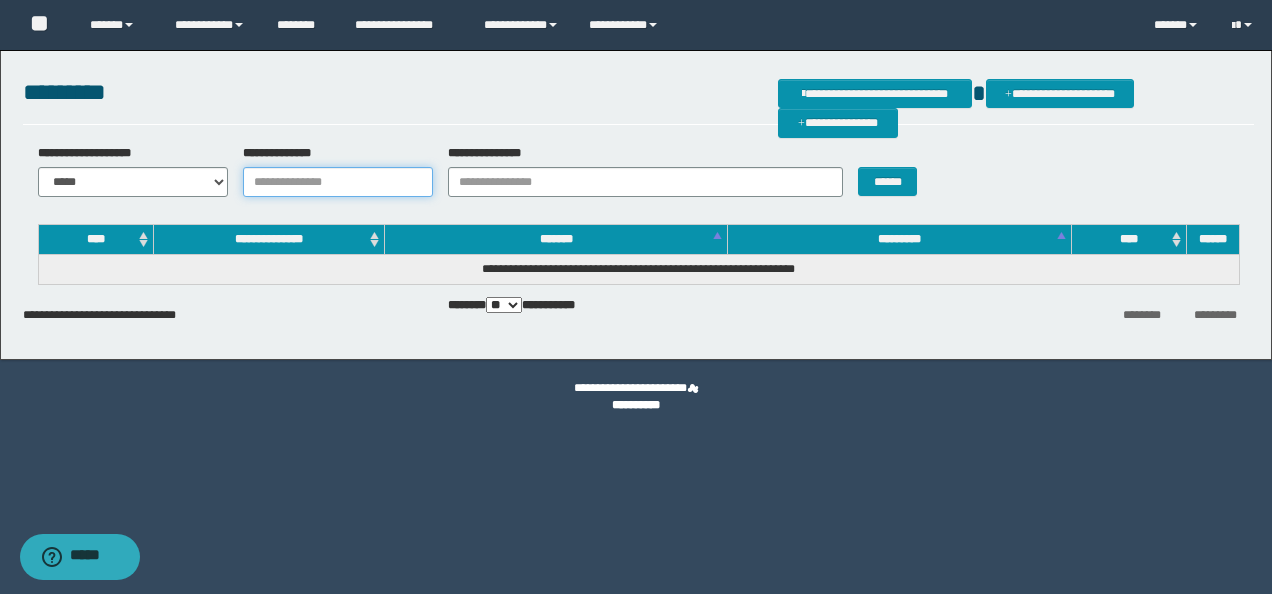 click on "**********" at bounding box center [338, 182] 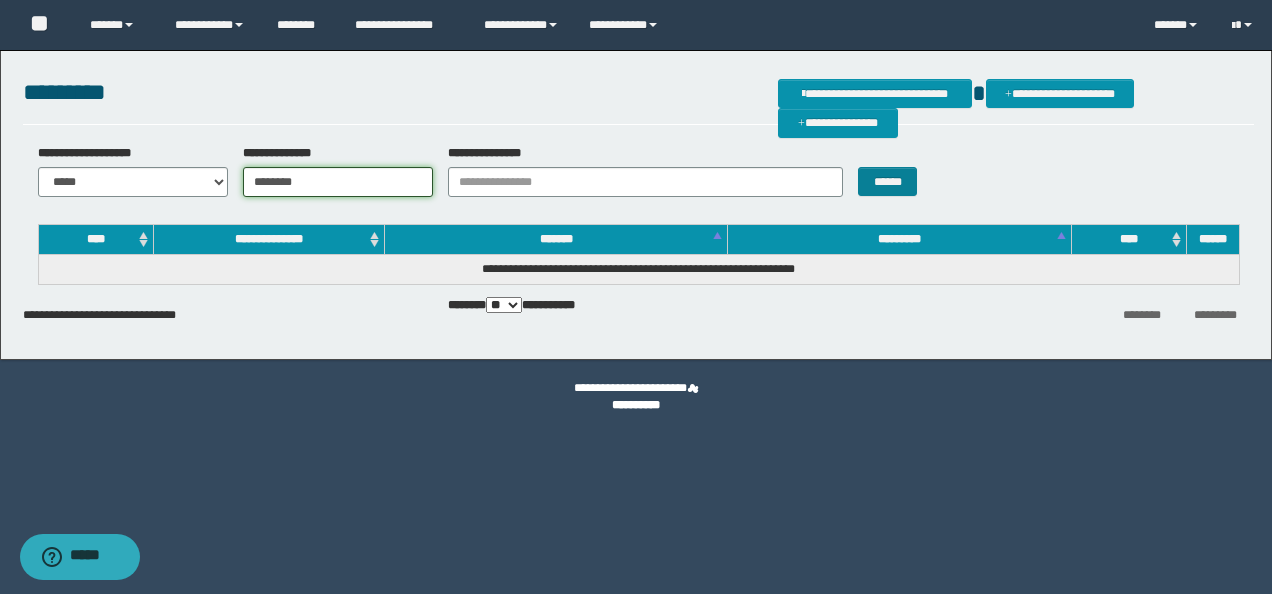 type on "********" 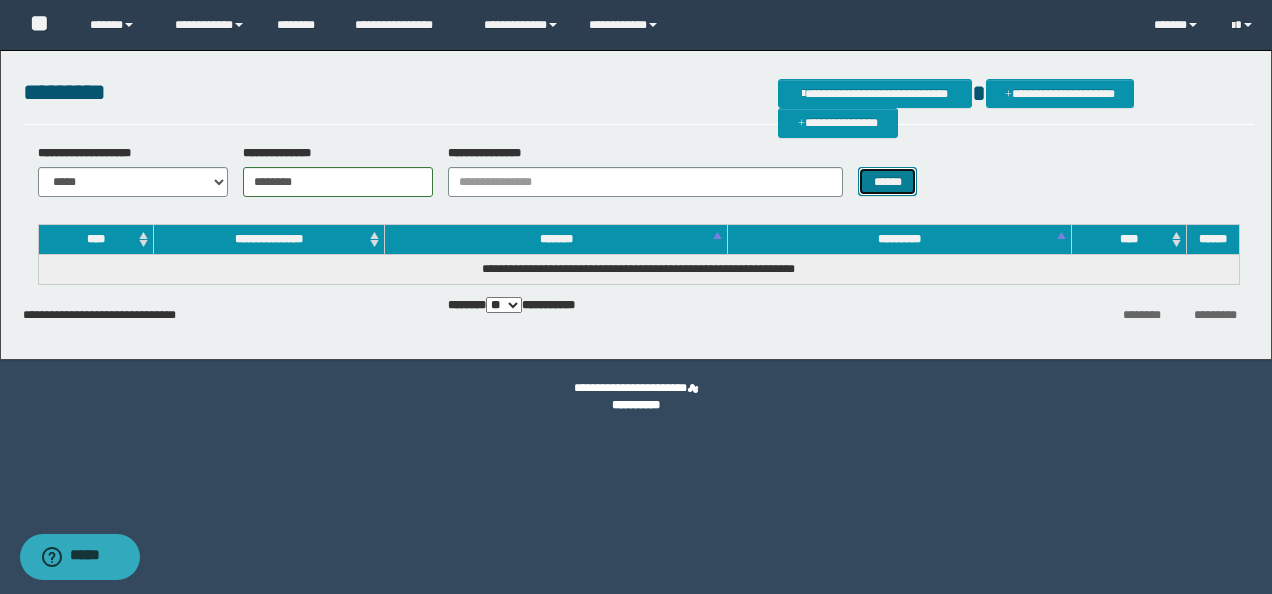 click on "******" at bounding box center [887, 181] 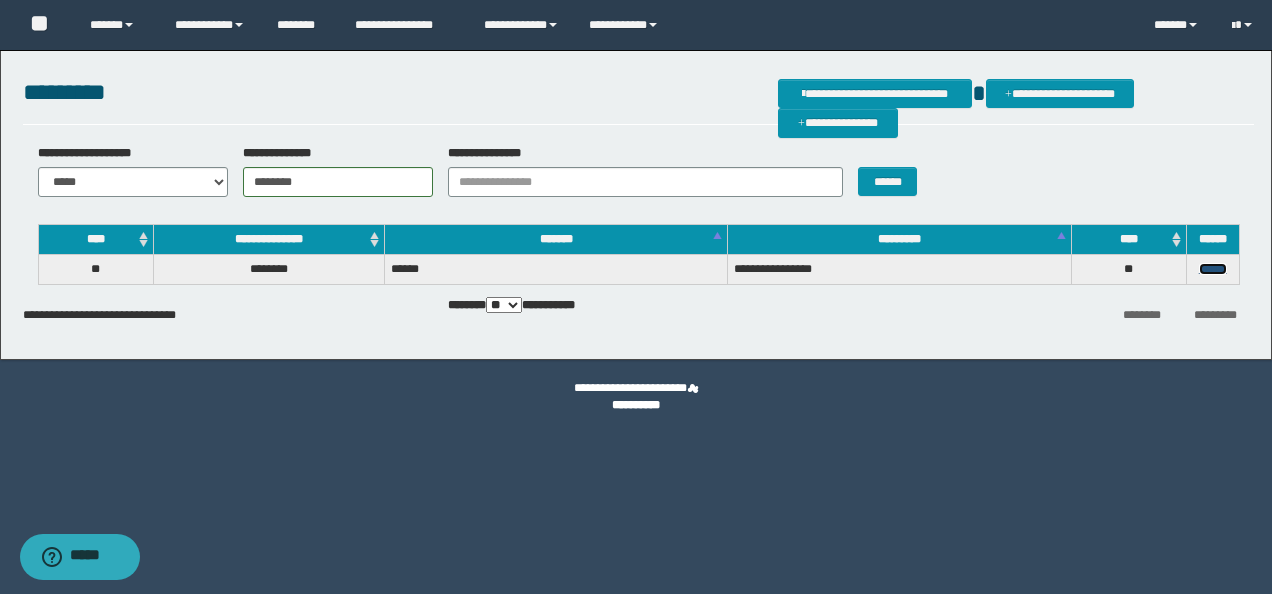 click on "******" at bounding box center [1213, 269] 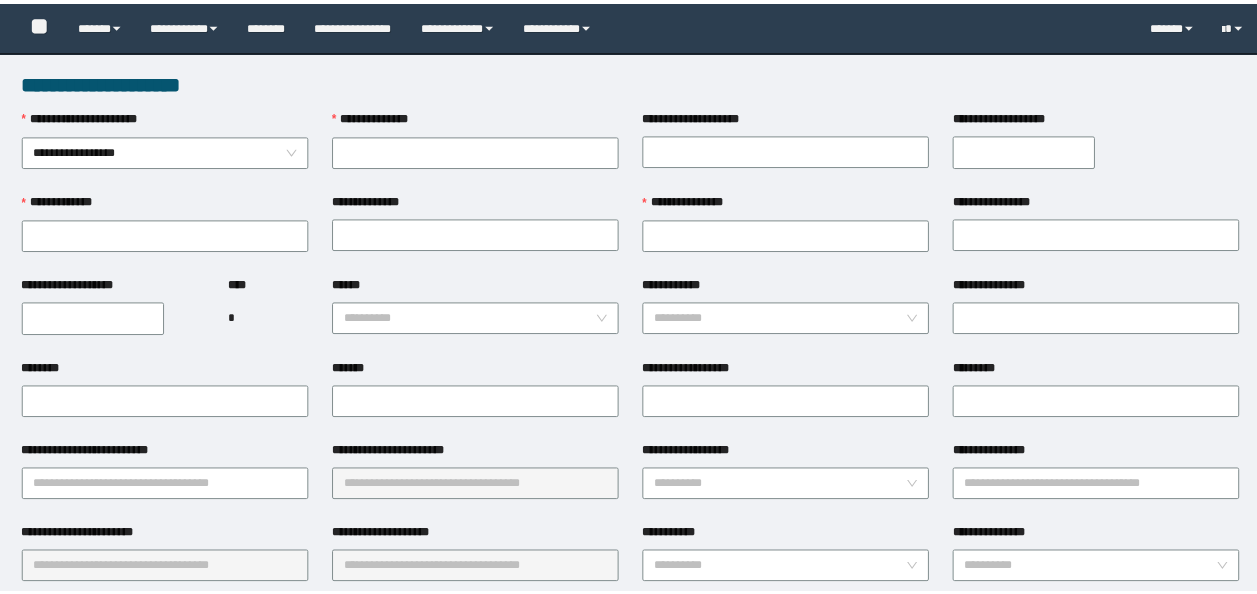 scroll, scrollTop: 0, scrollLeft: 0, axis: both 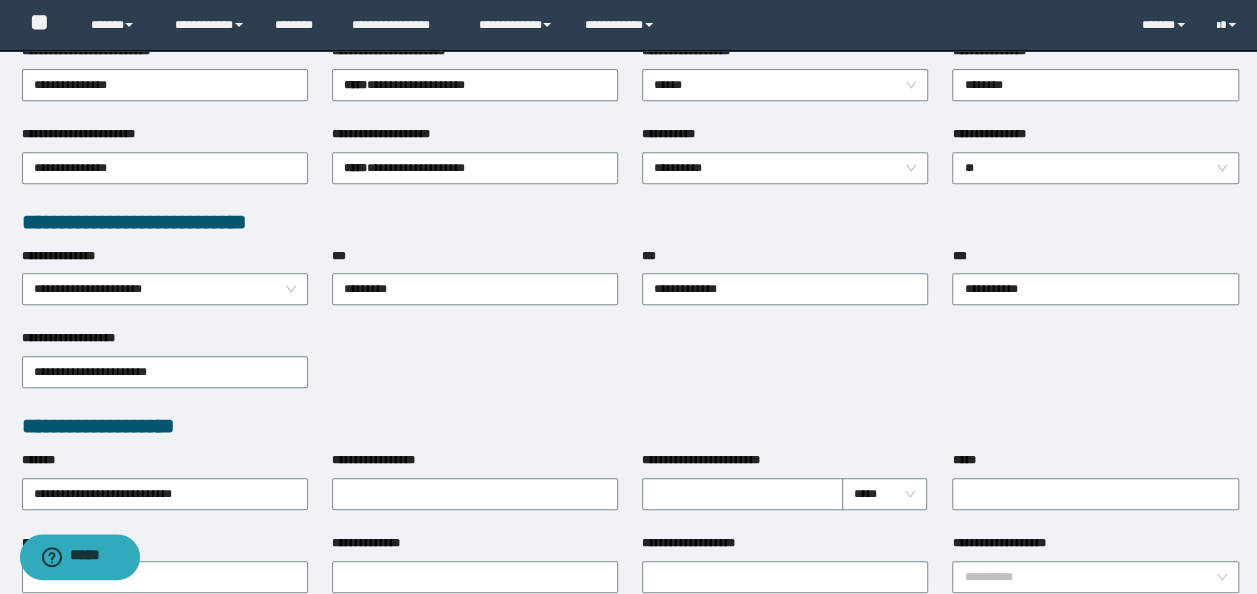 type on "********" 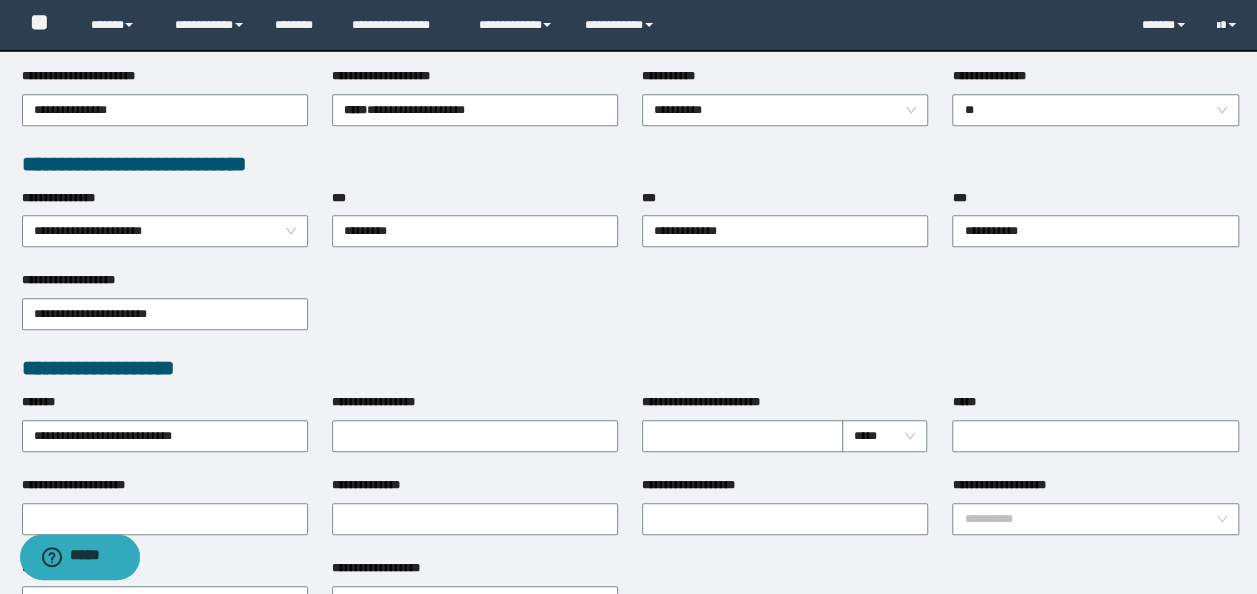 scroll, scrollTop: 500, scrollLeft: 0, axis: vertical 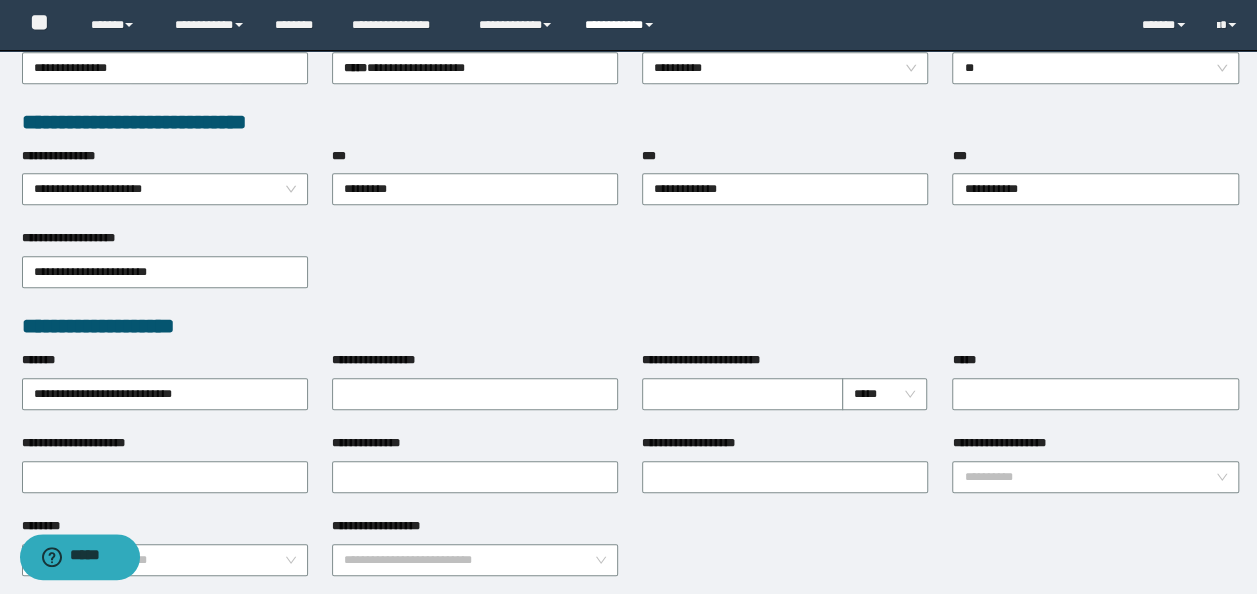 click on "**********" at bounding box center (622, 25) 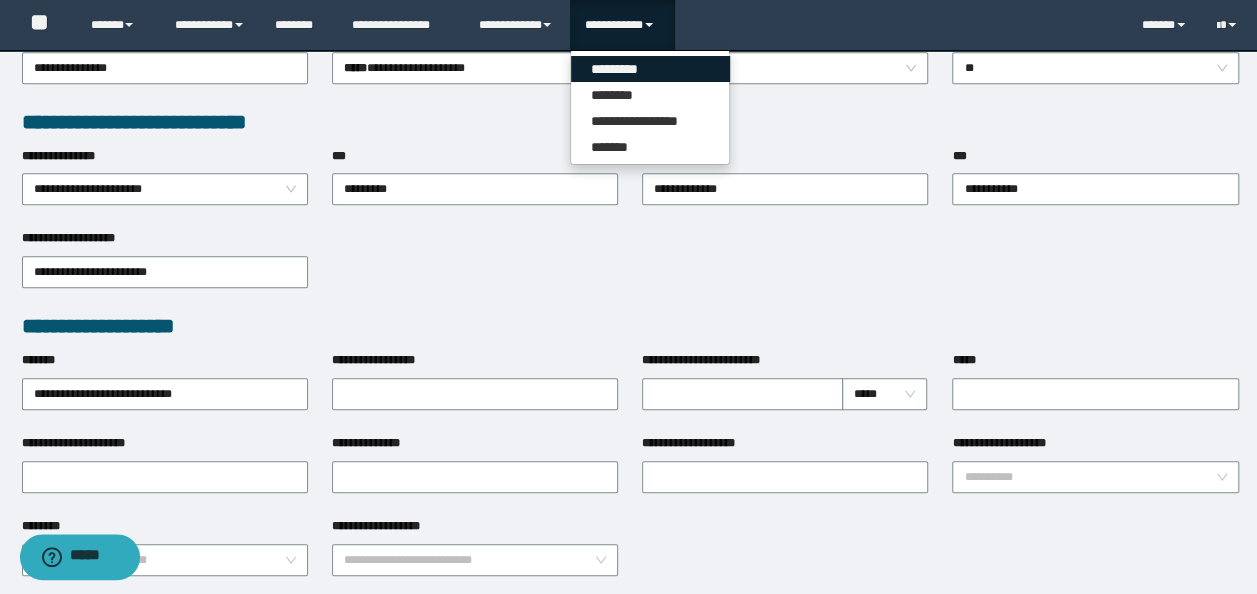 click on "*********" at bounding box center (650, 69) 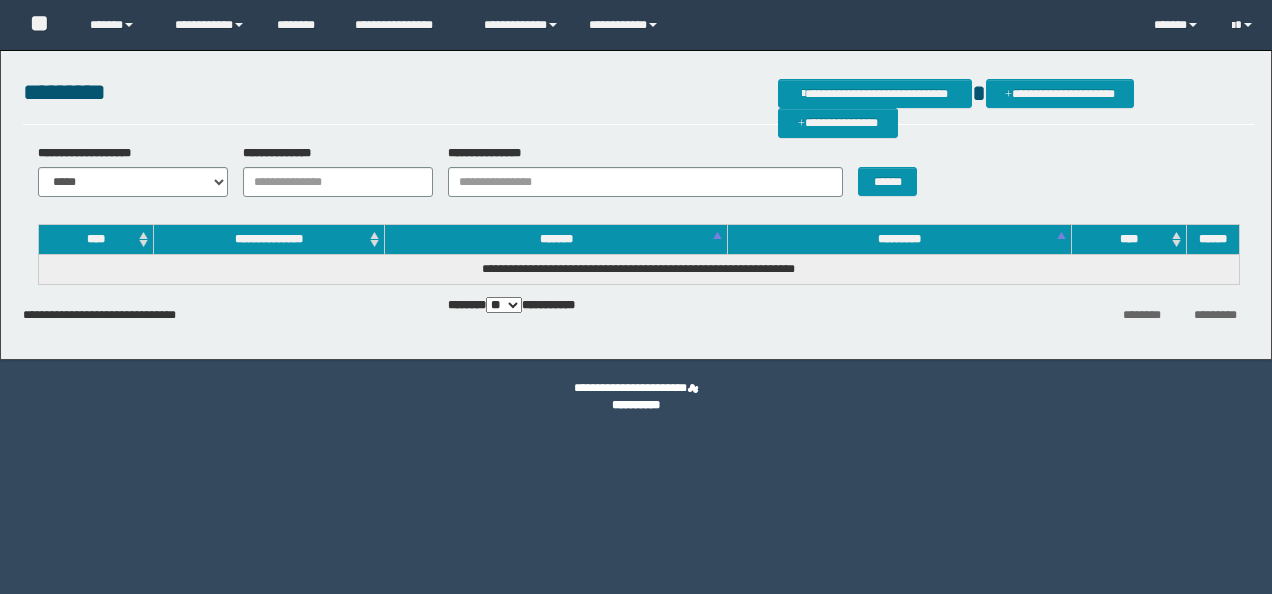 scroll, scrollTop: 0, scrollLeft: 0, axis: both 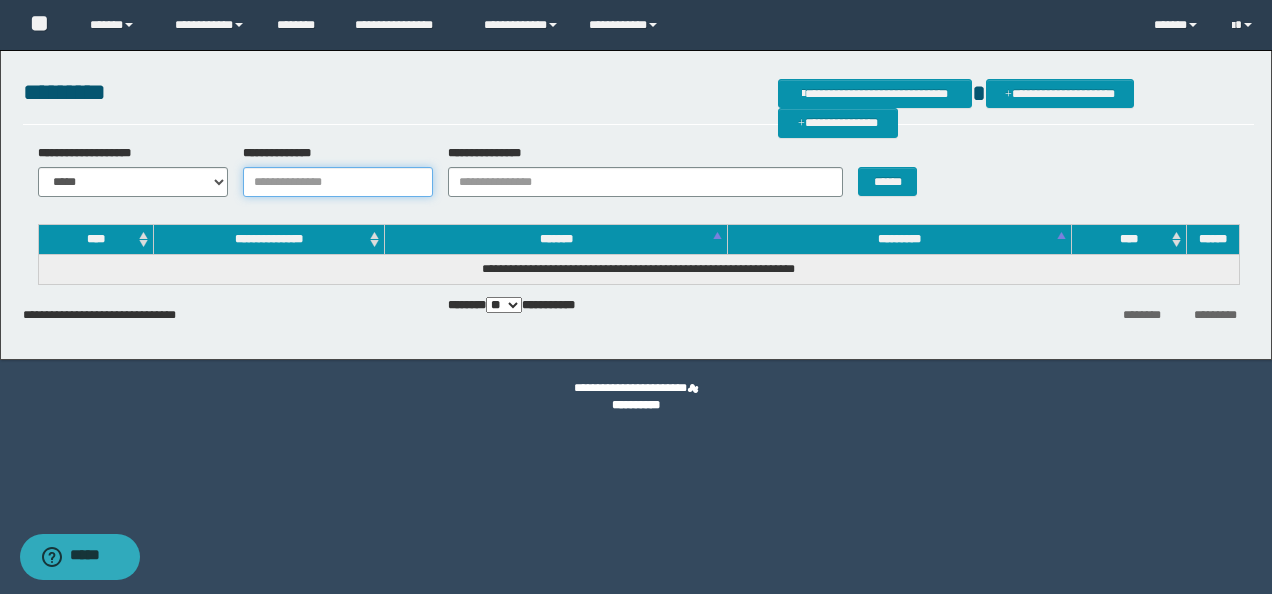 click on "**********" at bounding box center [338, 182] 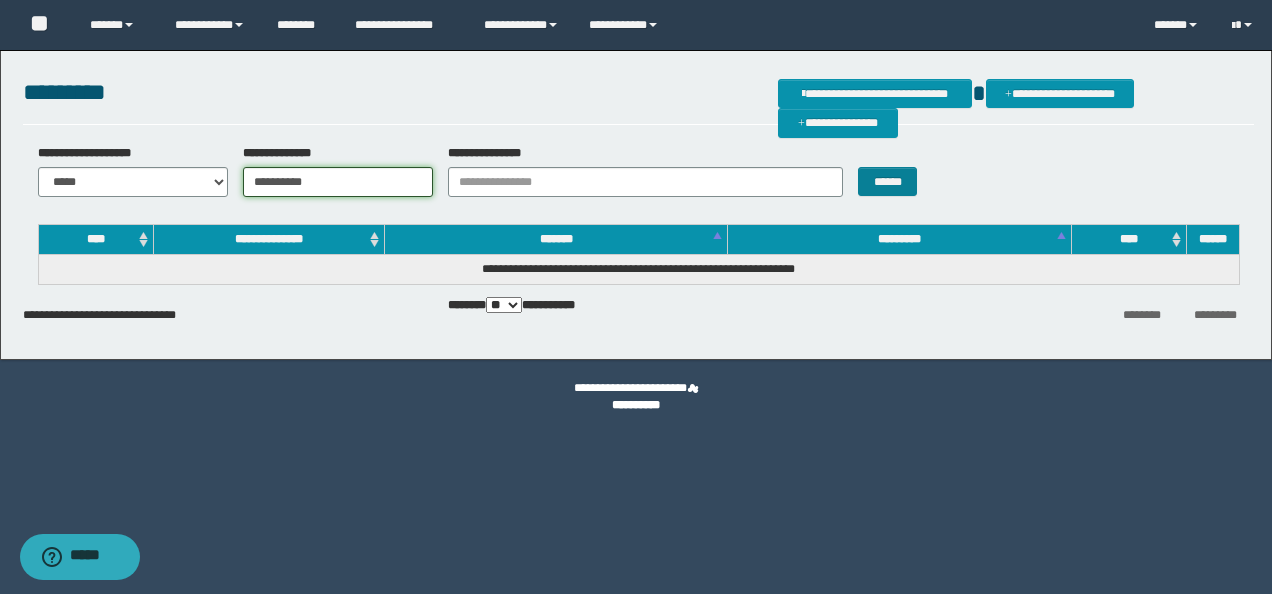 type on "**********" 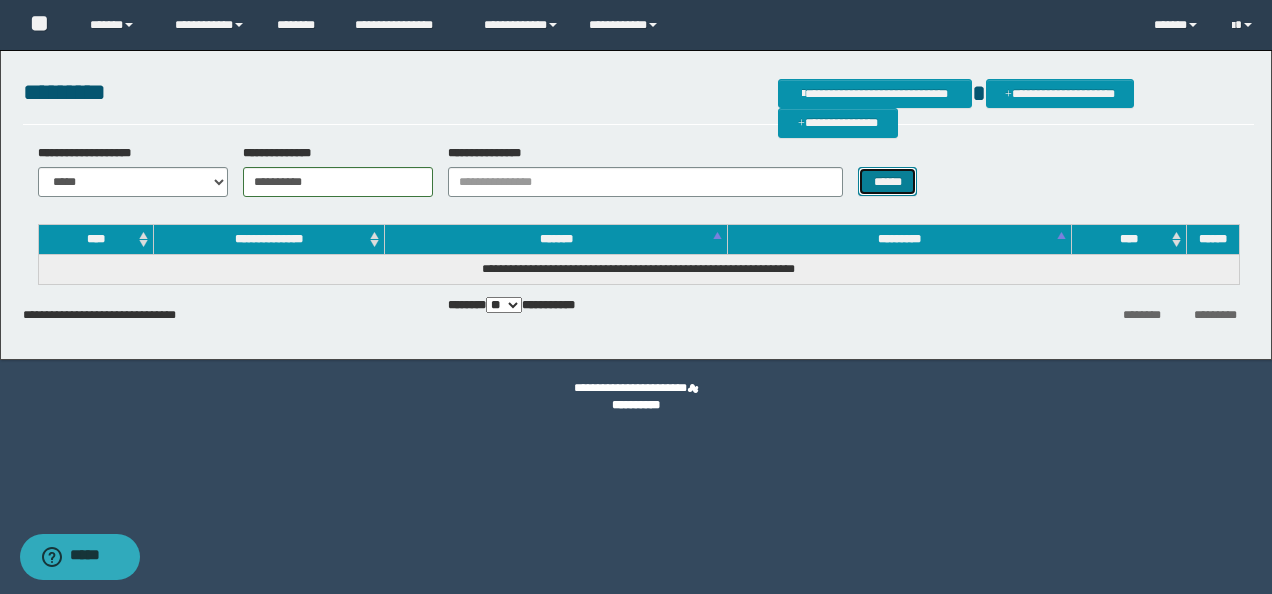 click on "******" at bounding box center (887, 181) 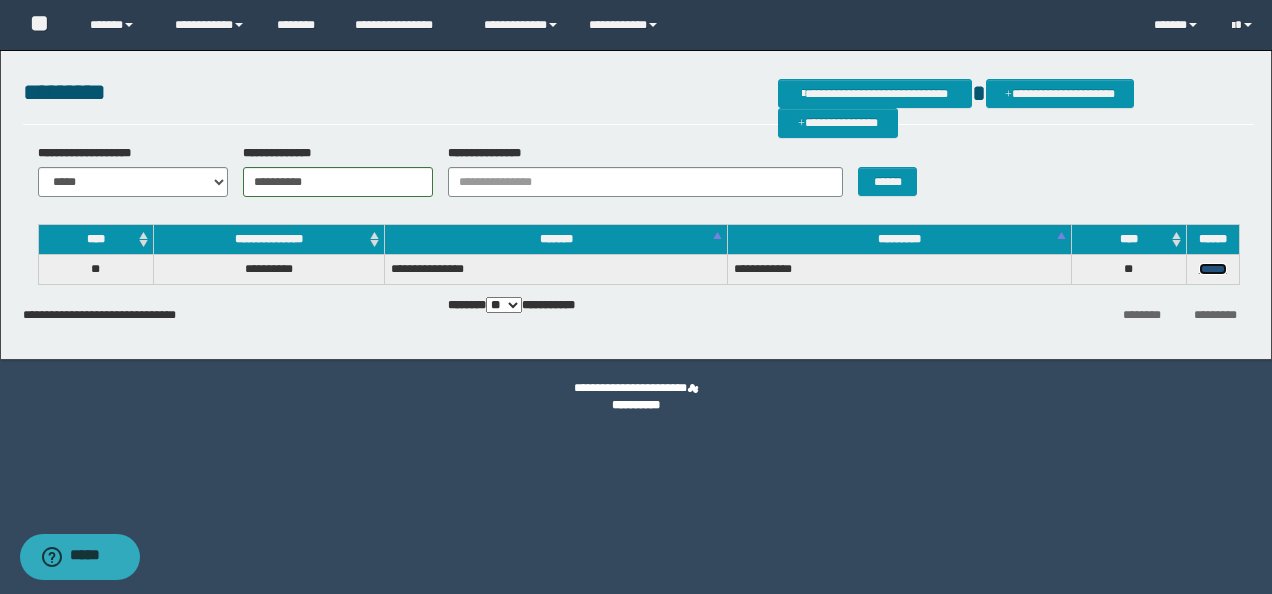 click on "******" at bounding box center [1213, 269] 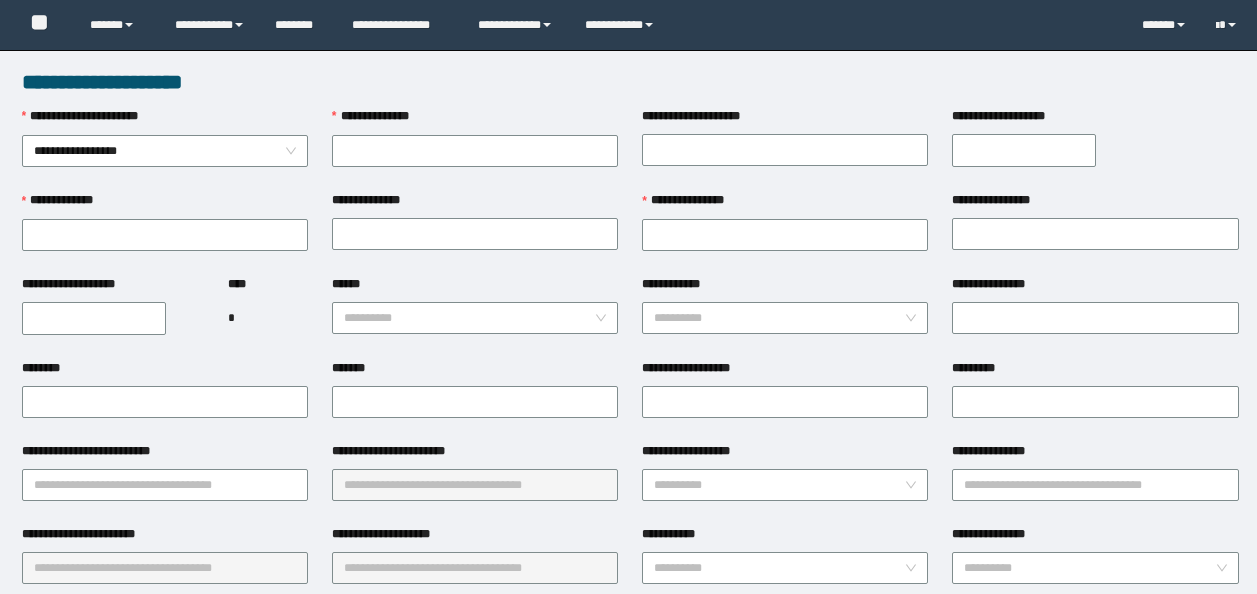 scroll, scrollTop: 0, scrollLeft: 0, axis: both 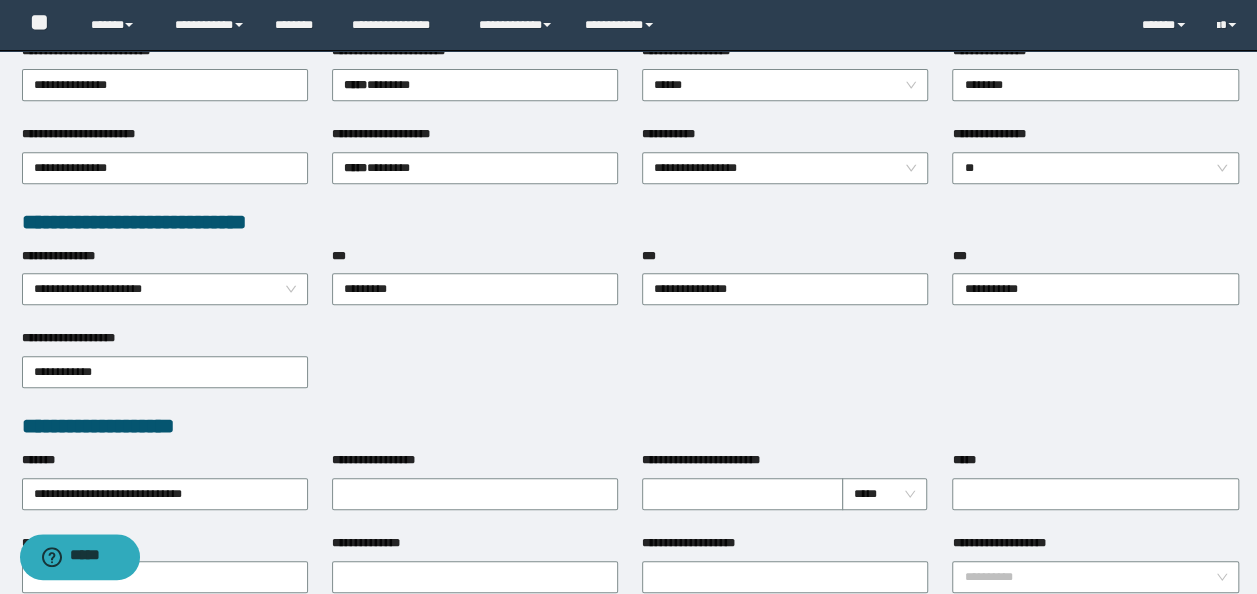 type on "**********" 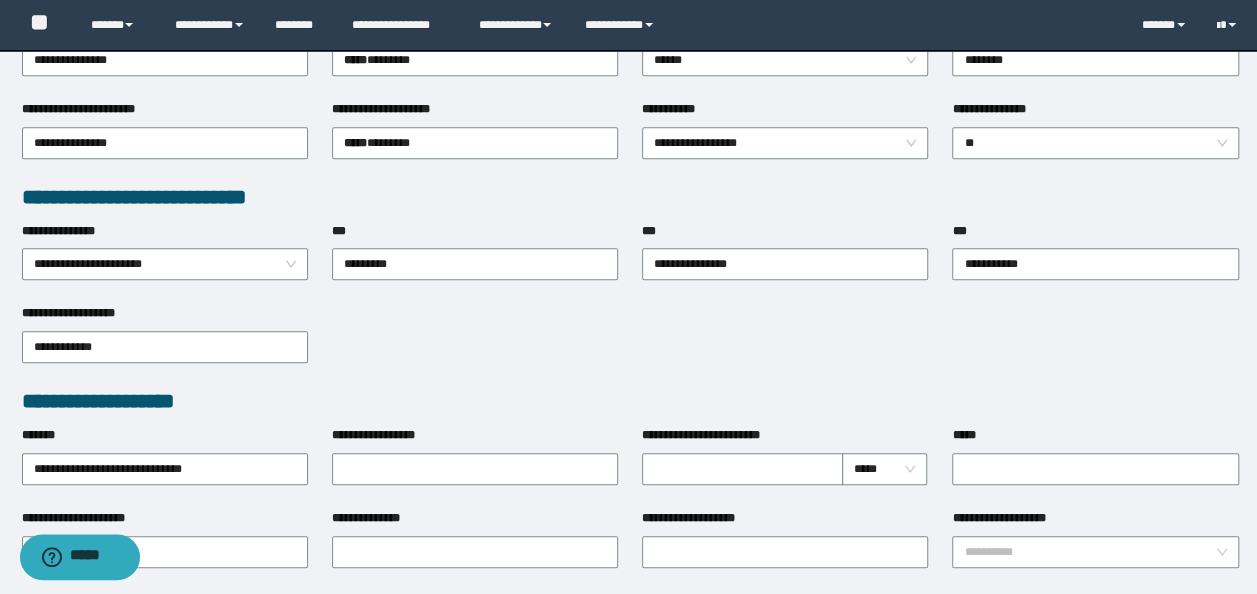 scroll, scrollTop: 500, scrollLeft: 0, axis: vertical 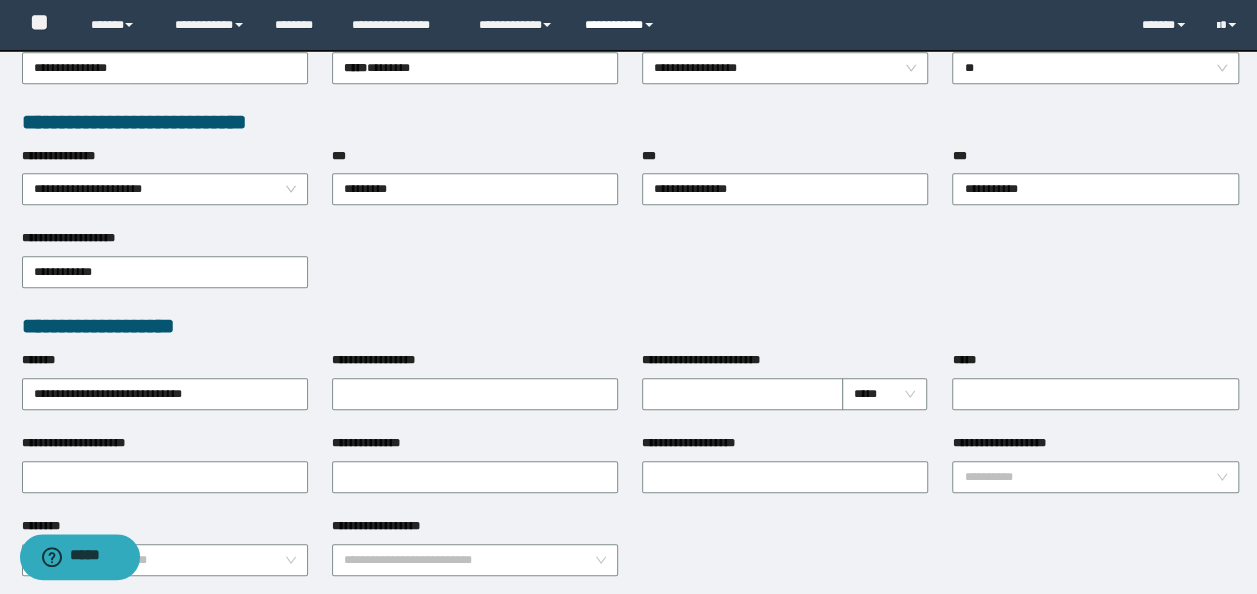 click on "**********" at bounding box center (622, 25) 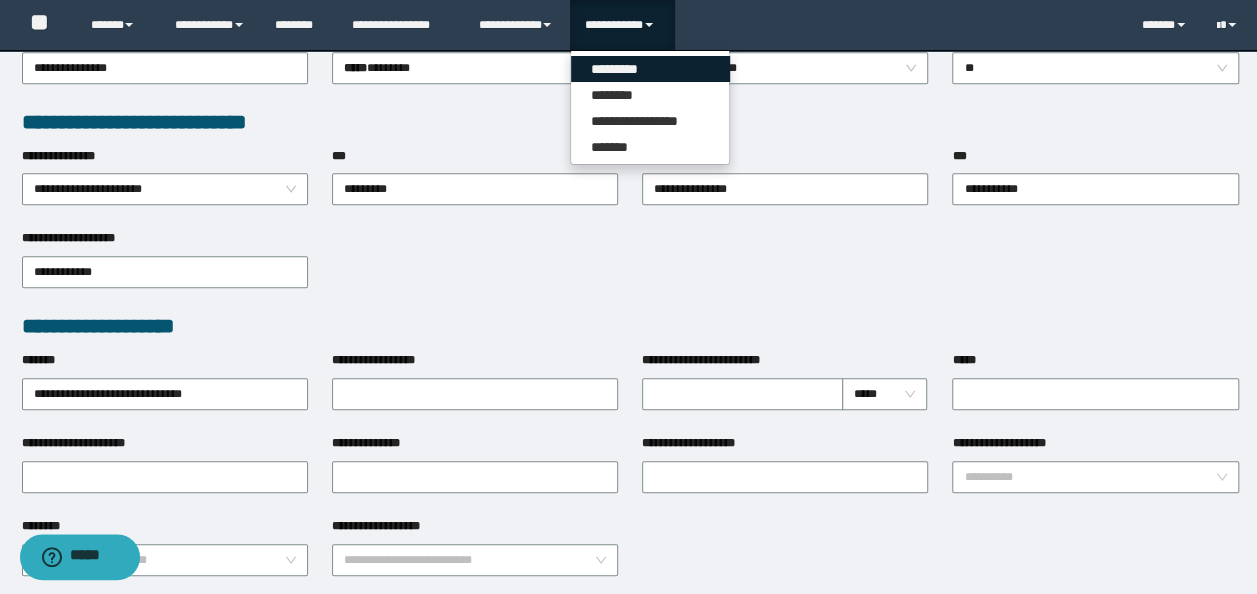 click on "*********" at bounding box center (650, 69) 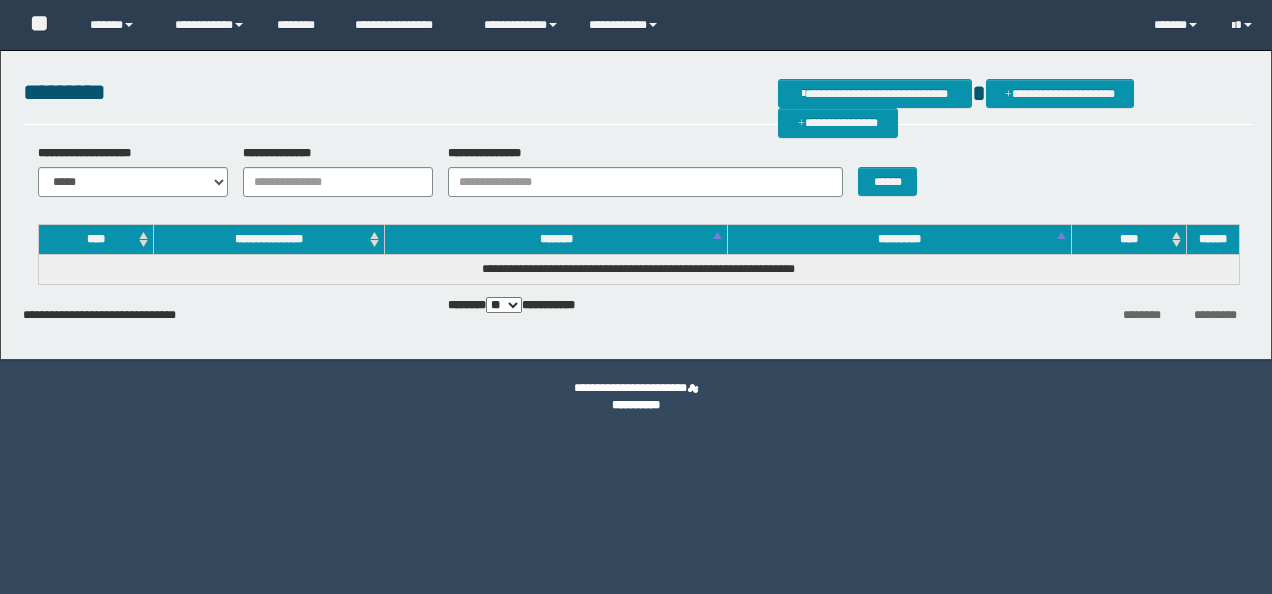 scroll, scrollTop: 0, scrollLeft: 0, axis: both 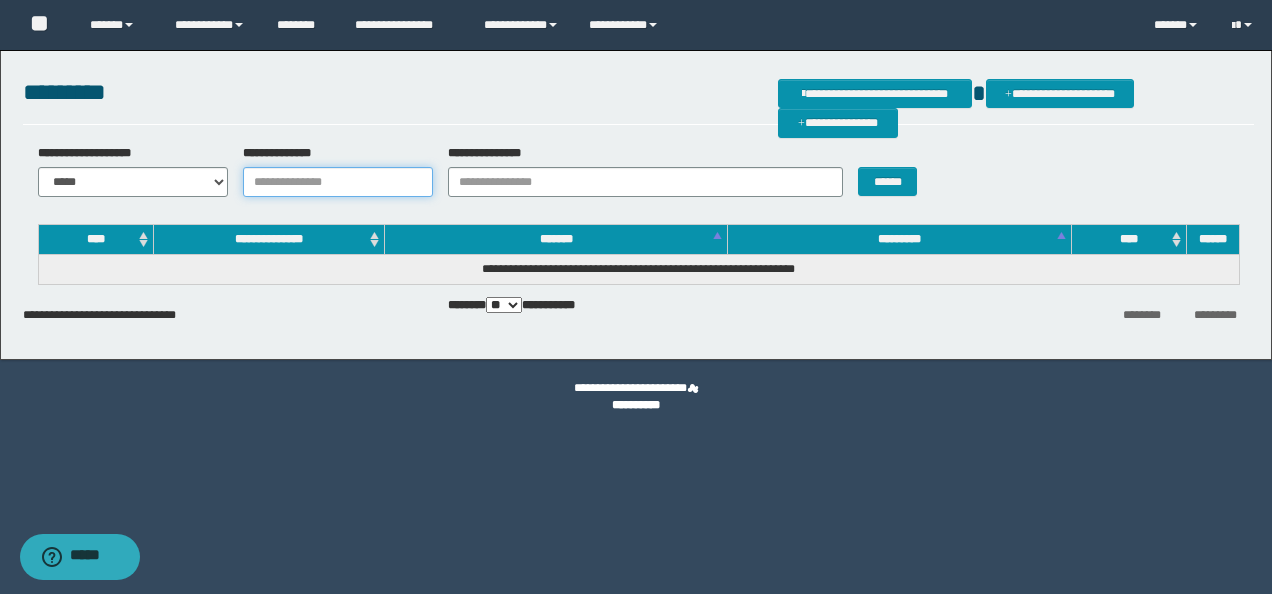 click on "**********" at bounding box center (338, 182) 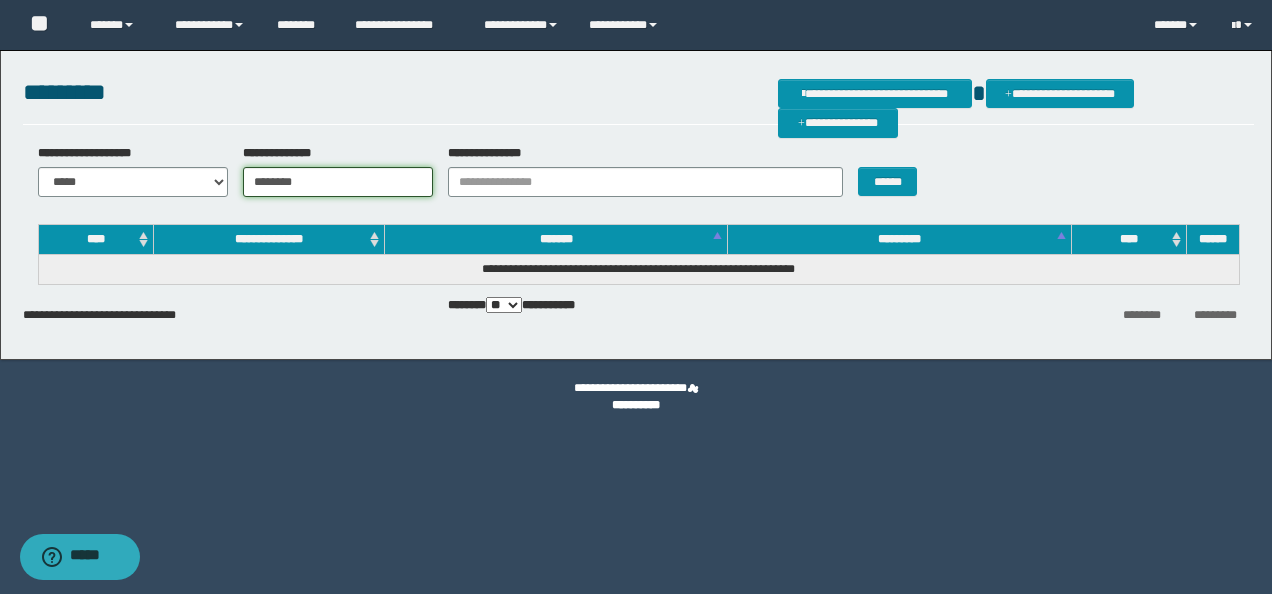 type on "********" 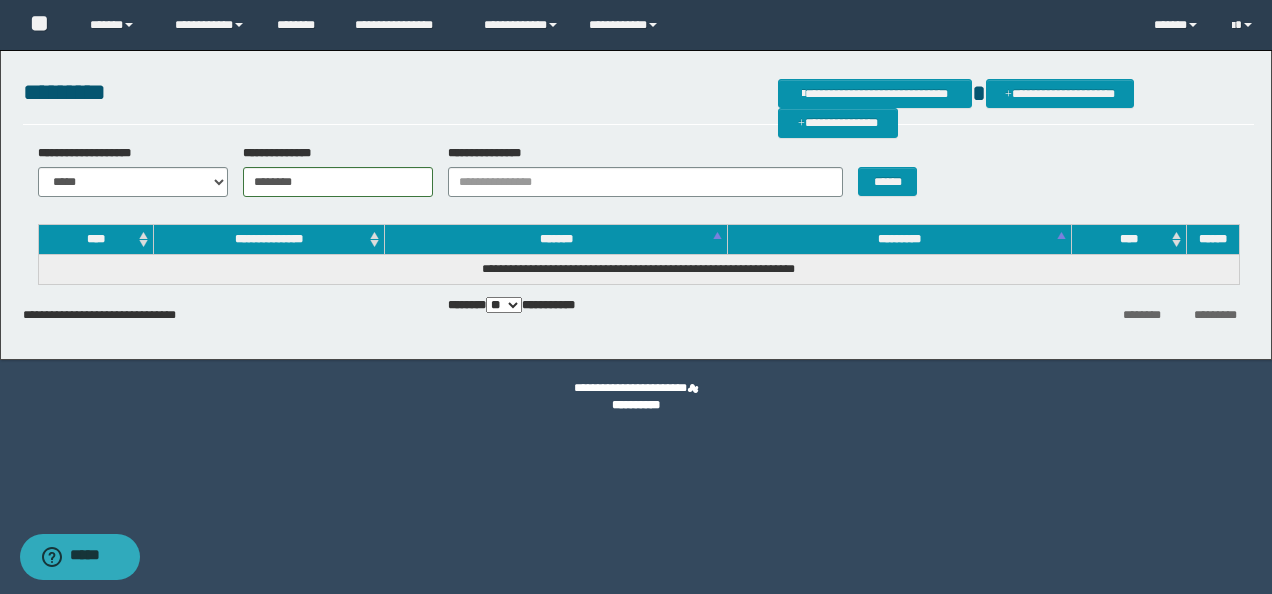 click on "******" at bounding box center [894, 170] 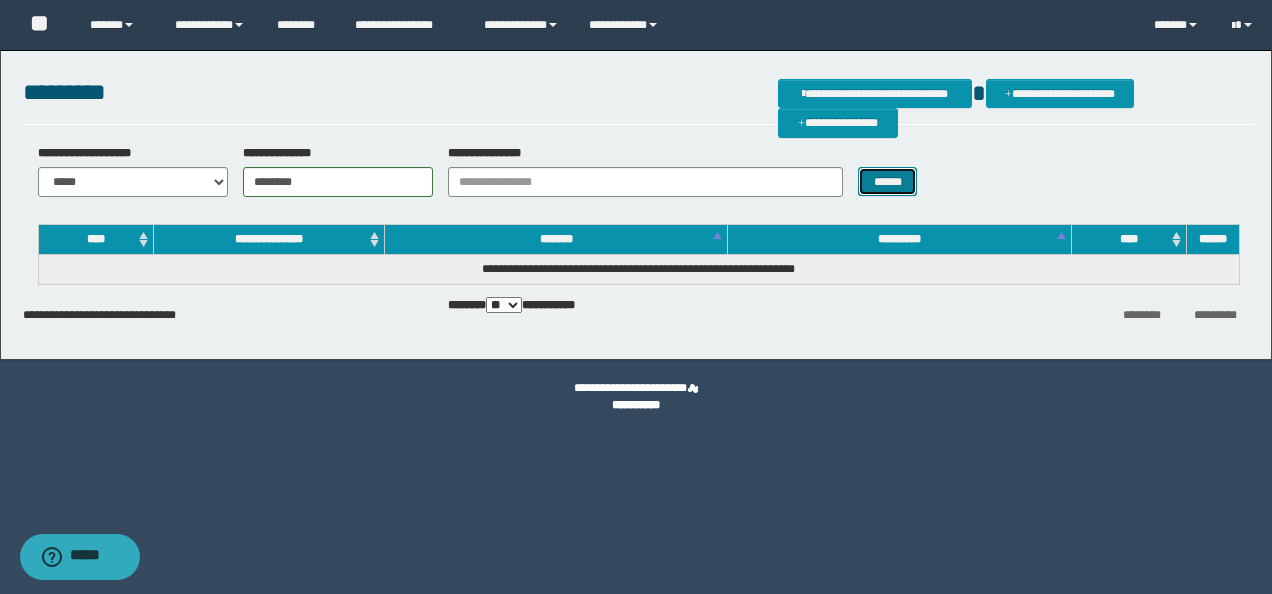 click on "******" at bounding box center (887, 181) 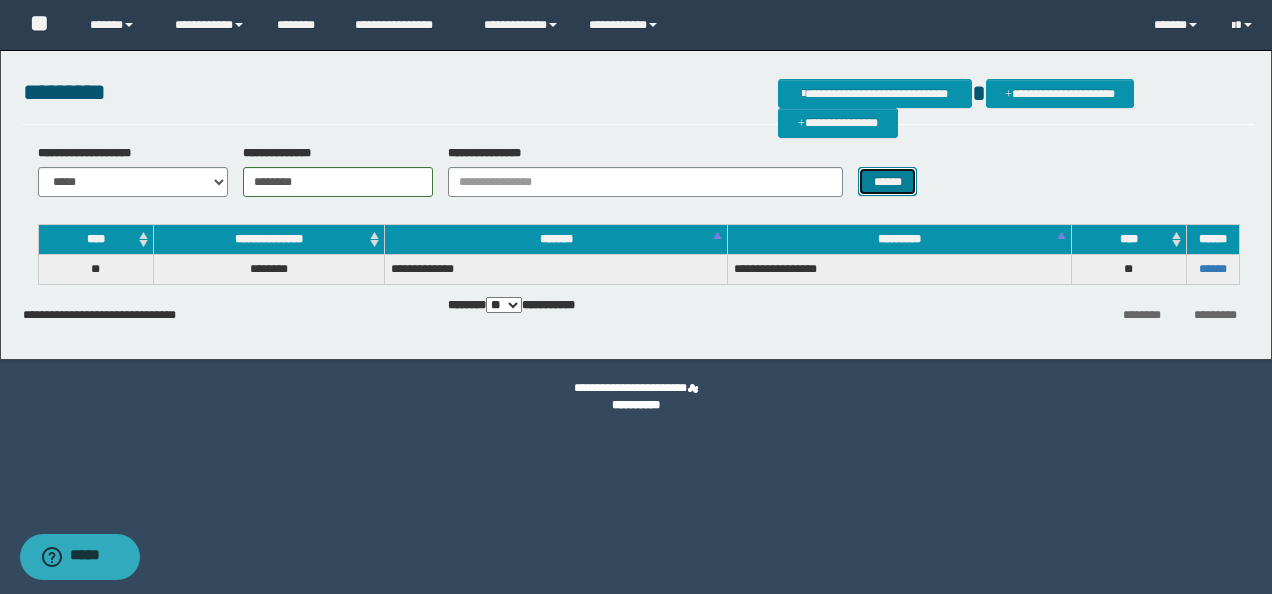 type 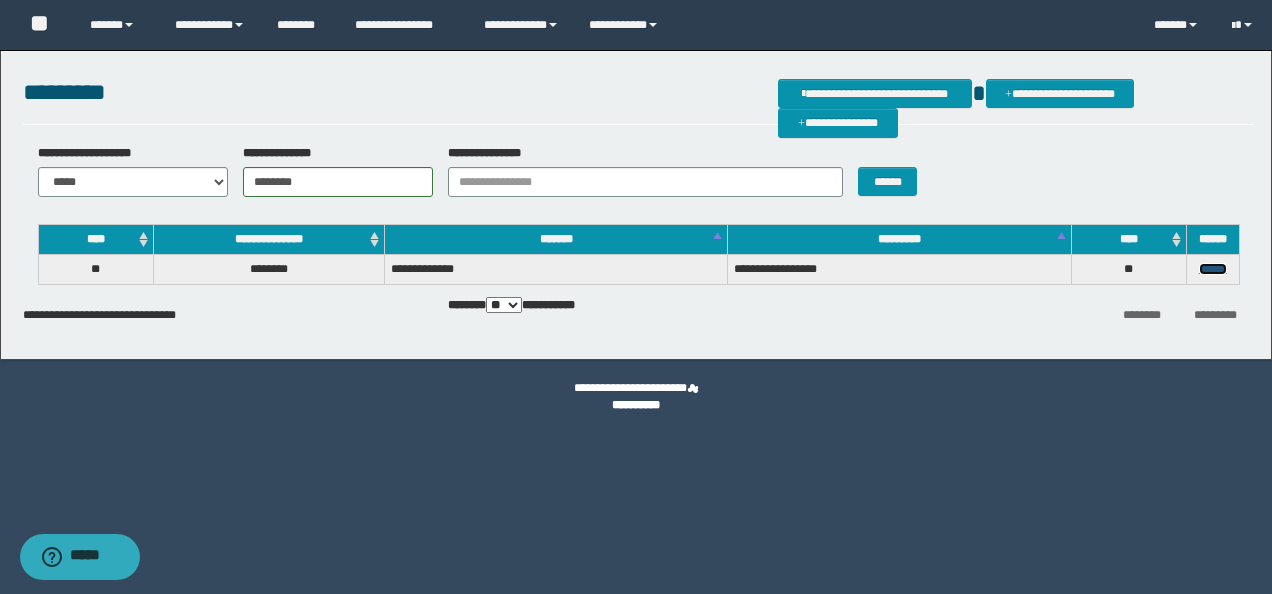 click on "******" at bounding box center (1213, 269) 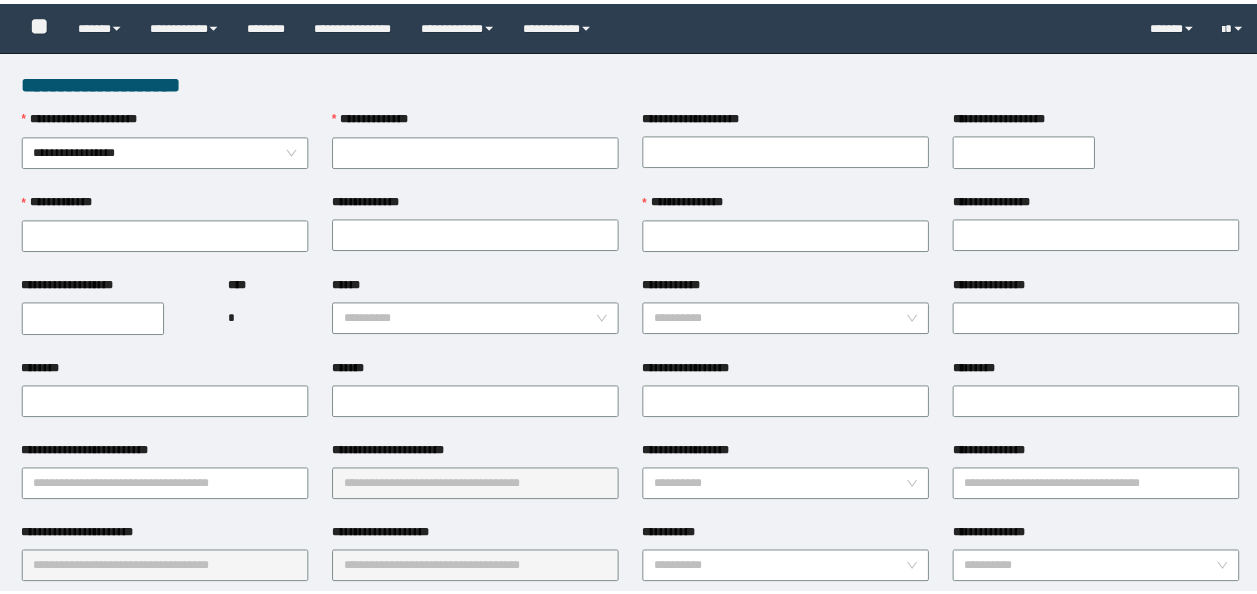 scroll, scrollTop: 0, scrollLeft: 0, axis: both 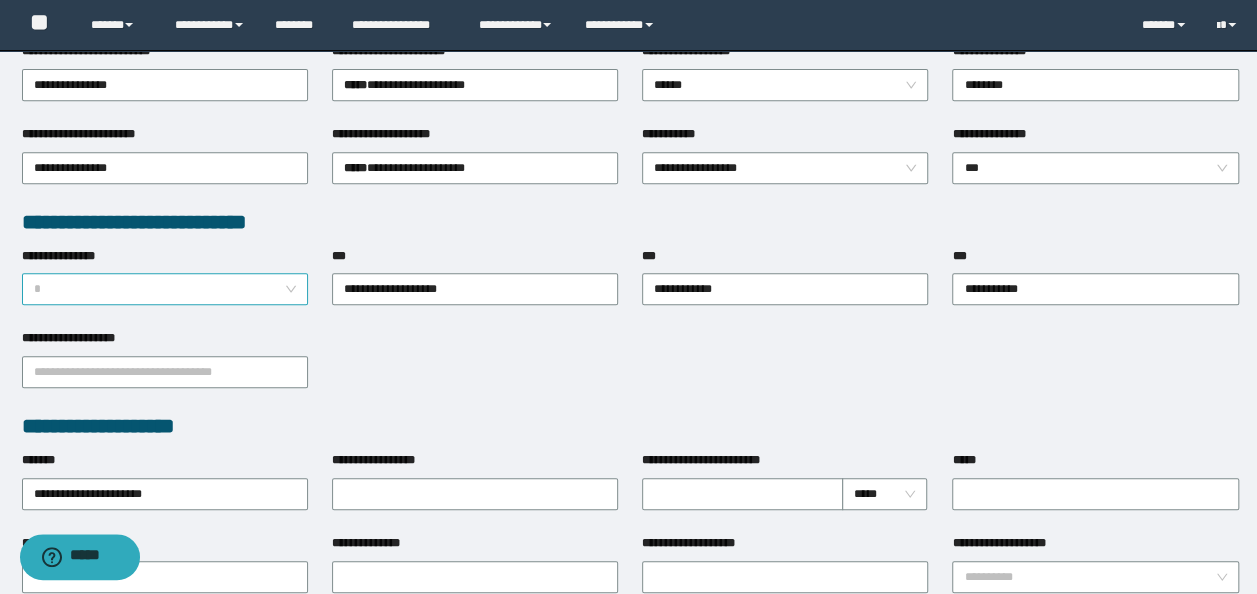 click on "*" at bounding box center [165, 289] 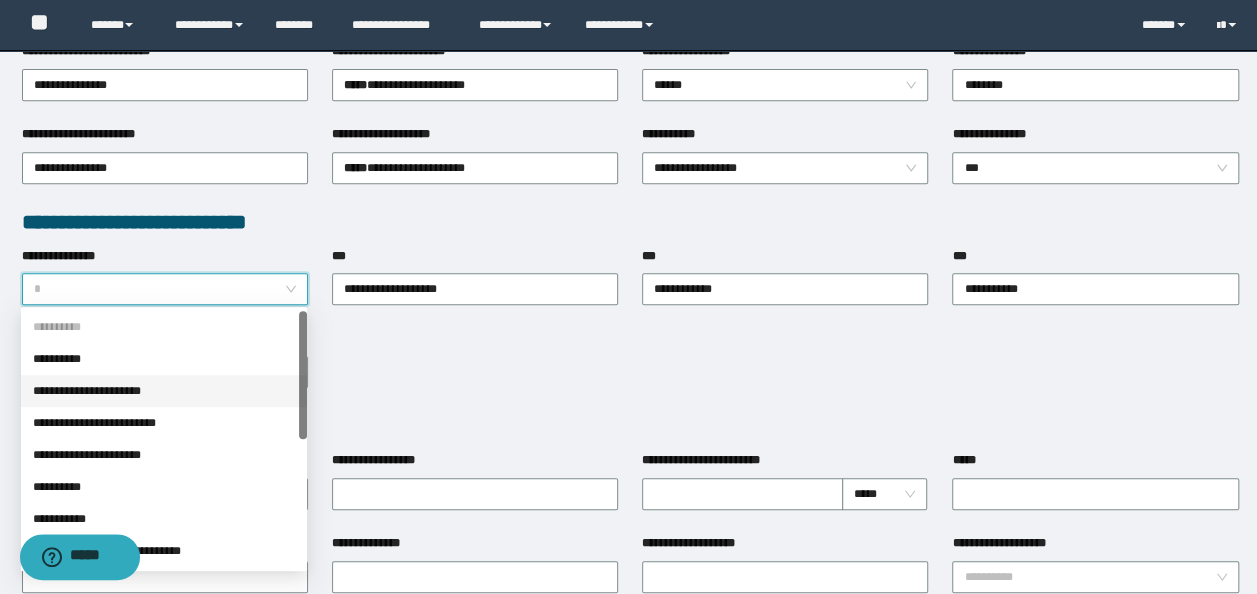 click on "**********" at bounding box center (164, 391) 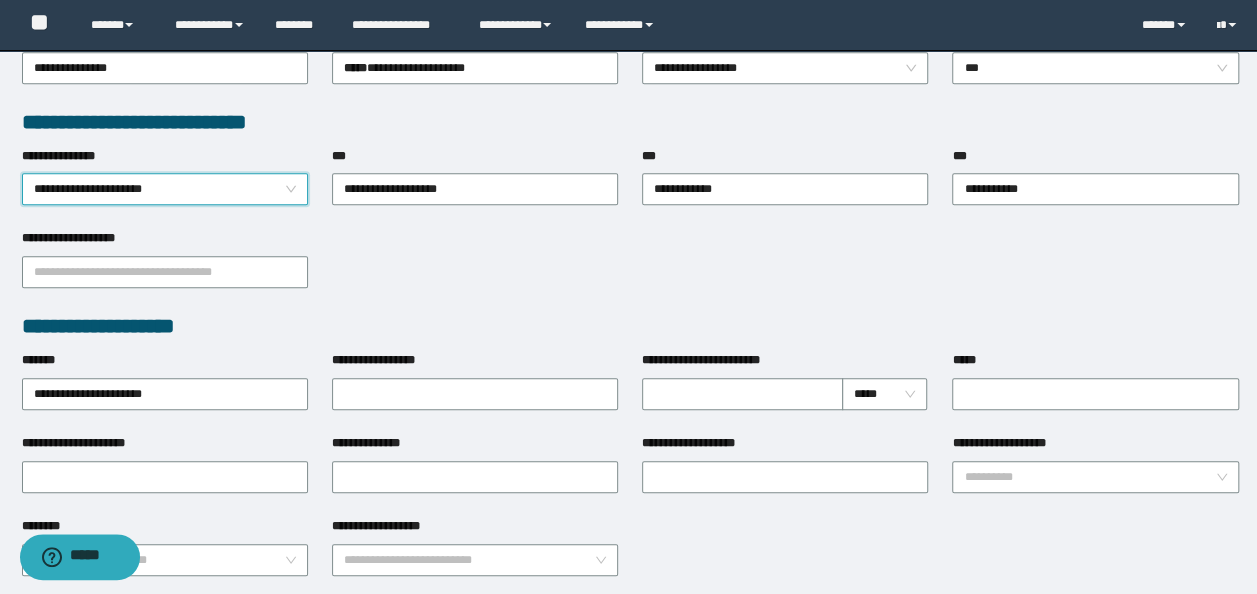 scroll, scrollTop: 600, scrollLeft: 0, axis: vertical 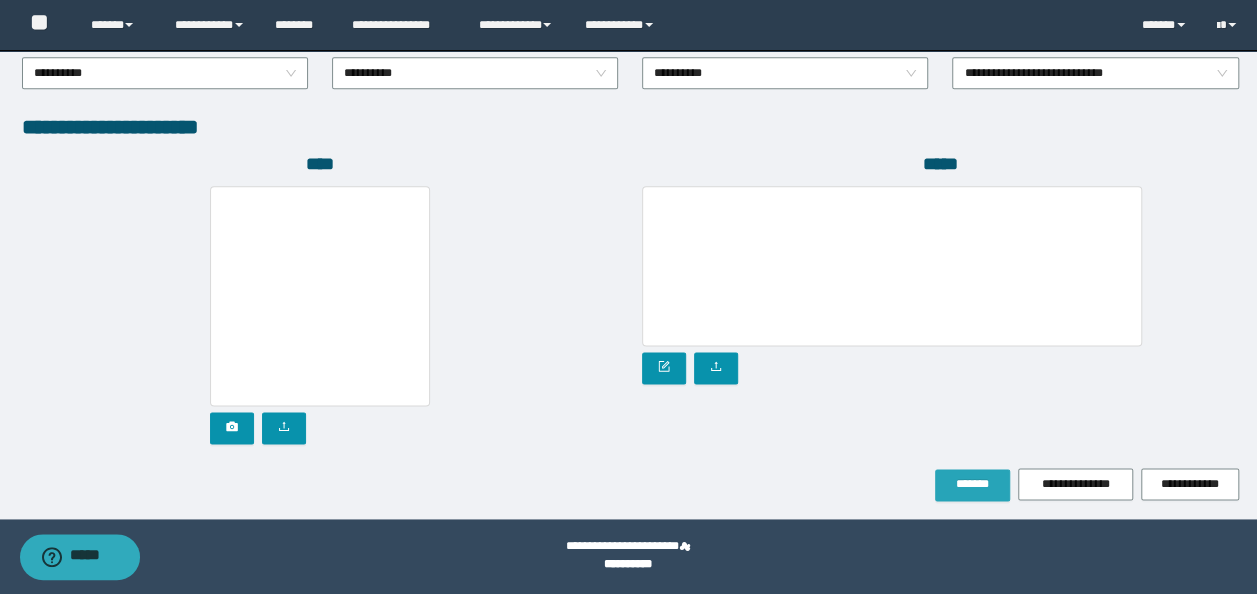 click on "*******" at bounding box center [972, 484] 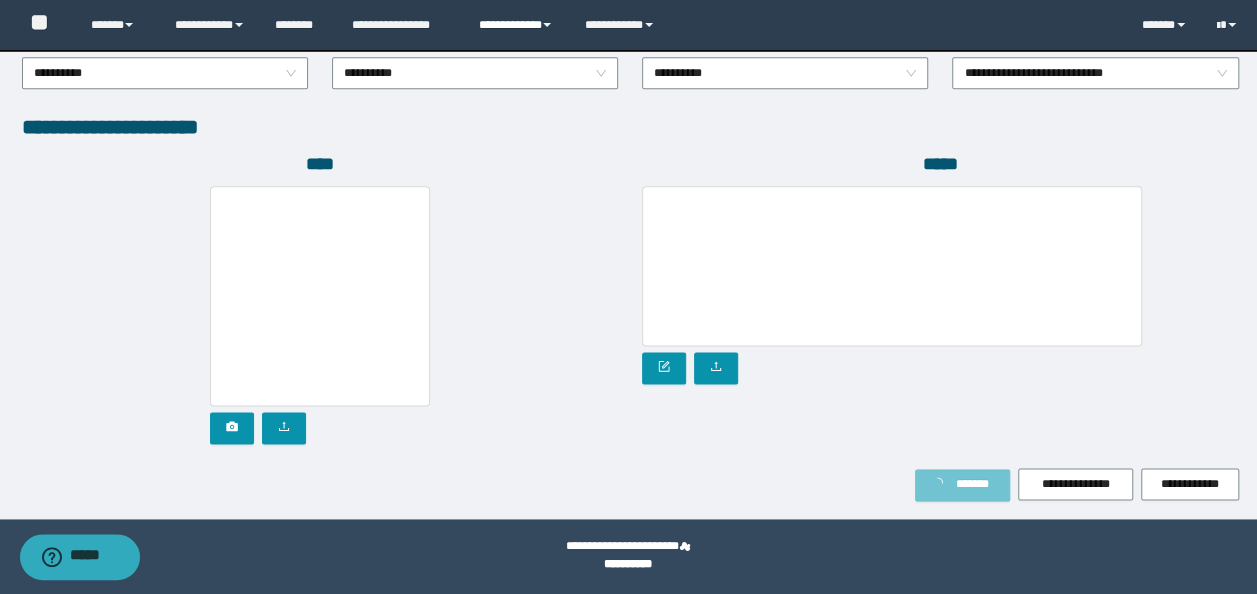 scroll, scrollTop: 1160, scrollLeft: 0, axis: vertical 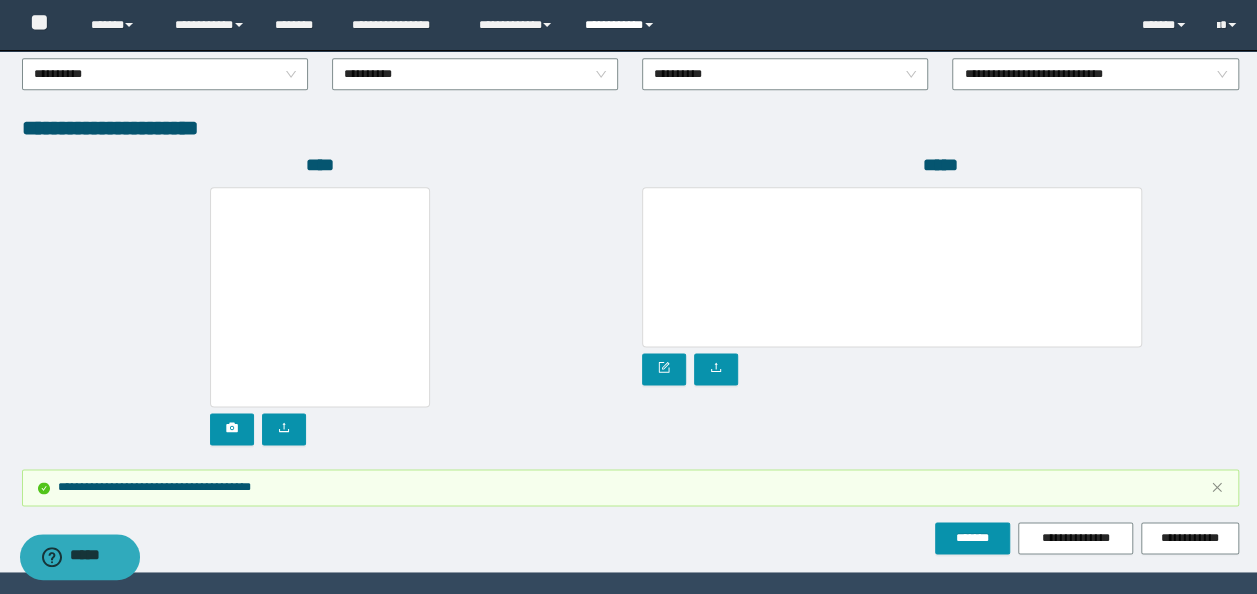 click on "**********" at bounding box center (622, 25) 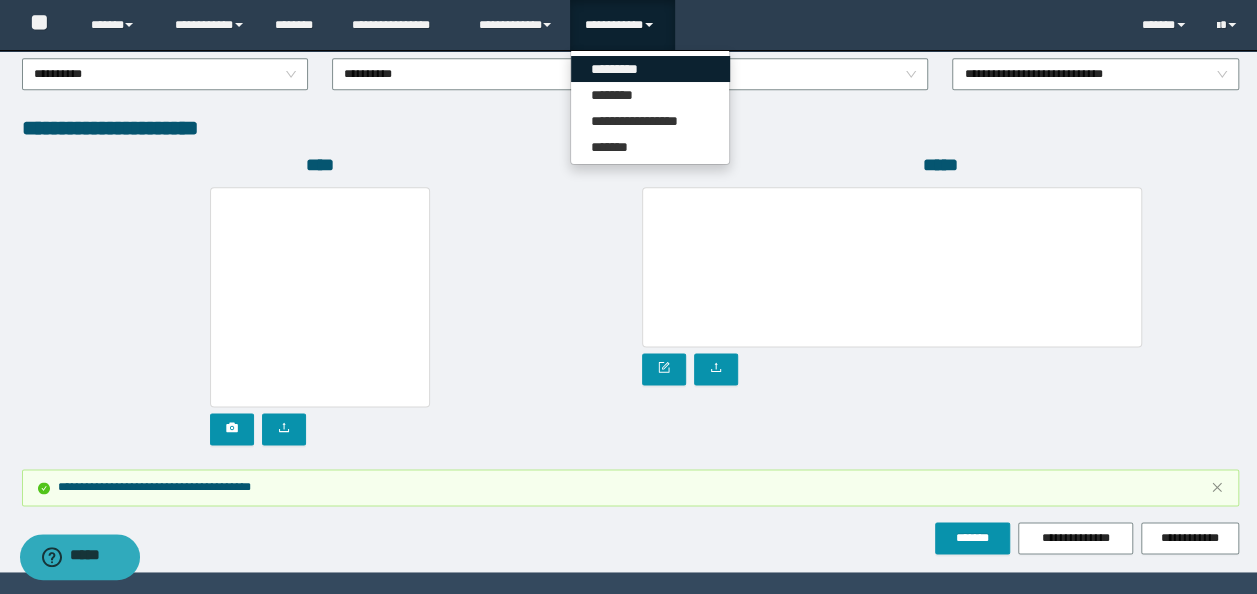 click on "*********" at bounding box center (650, 69) 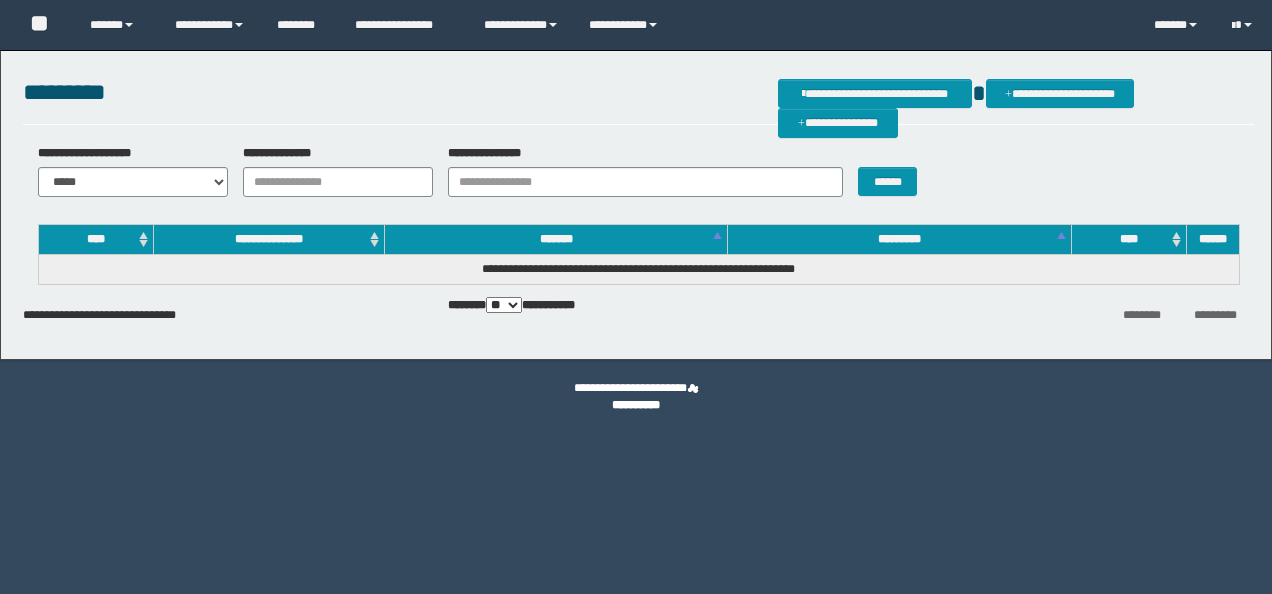 scroll, scrollTop: 0, scrollLeft: 0, axis: both 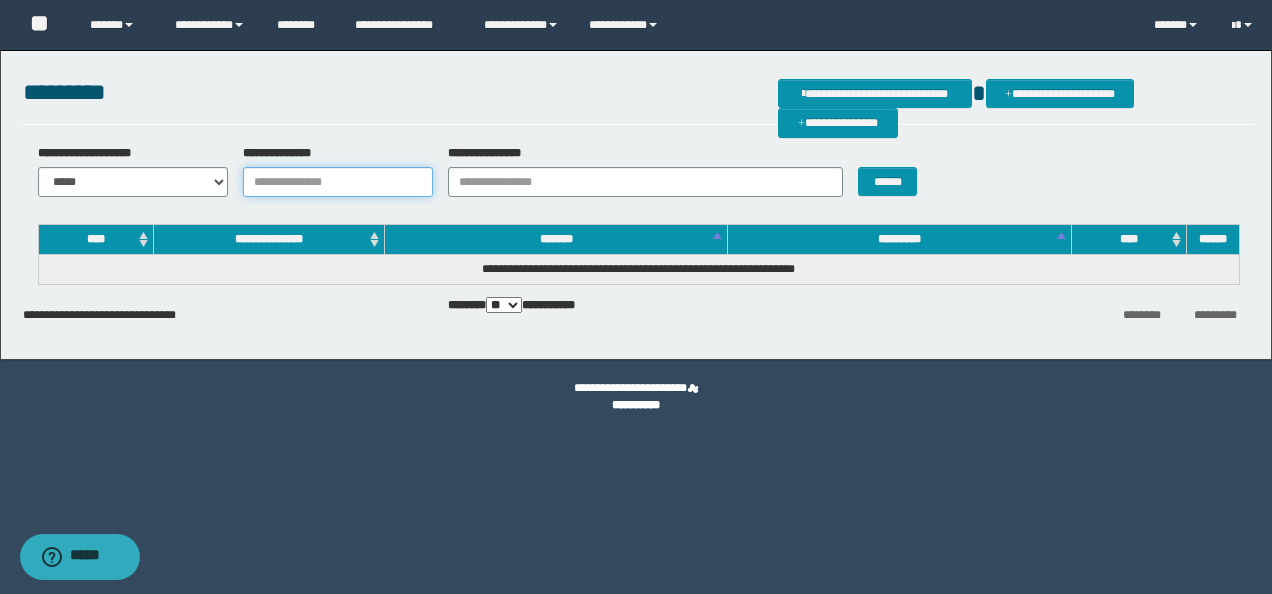 click on "**********" at bounding box center [338, 182] 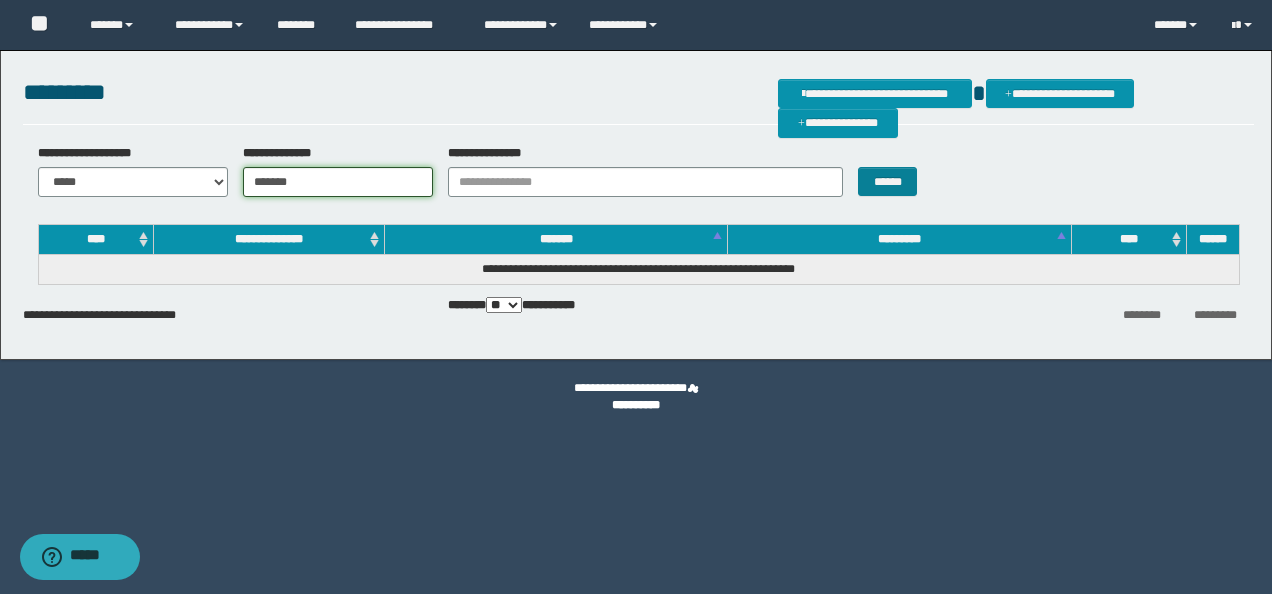 type on "*******" 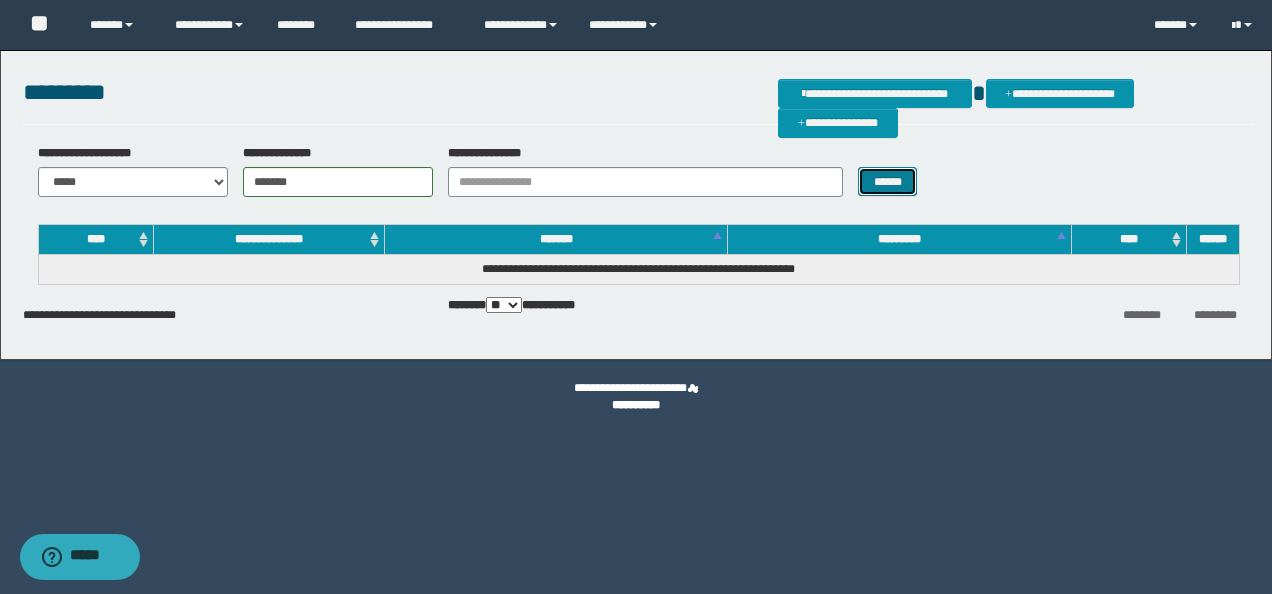 click on "******" at bounding box center [887, 181] 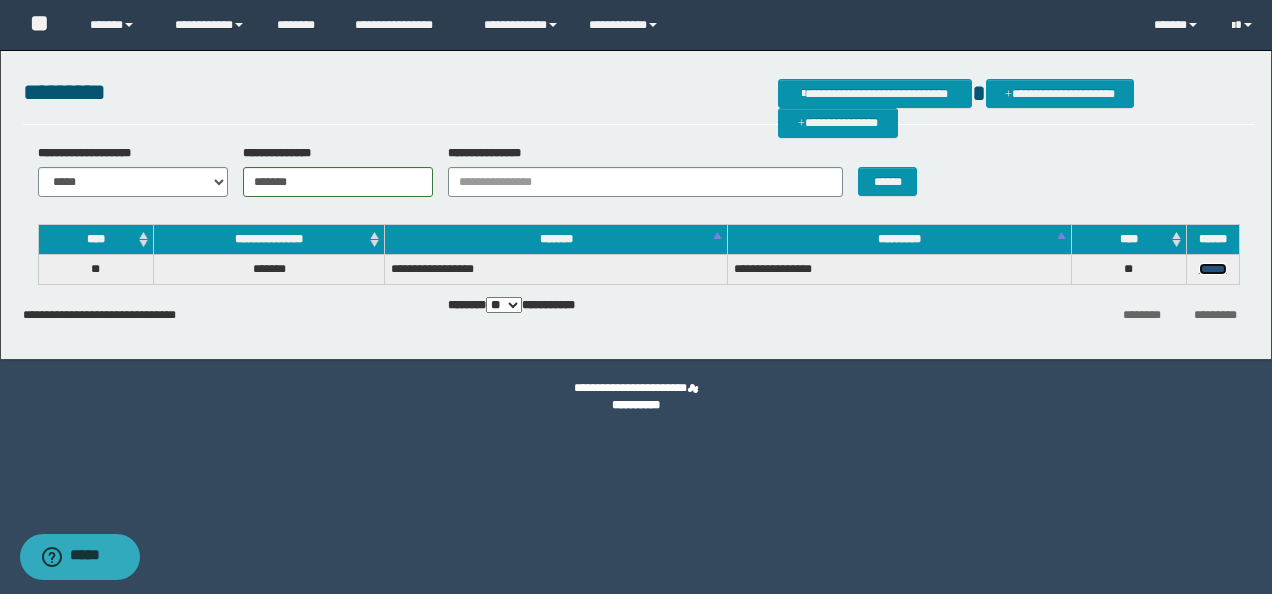 click on "******" at bounding box center (1213, 269) 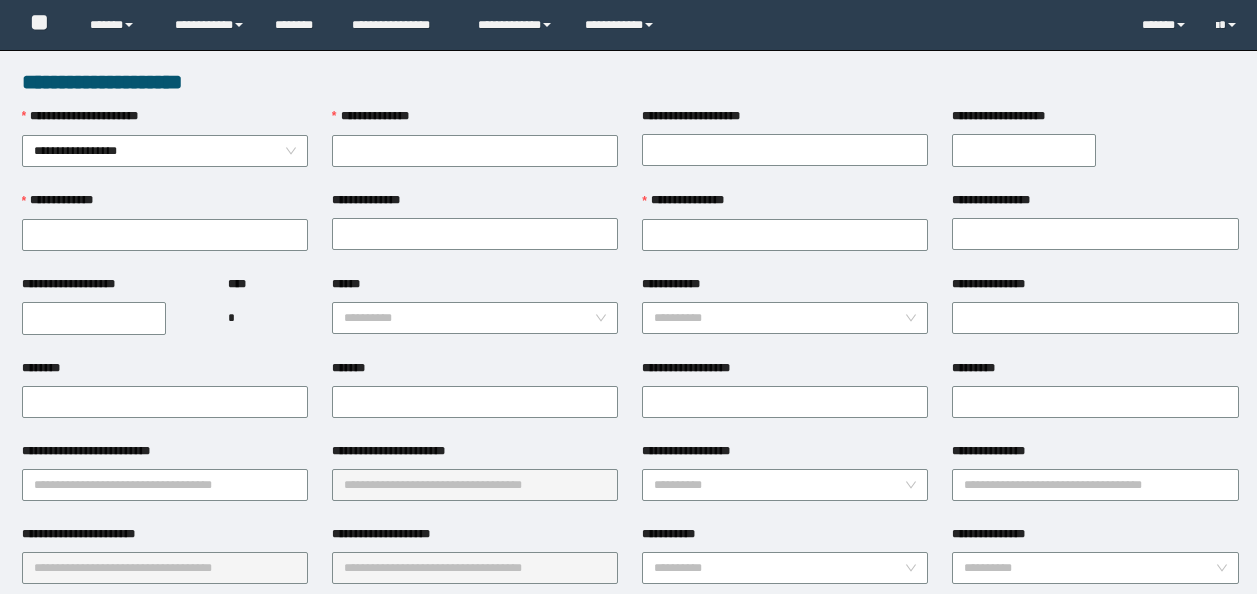 scroll, scrollTop: 0, scrollLeft: 0, axis: both 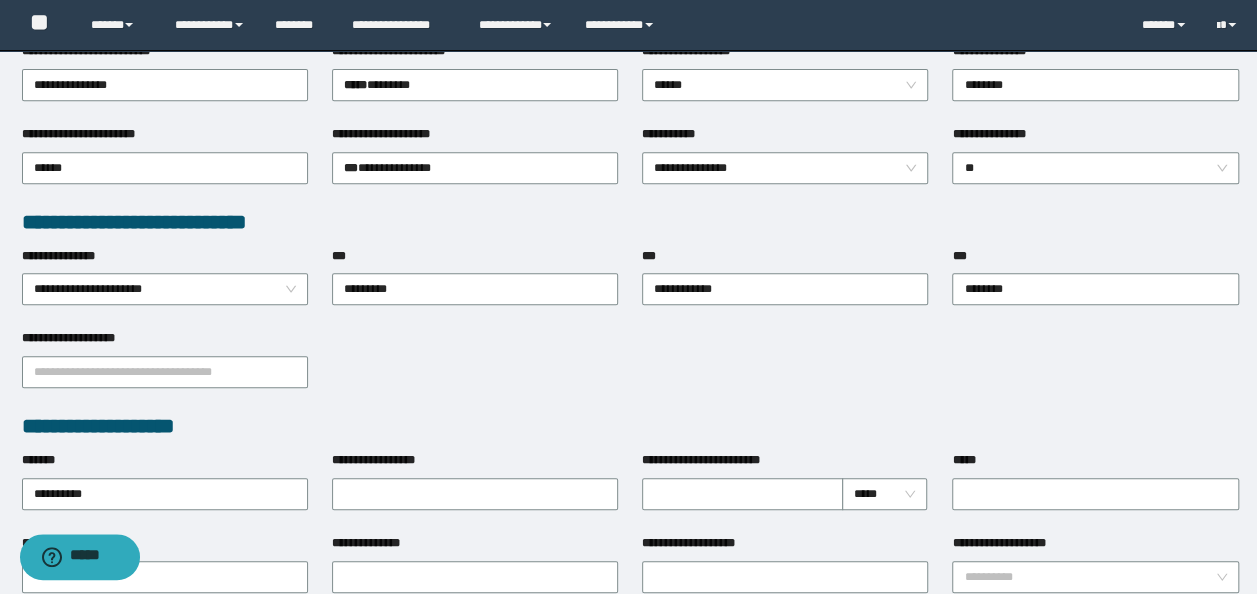 type on "*******" 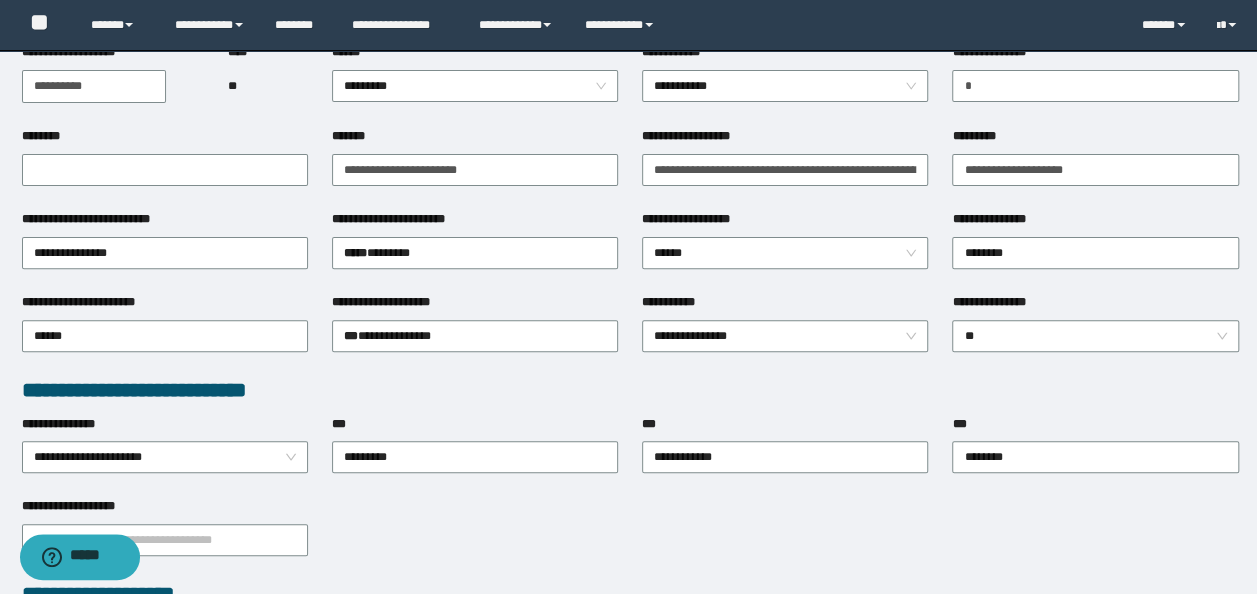 scroll, scrollTop: 0, scrollLeft: 0, axis: both 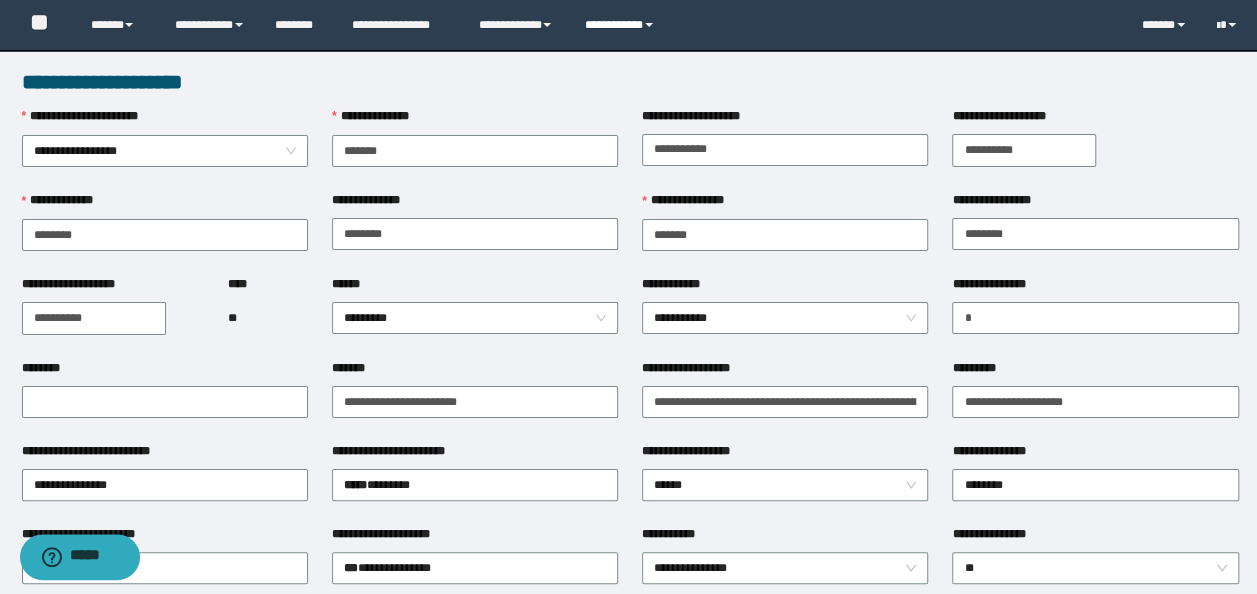 click on "**********" at bounding box center [622, 25] 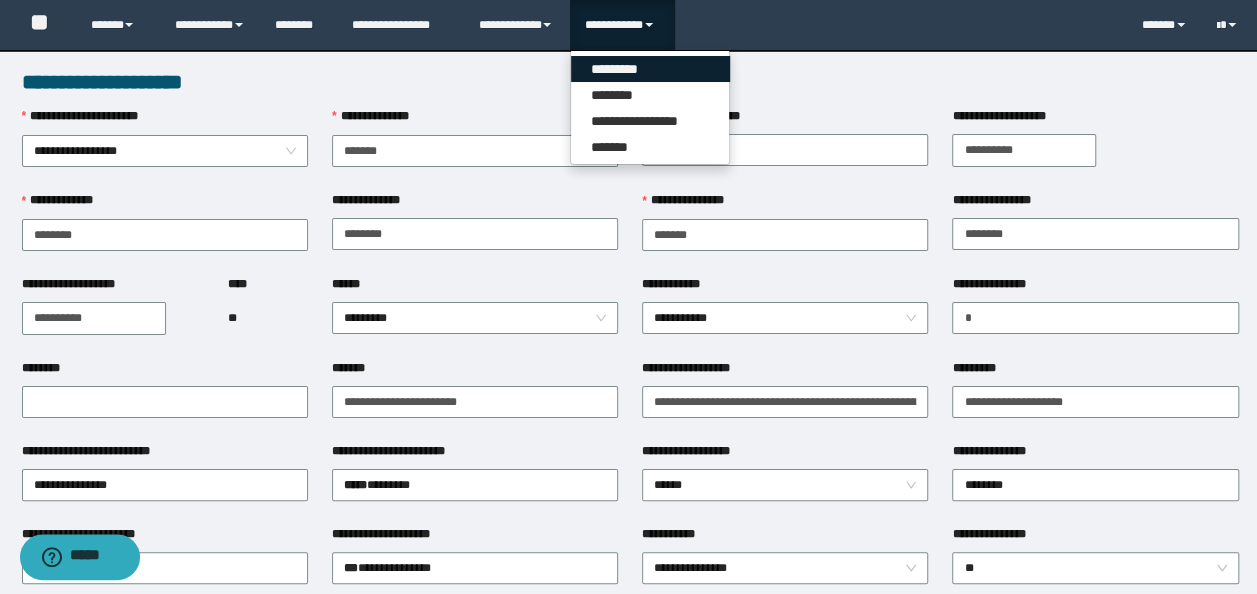 click on "*********" at bounding box center [650, 69] 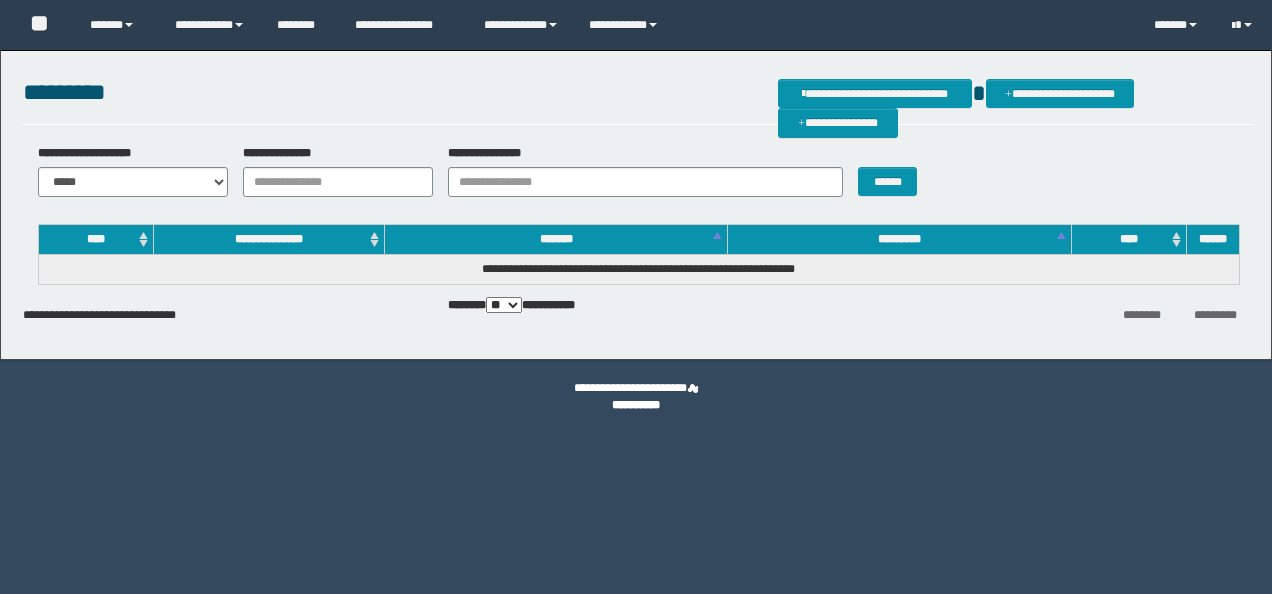scroll, scrollTop: 0, scrollLeft: 0, axis: both 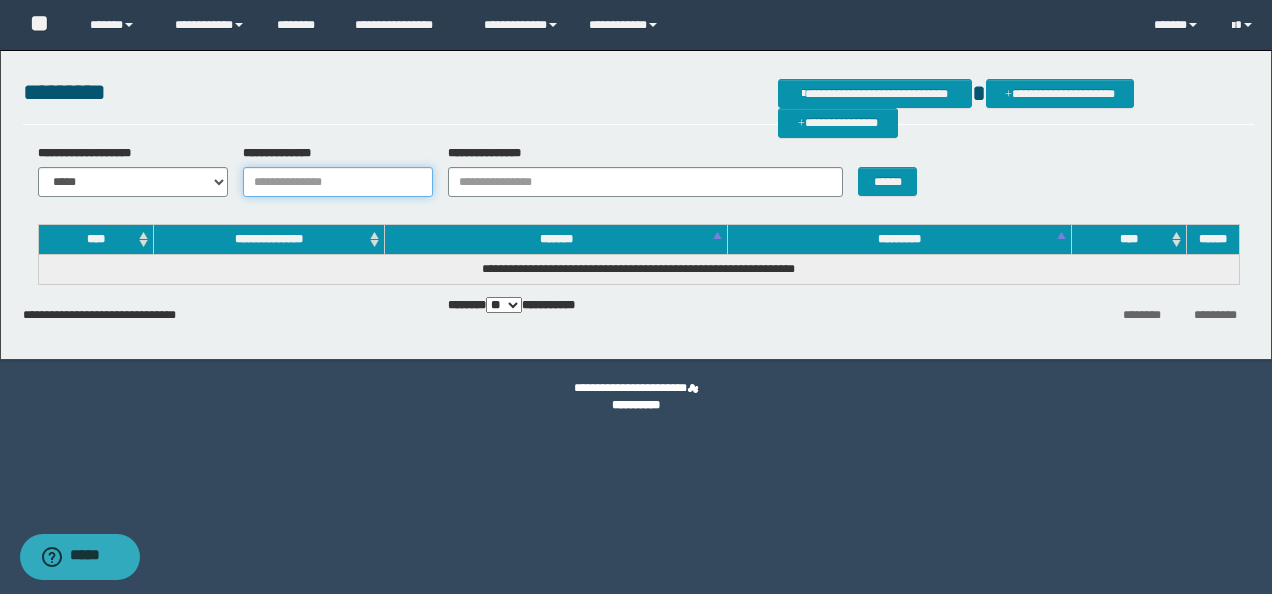 click on "**********" at bounding box center [338, 182] 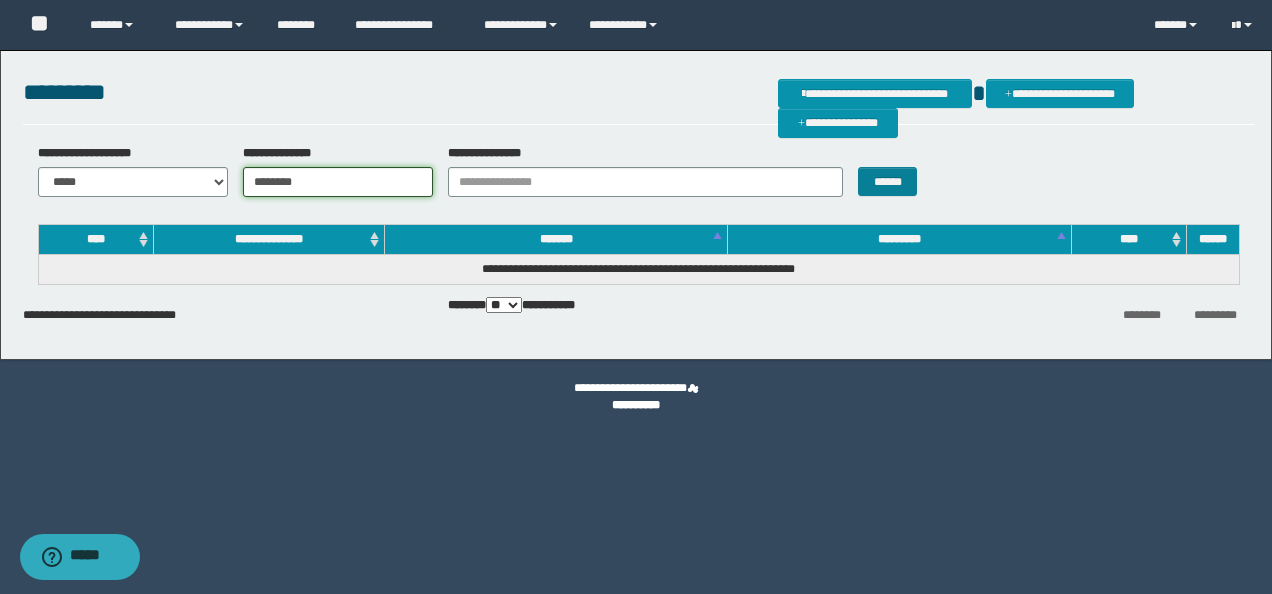 type on "********" 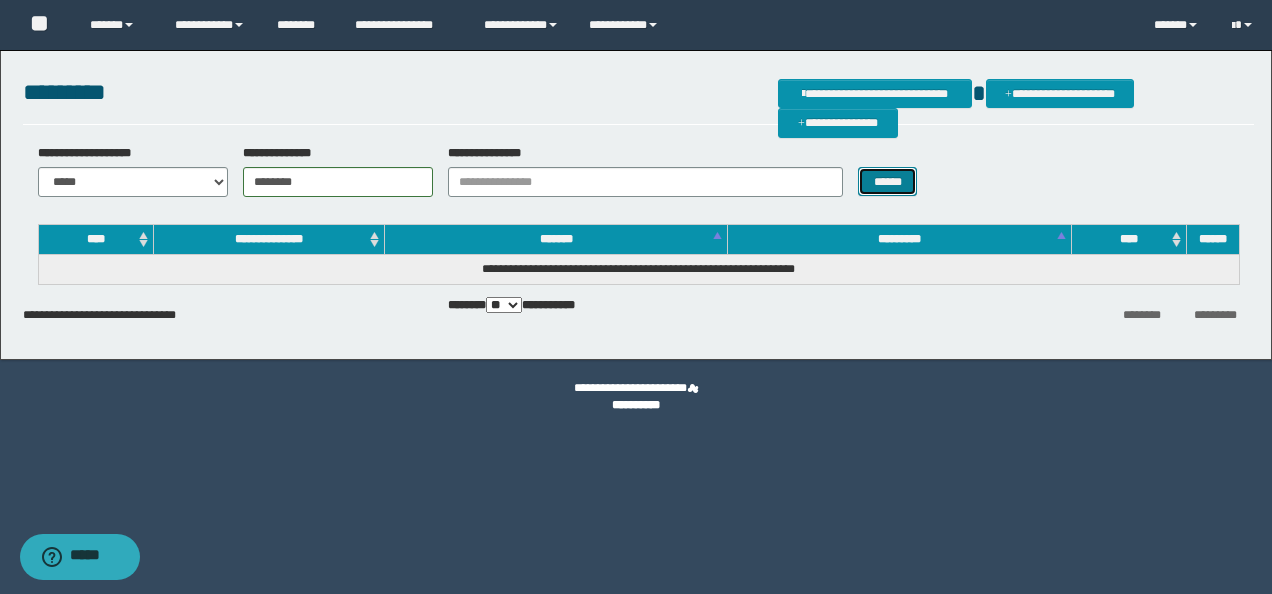 click on "******" at bounding box center [887, 181] 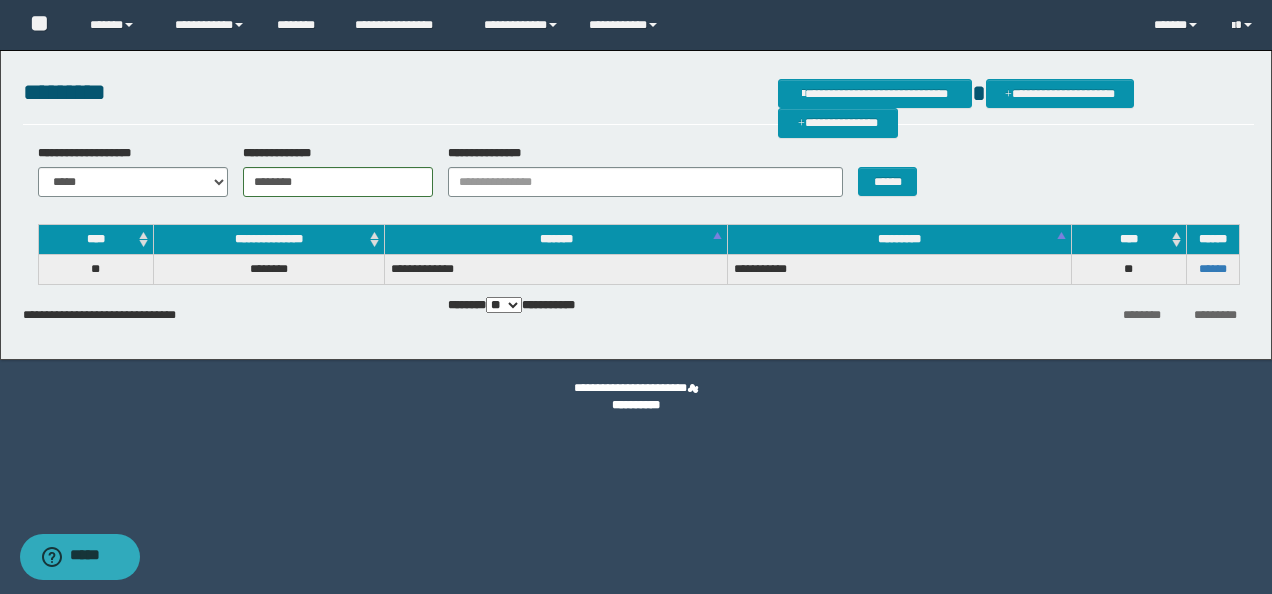 click on "******" at bounding box center (1212, 270) 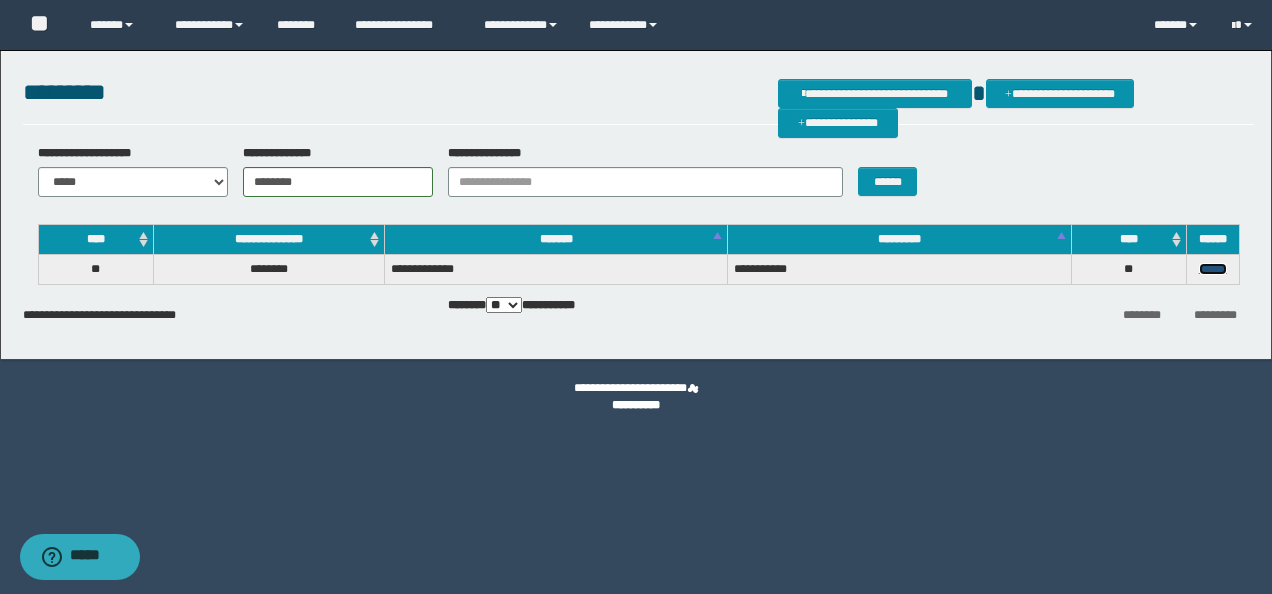 click on "******" at bounding box center (1213, 269) 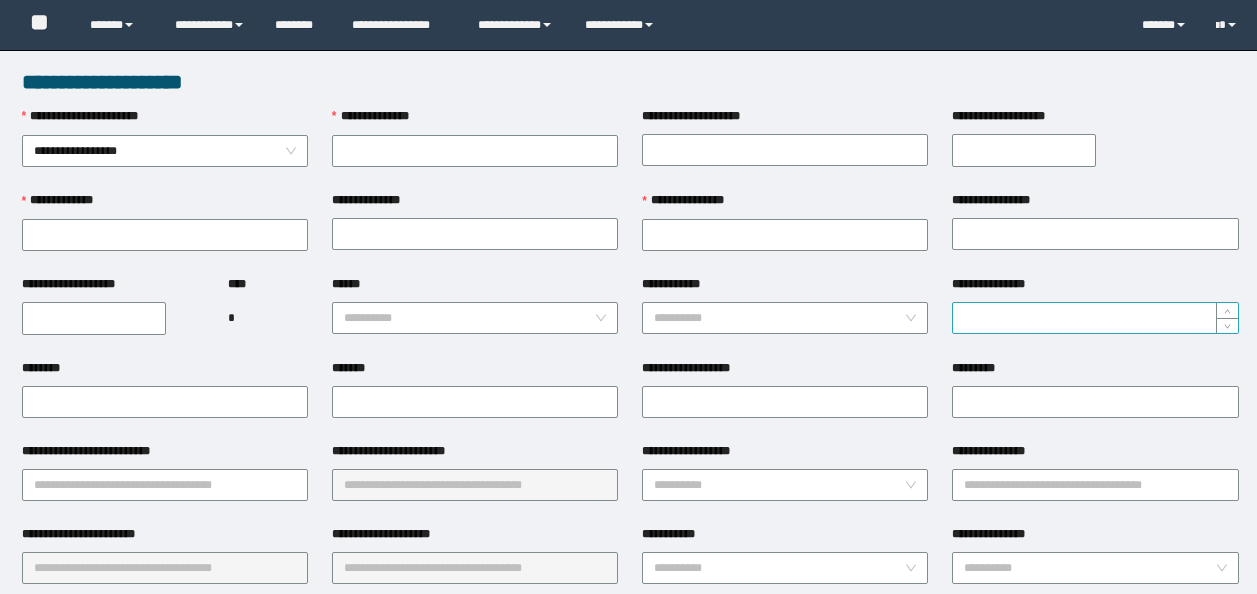 scroll, scrollTop: 0, scrollLeft: 0, axis: both 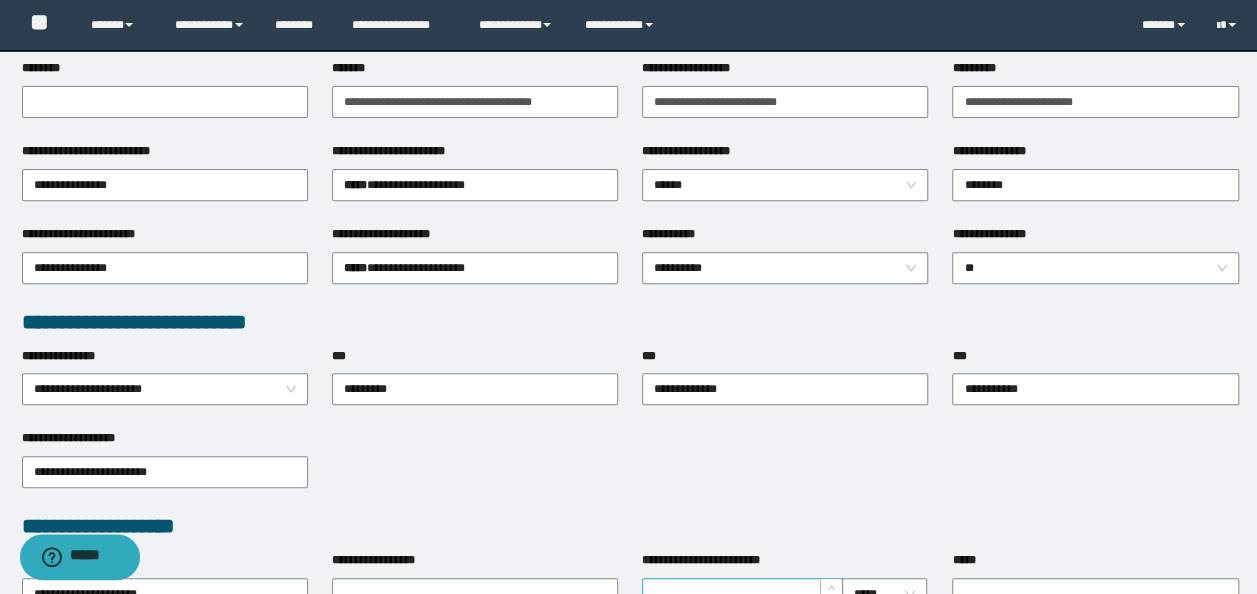 type on "********" 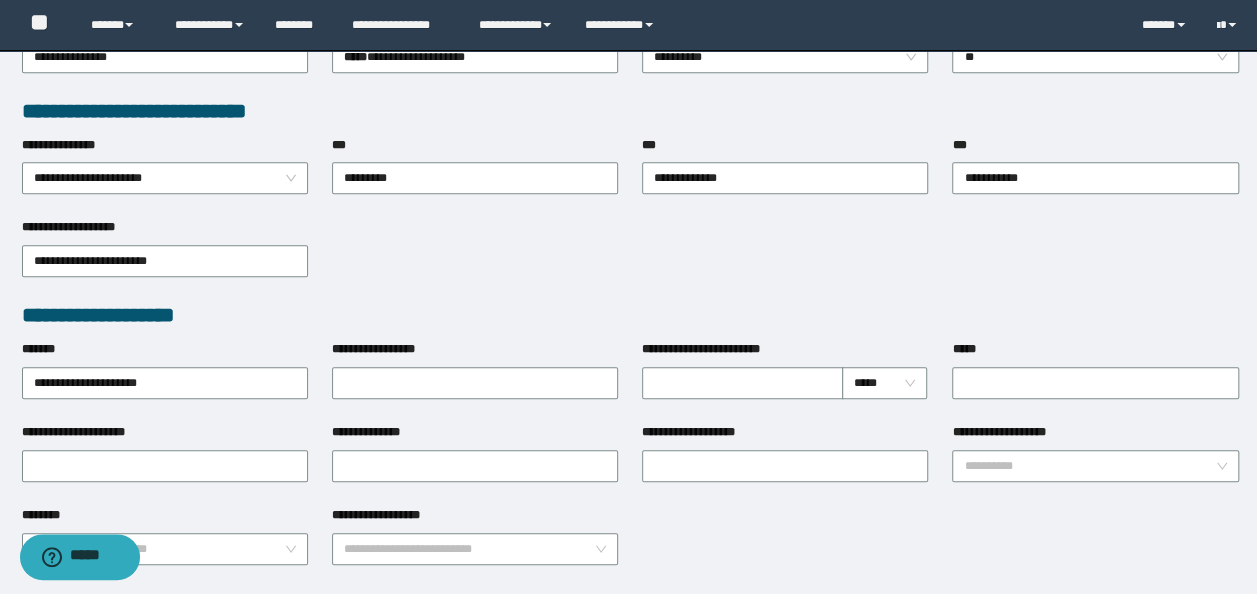 scroll, scrollTop: 600, scrollLeft: 0, axis: vertical 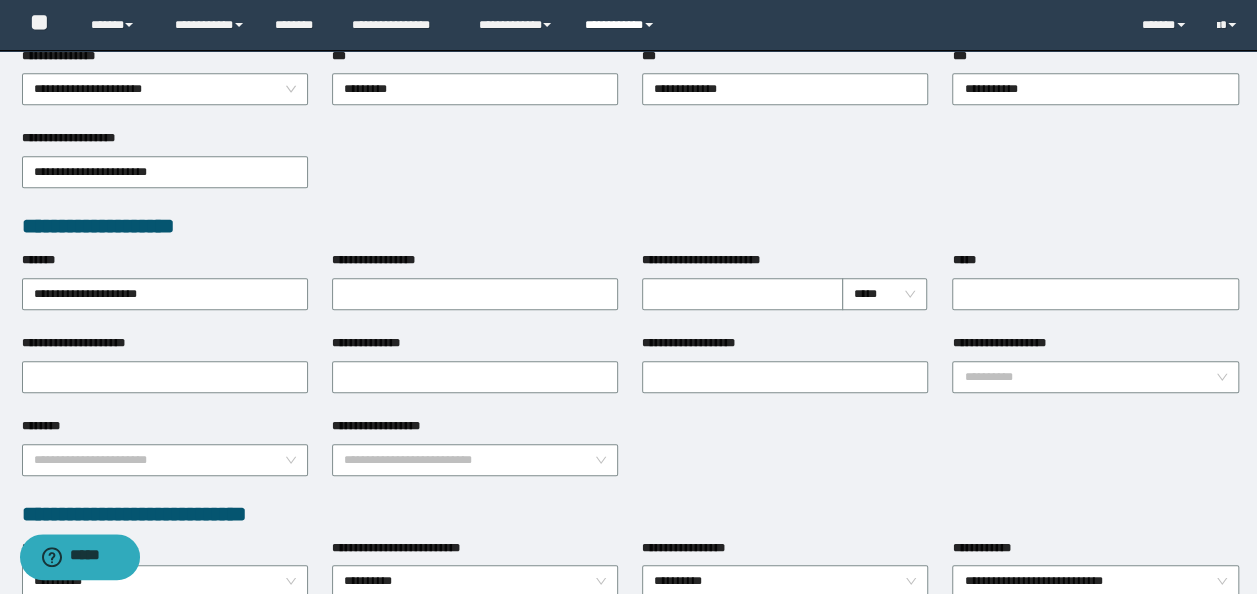 click on "**********" at bounding box center (622, 25) 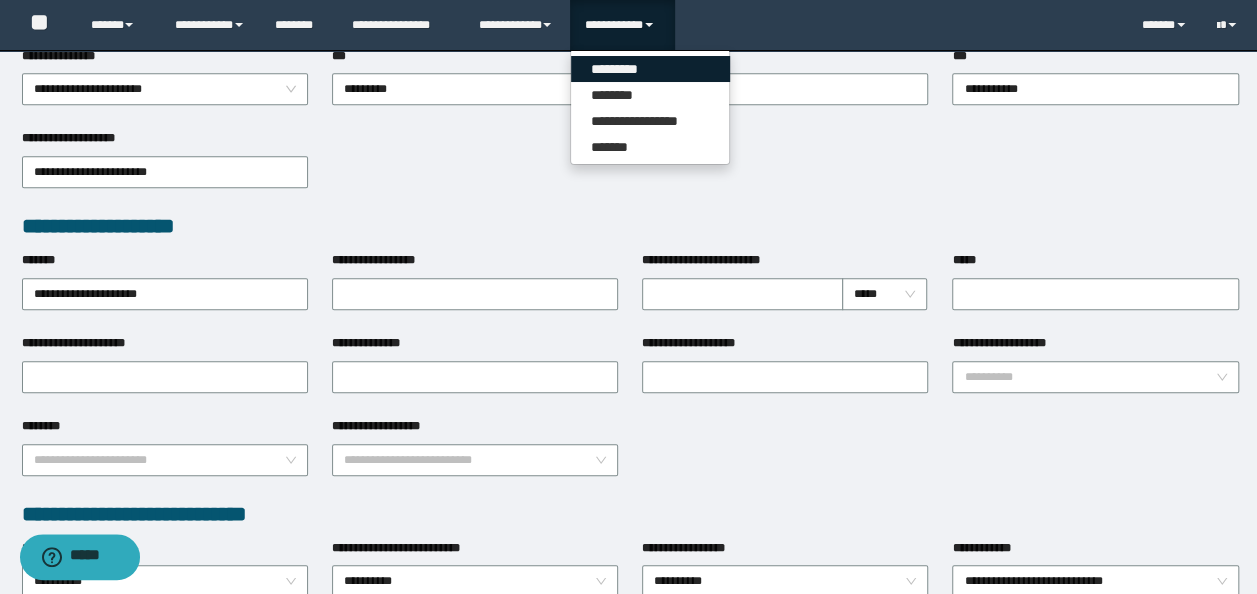 click on "*********" at bounding box center [650, 69] 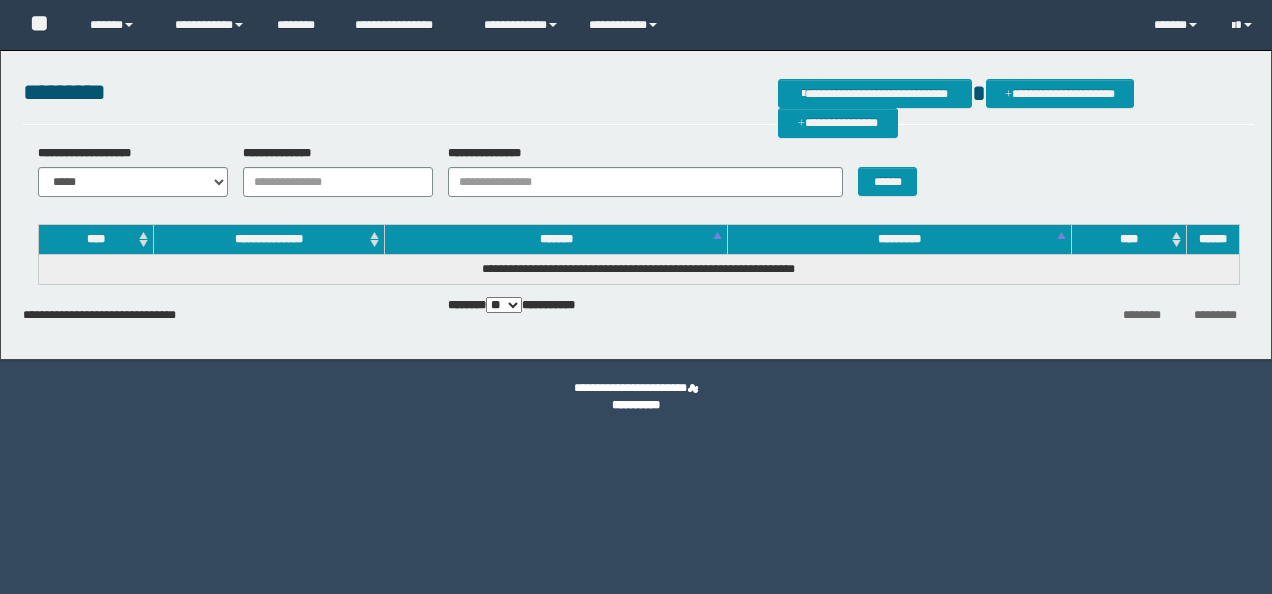 scroll, scrollTop: 0, scrollLeft: 0, axis: both 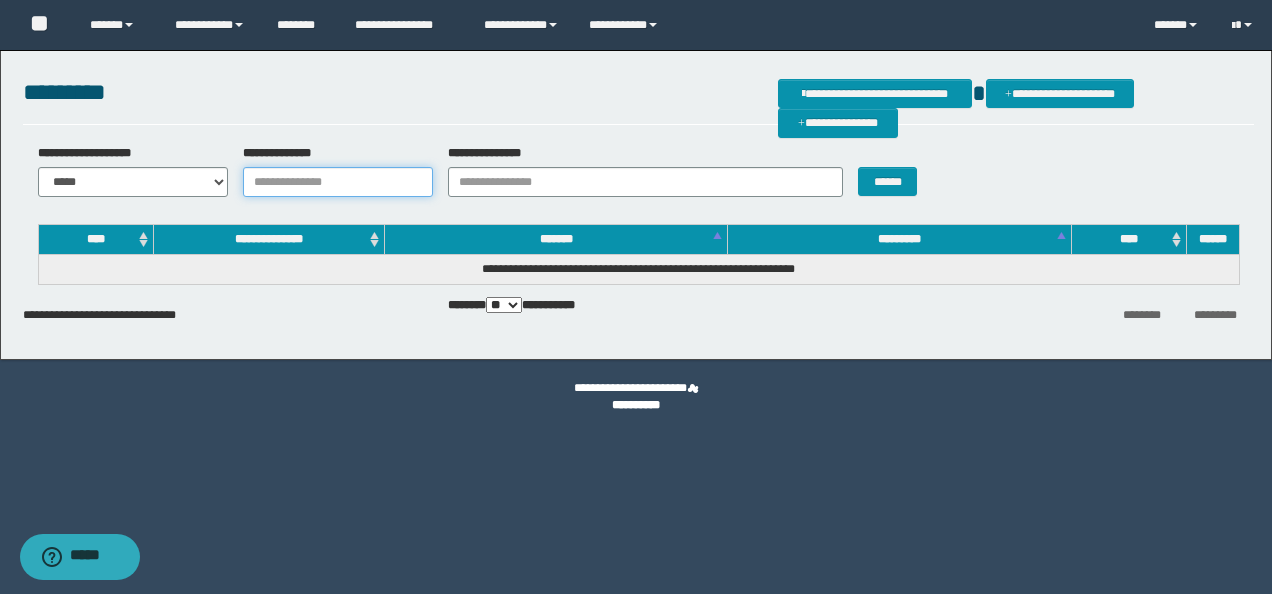 click on "**********" at bounding box center (338, 182) 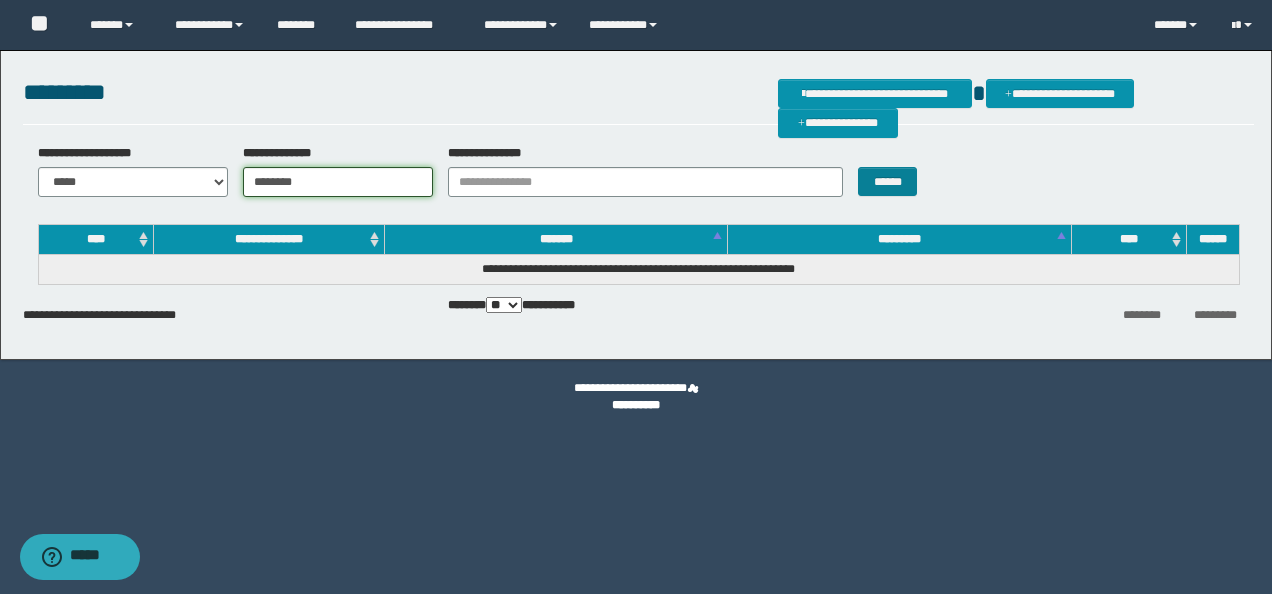 type on "********" 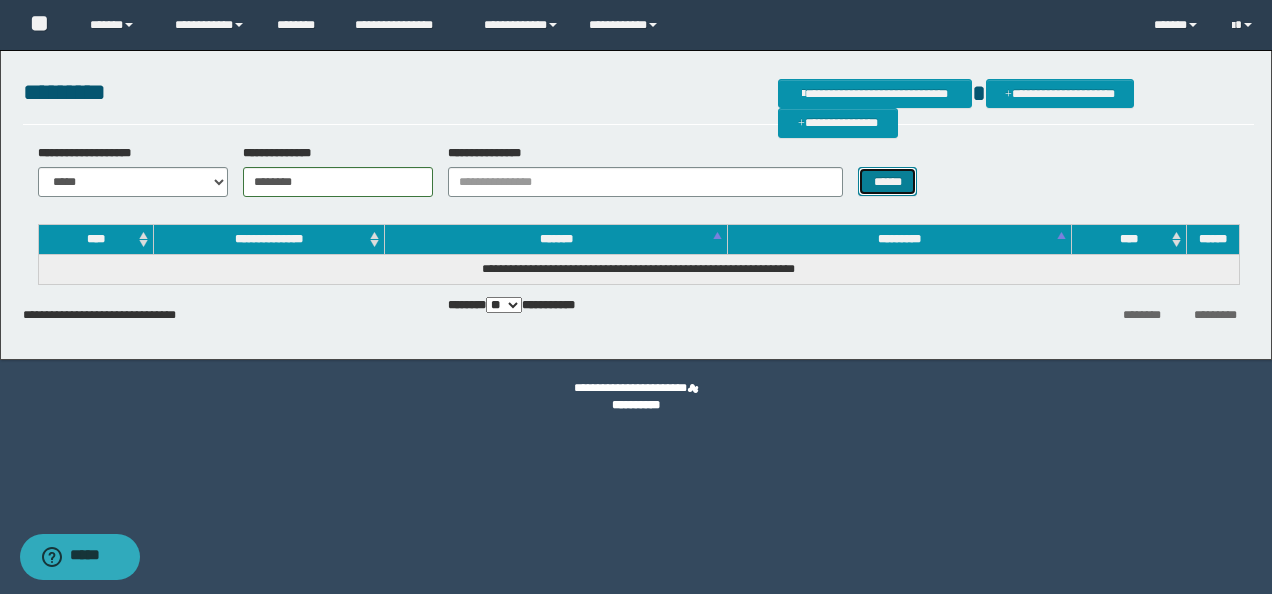 click on "******" at bounding box center [887, 181] 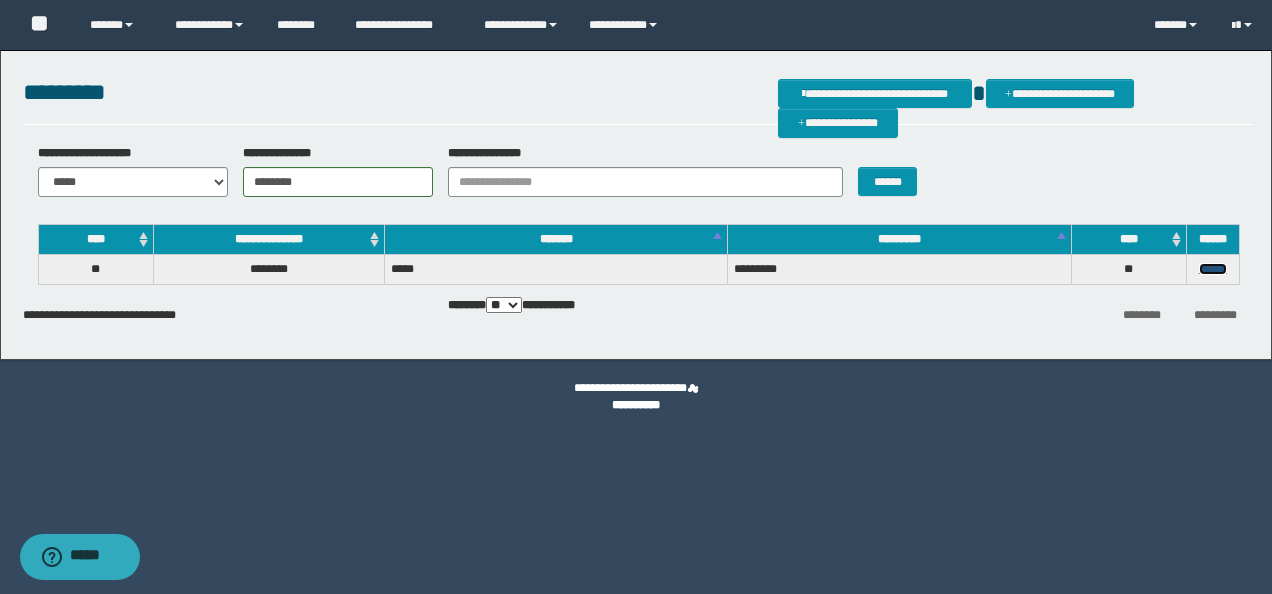 click on "******" at bounding box center [1213, 269] 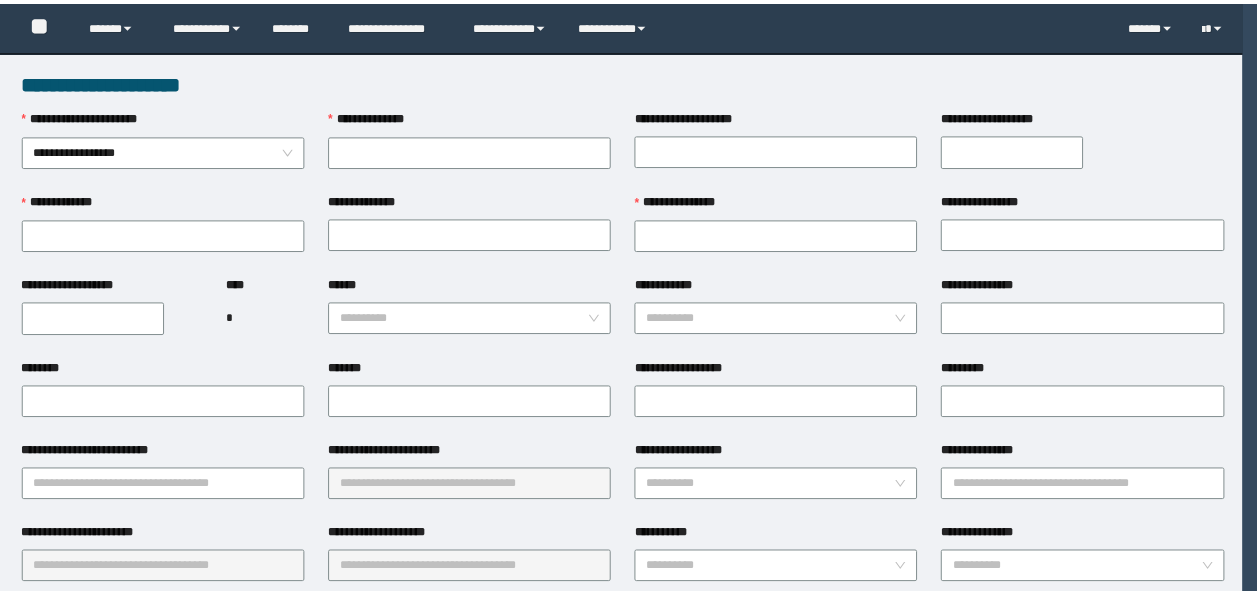 scroll, scrollTop: 0, scrollLeft: 0, axis: both 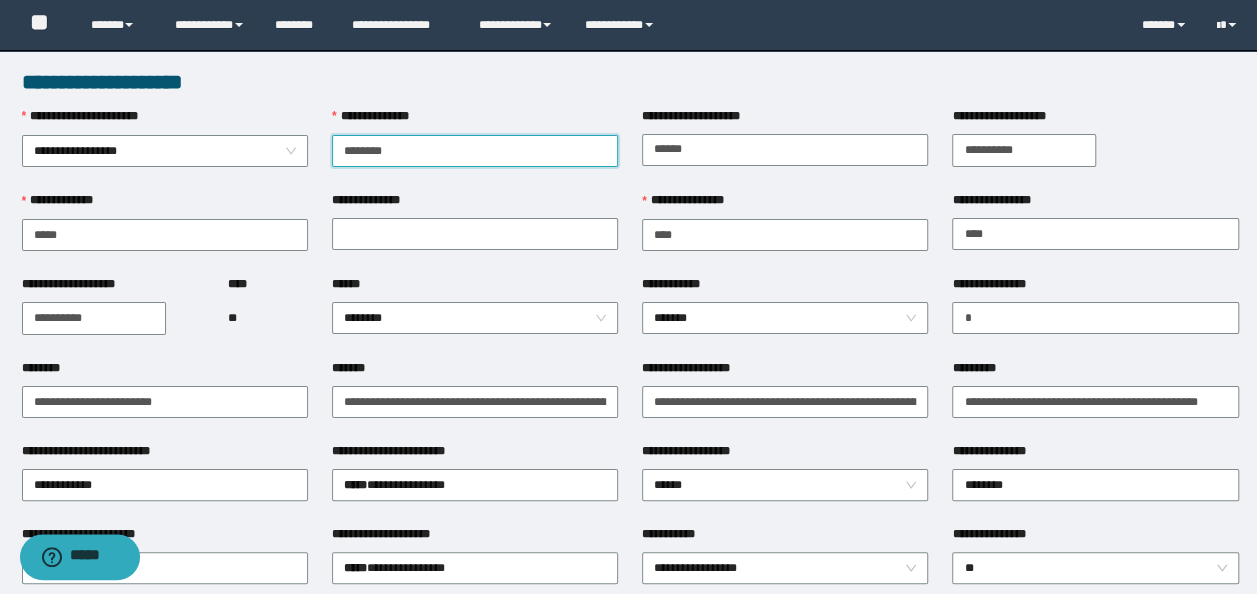 type on "********" 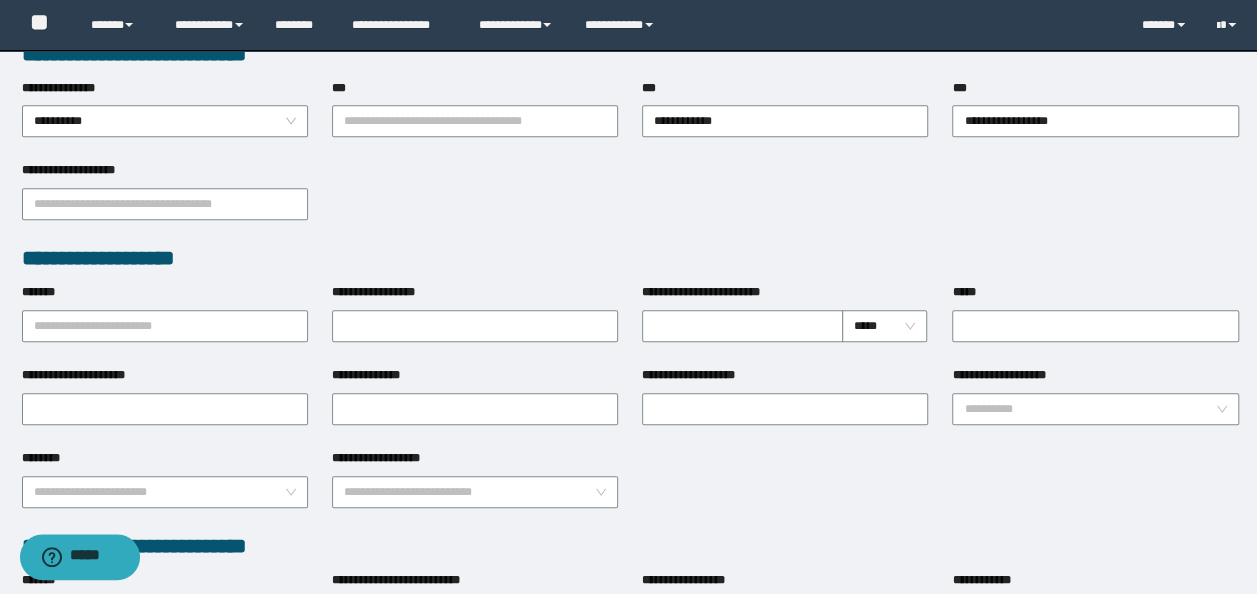 scroll, scrollTop: 600, scrollLeft: 0, axis: vertical 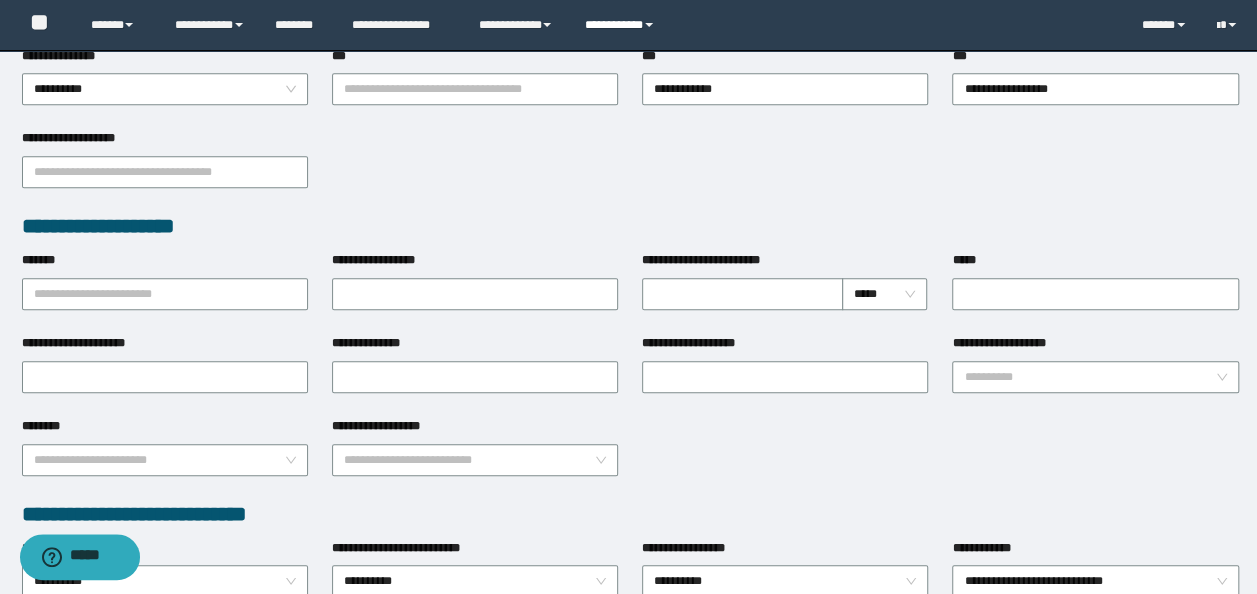click on "**********" at bounding box center [622, 25] 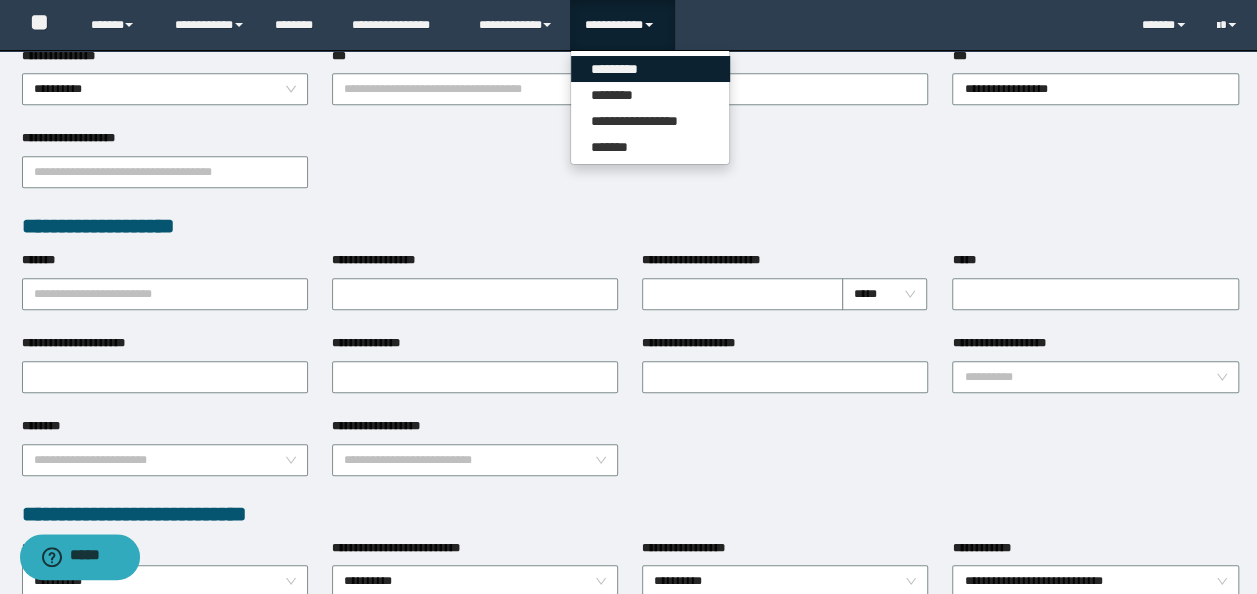 click on "*********" at bounding box center [650, 69] 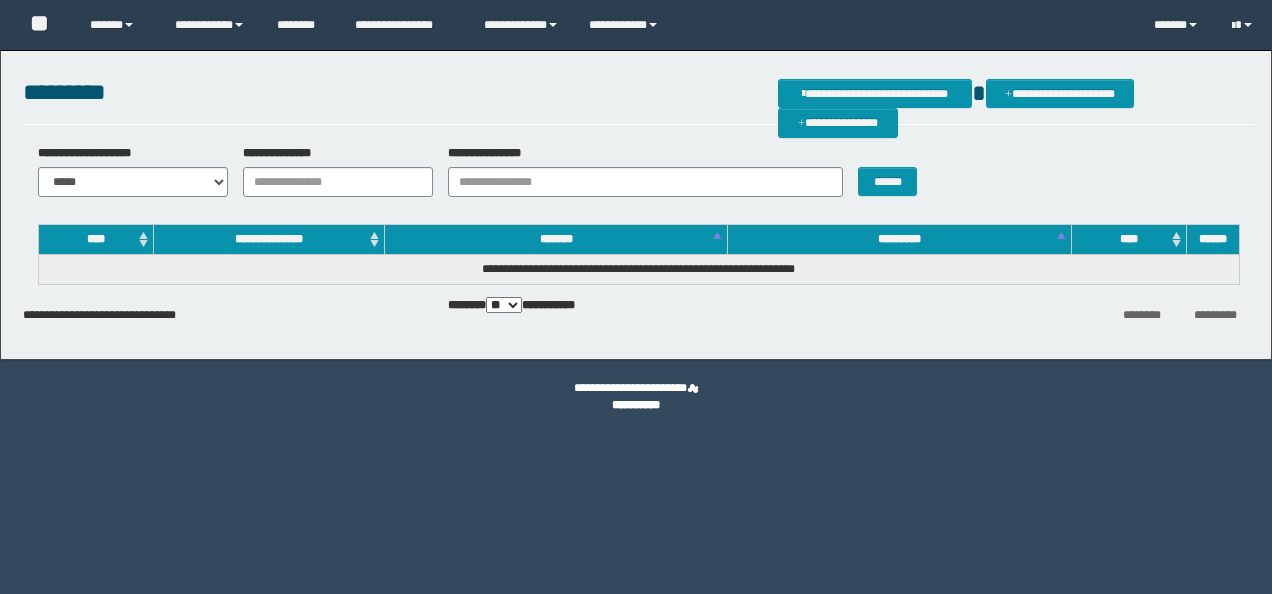 scroll, scrollTop: 0, scrollLeft: 0, axis: both 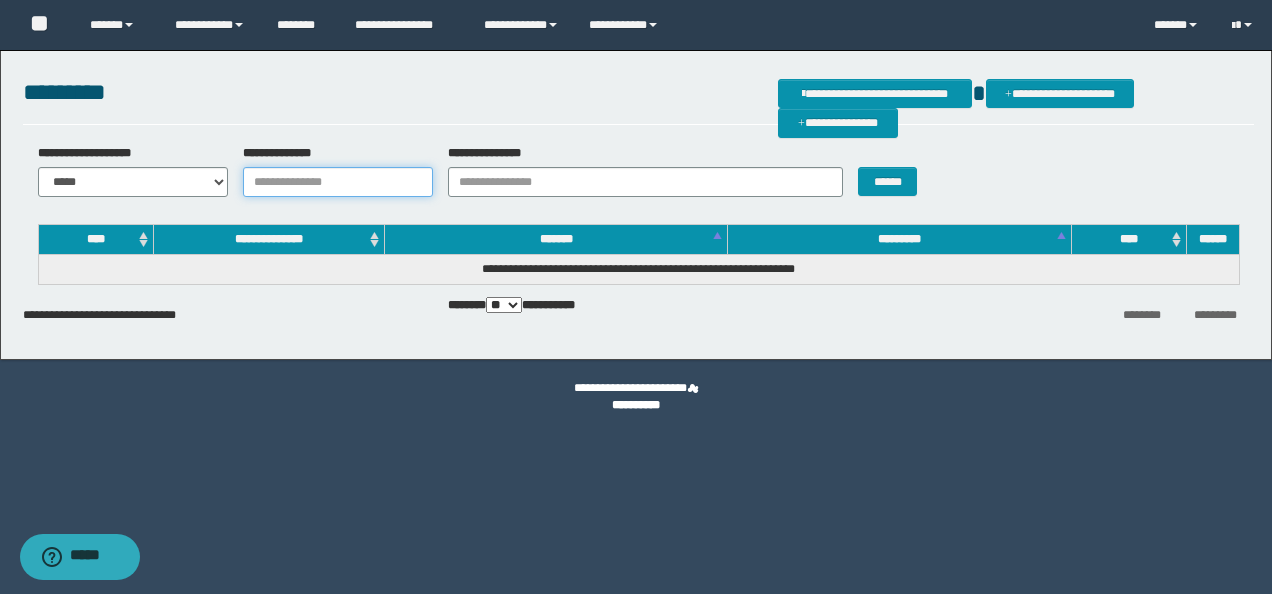 click on "**********" at bounding box center [338, 182] 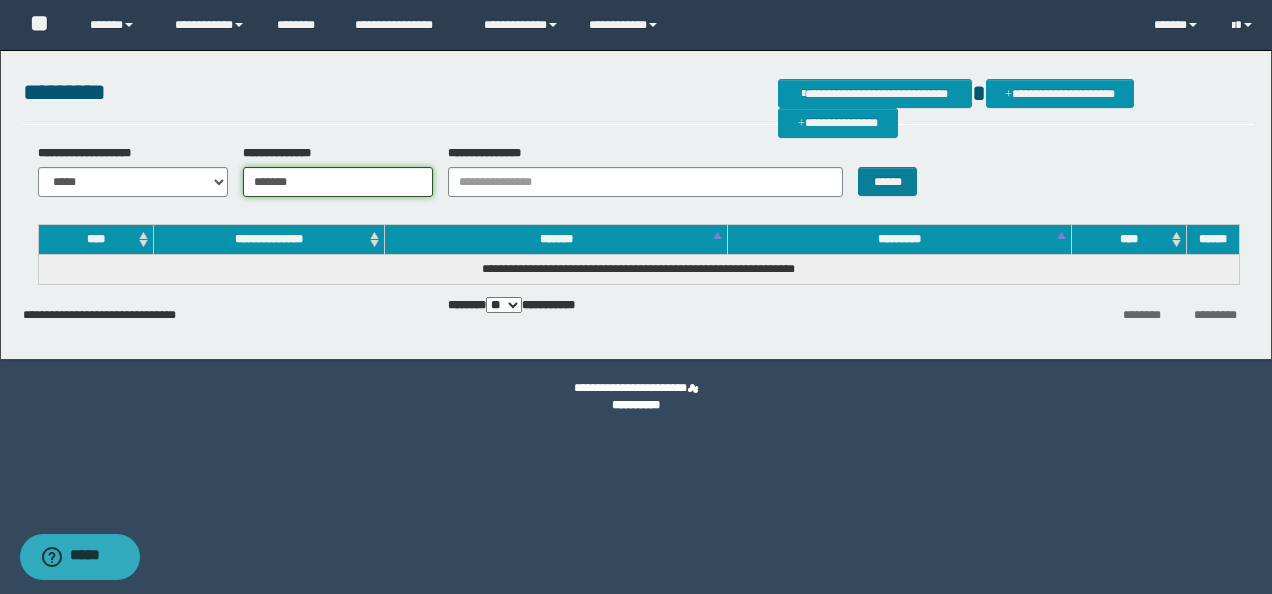 type on "*******" 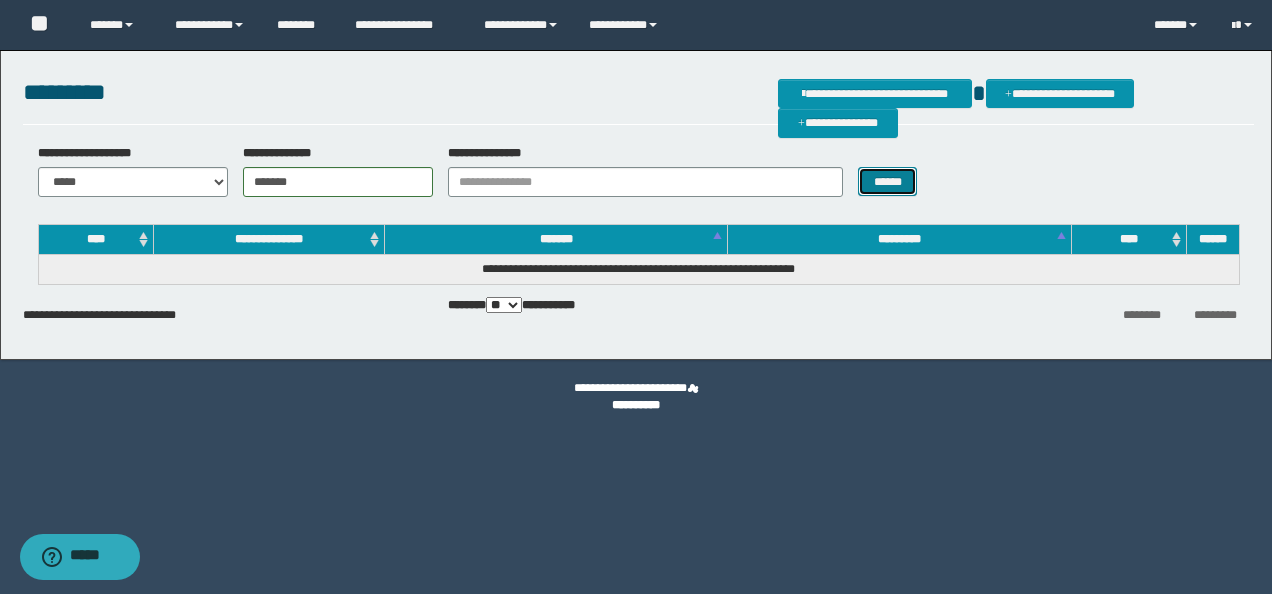 click on "******" at bounding box center (887, 181) 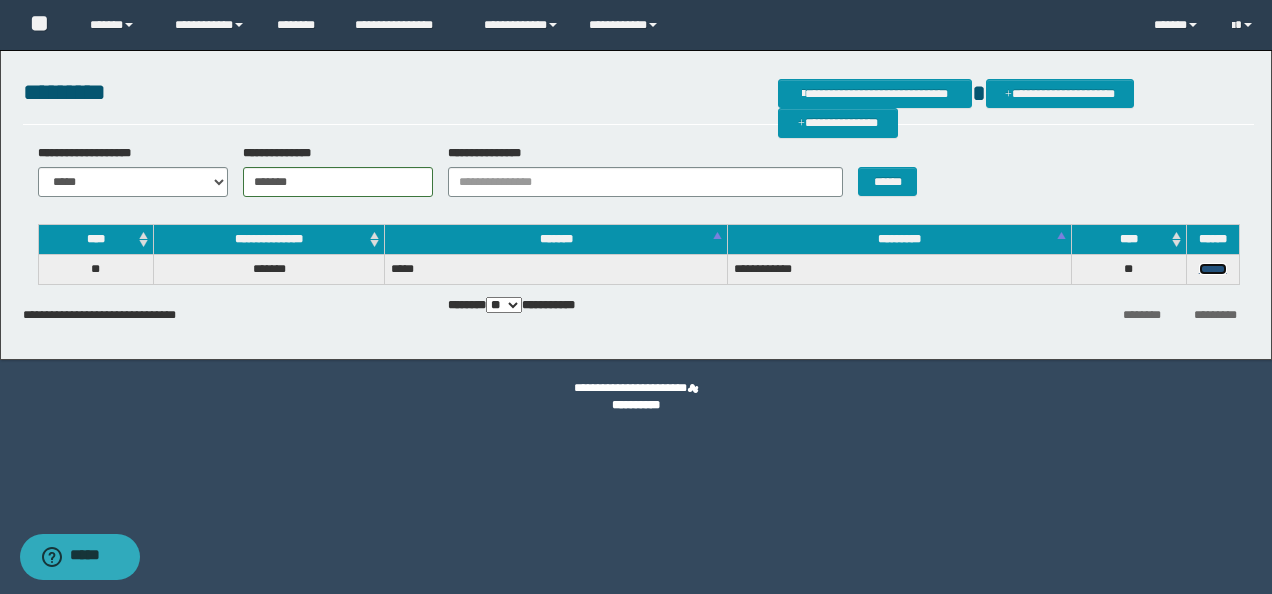 click on "******" at bounding box center [1213, 269] 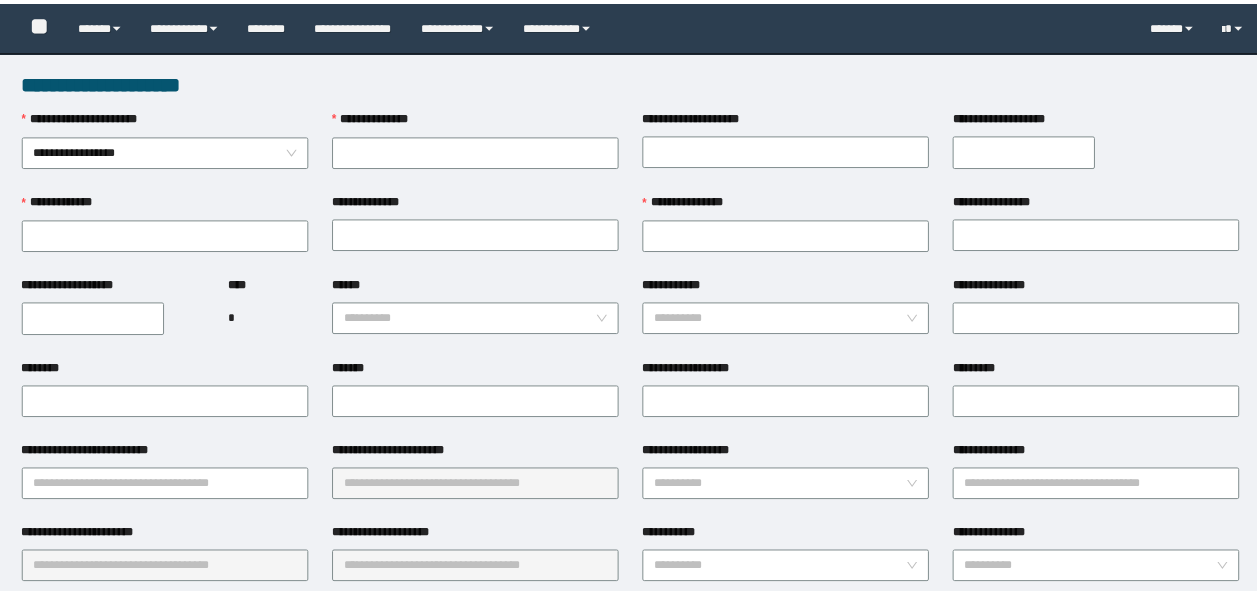 scroll, scrollTop: 0, scrollLeft: 0, axis: both 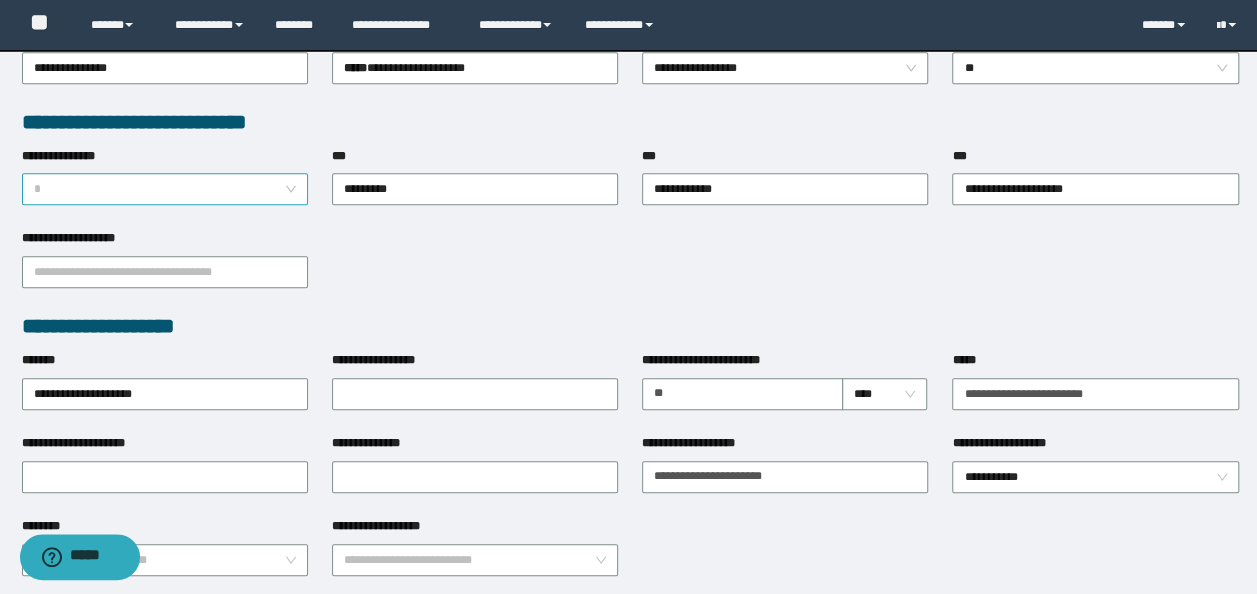 click on "*" at bounding box center (165, 189) 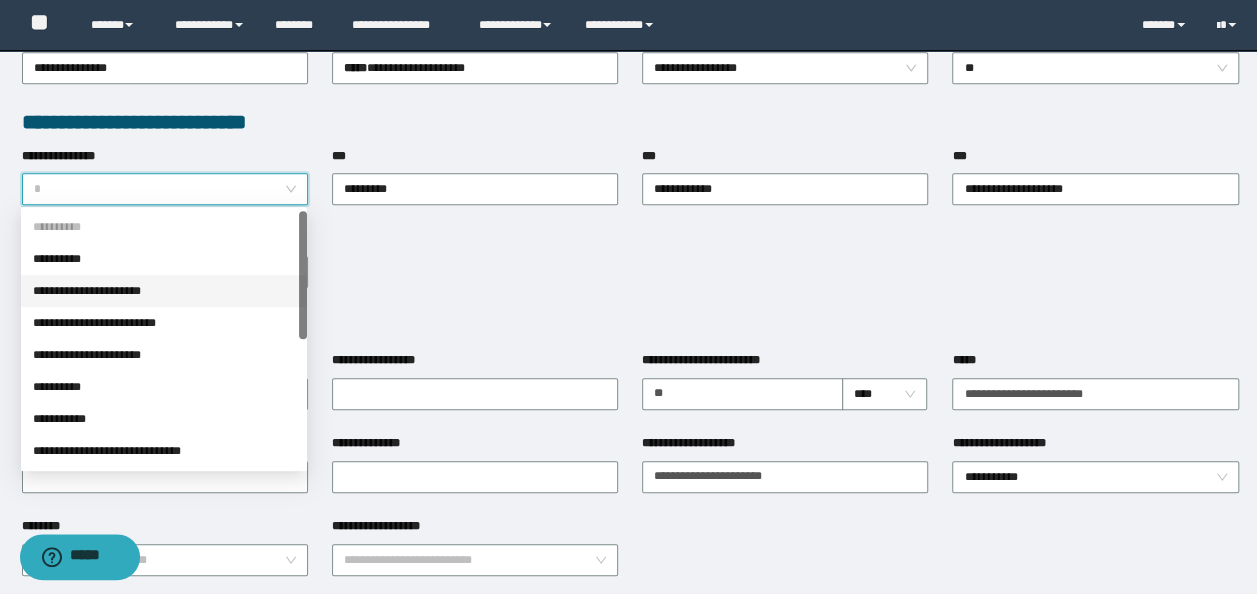 click on "**********" at bounding box center [164, 291] 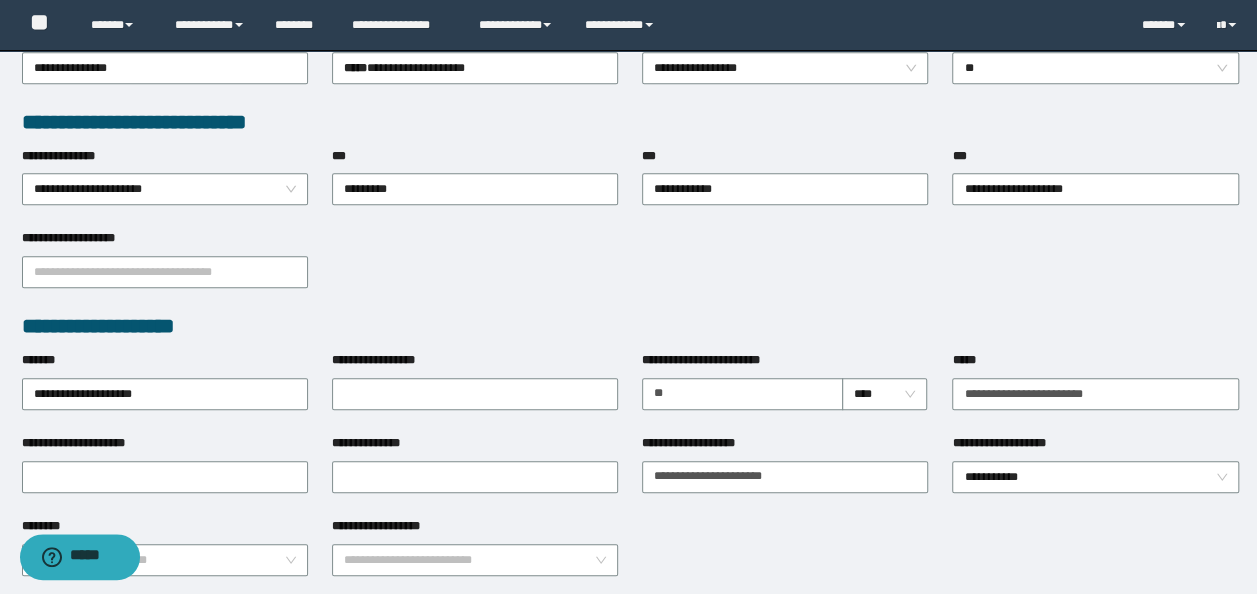 click on "**********" at bounding box center (630, 558) 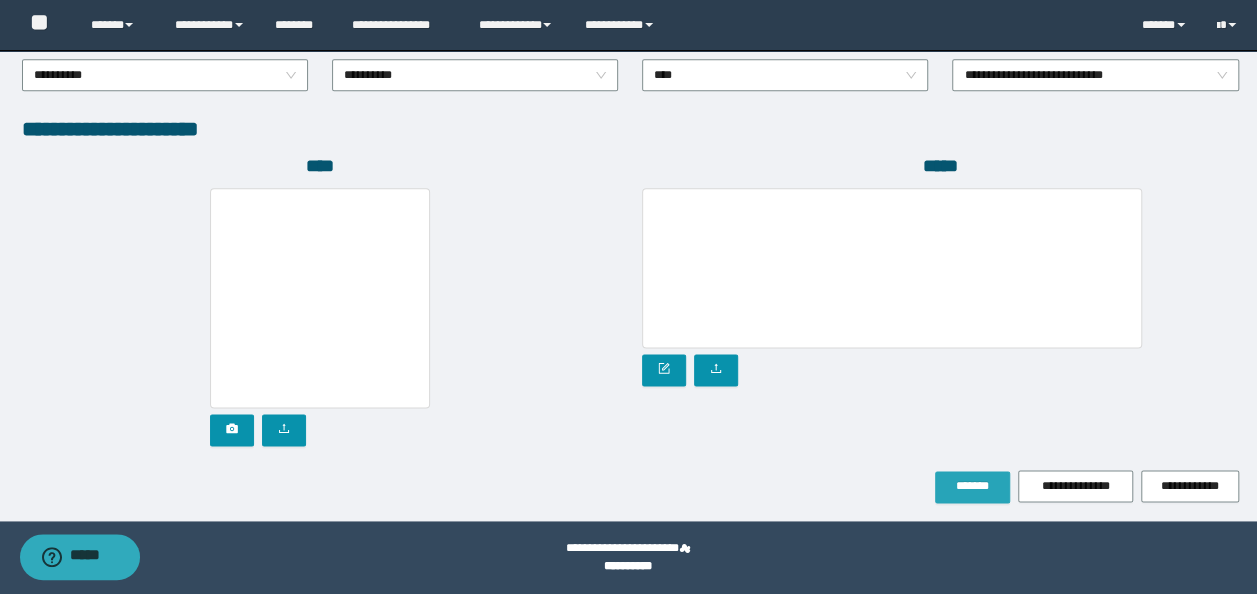 scroll, scrollTop: 1108, scrollLeft: 0, axis: vertical 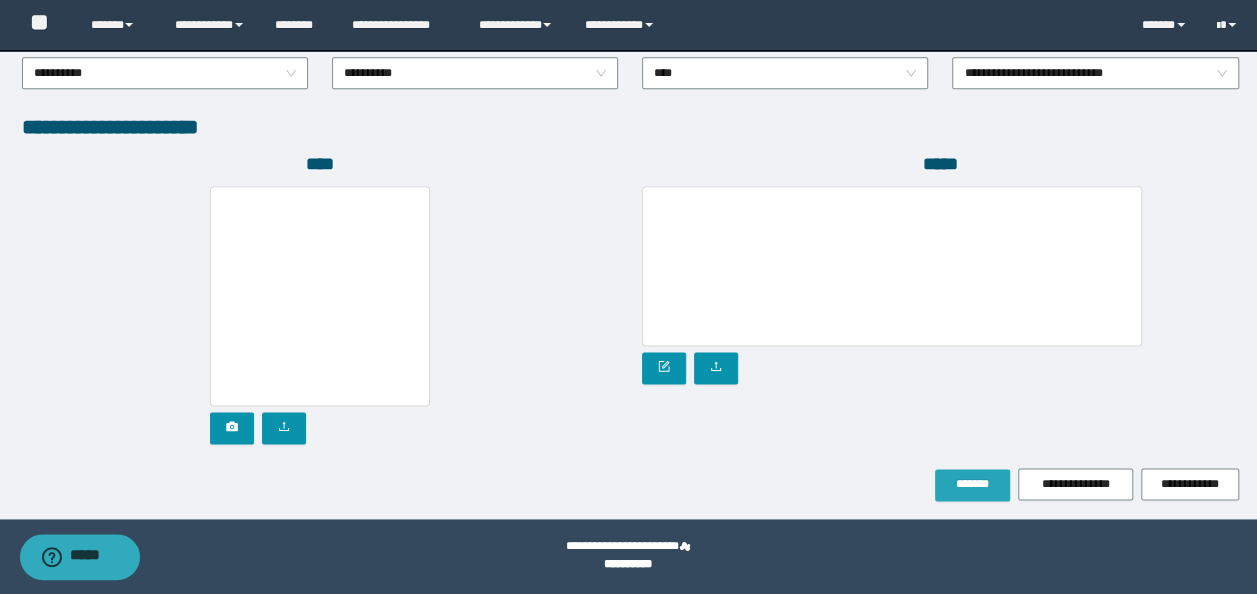click on "*******" at bounding box center [972, 485] 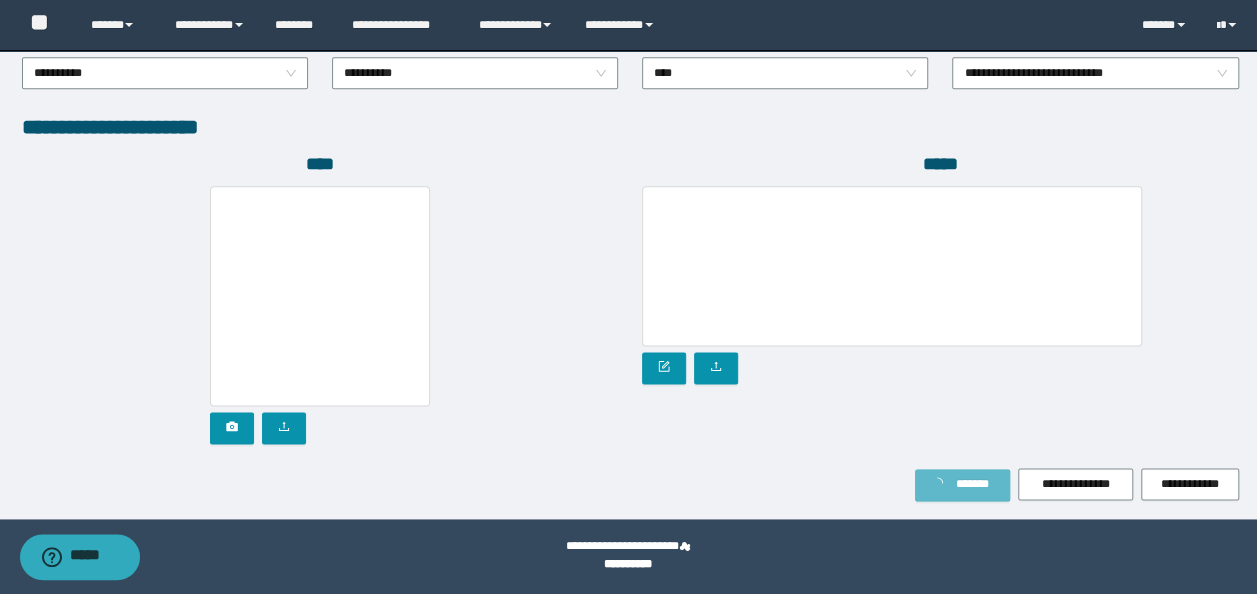 scroll, scrollTop: 1160, scrollLeft: 0, axis: vertical 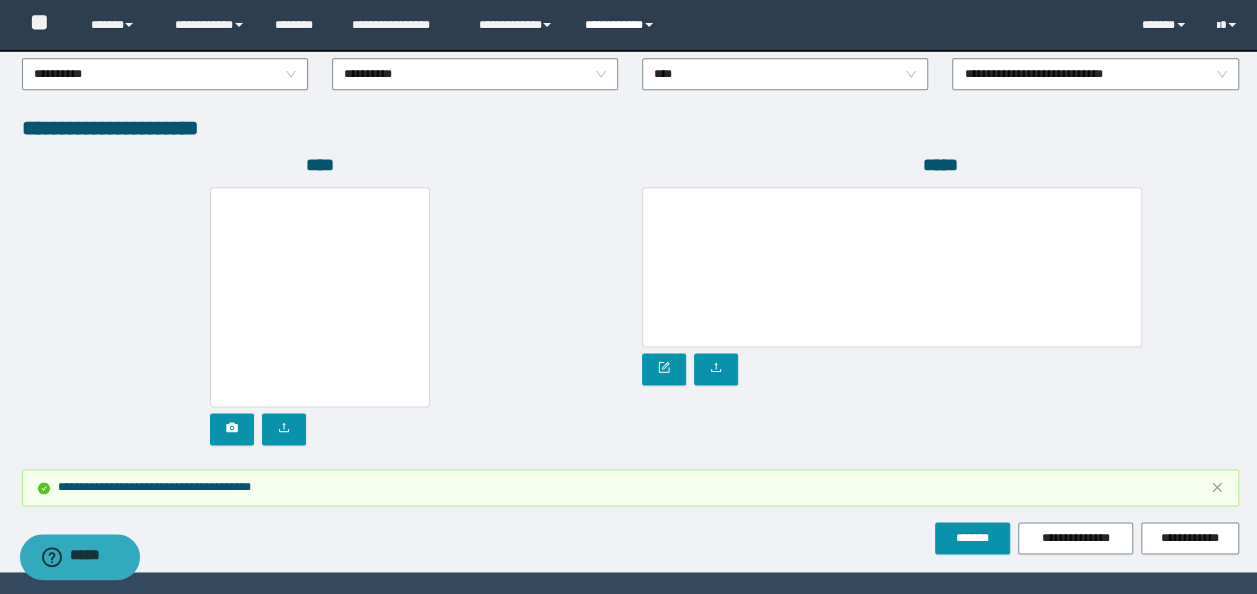 click on "**********" at bounding box center [622, 25] 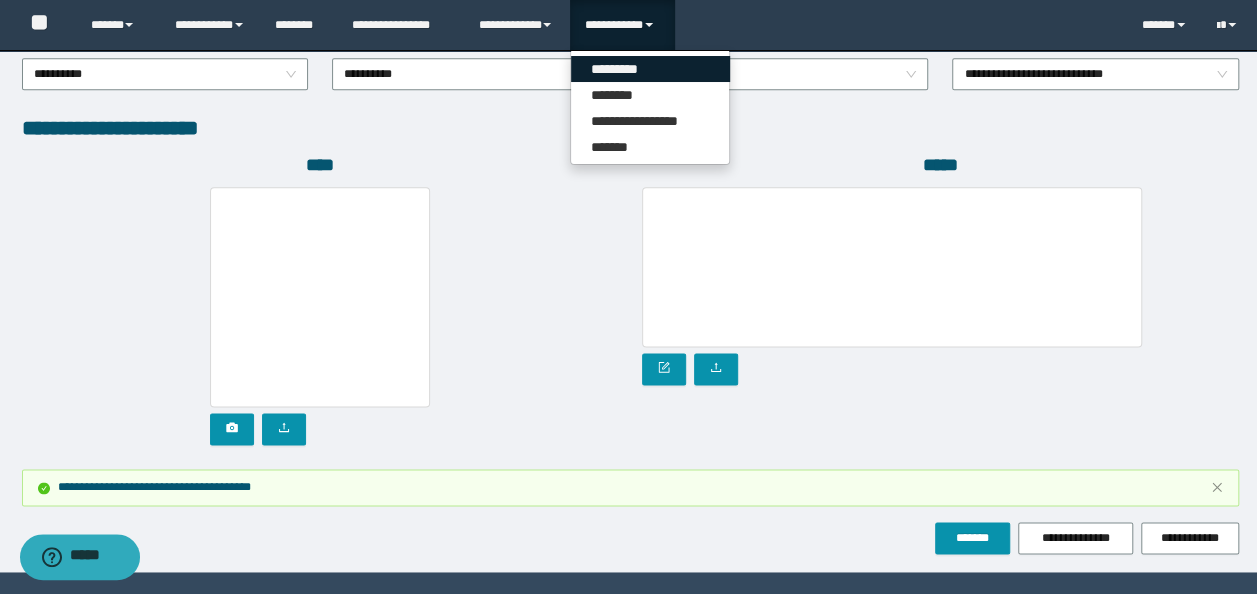 click on "*********" at bounding box center (650, 69) 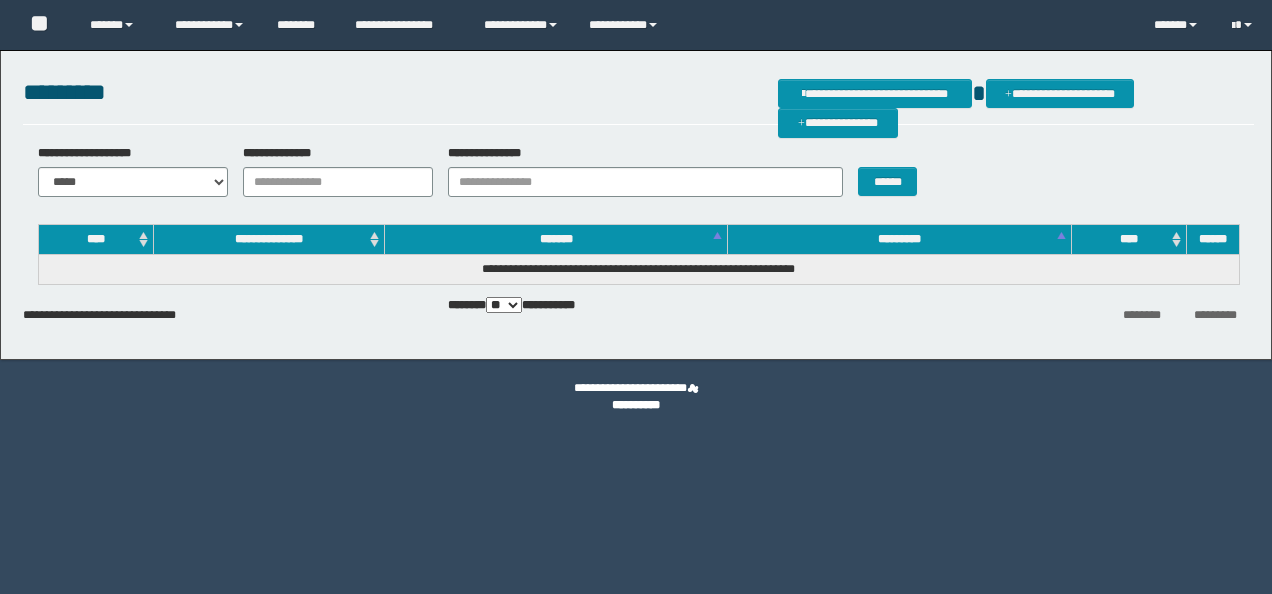 scroll, scrollTop: 0, scrollLeft: 0, axis: both 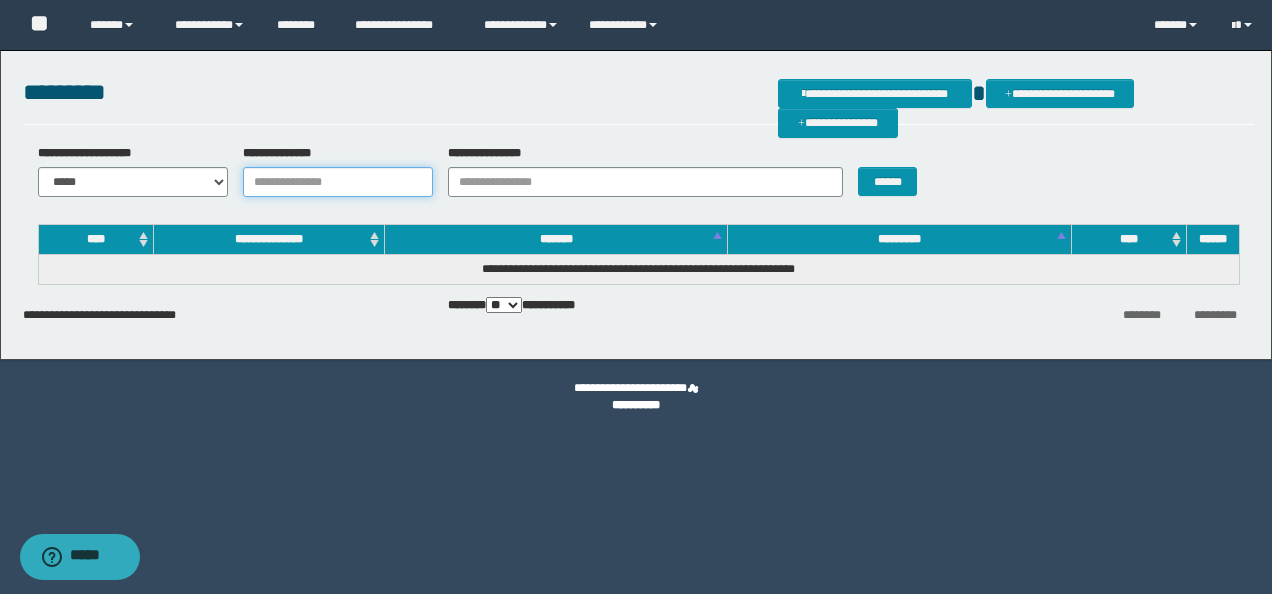 click on "**********" at bounding box center [338, 182] 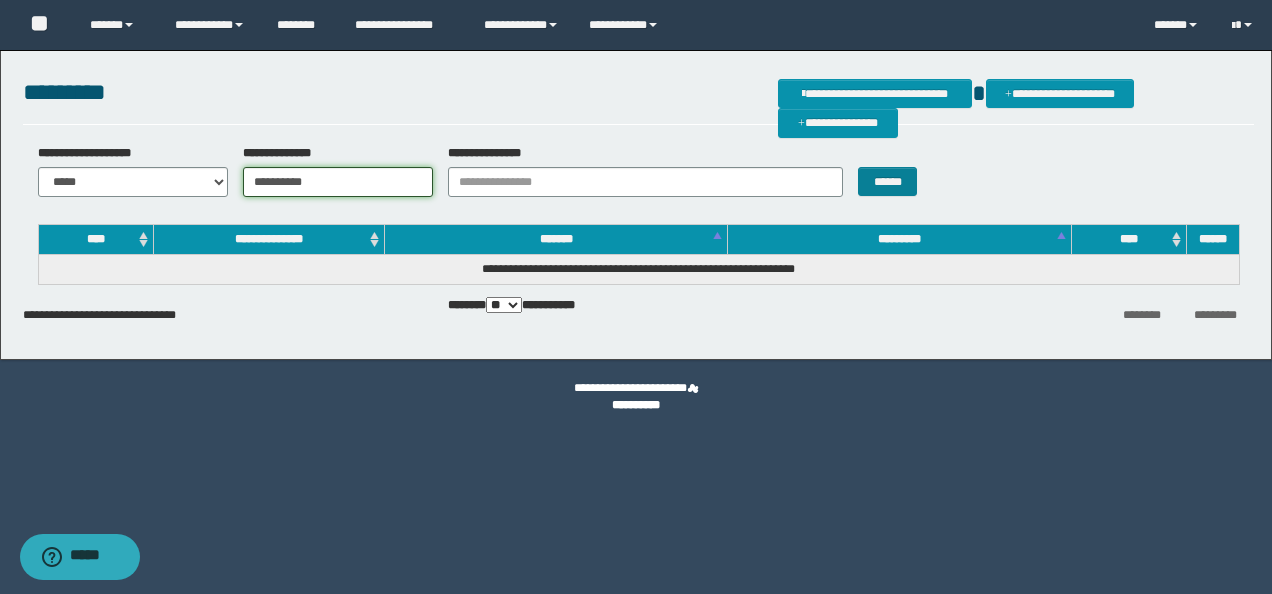 type on "**********" 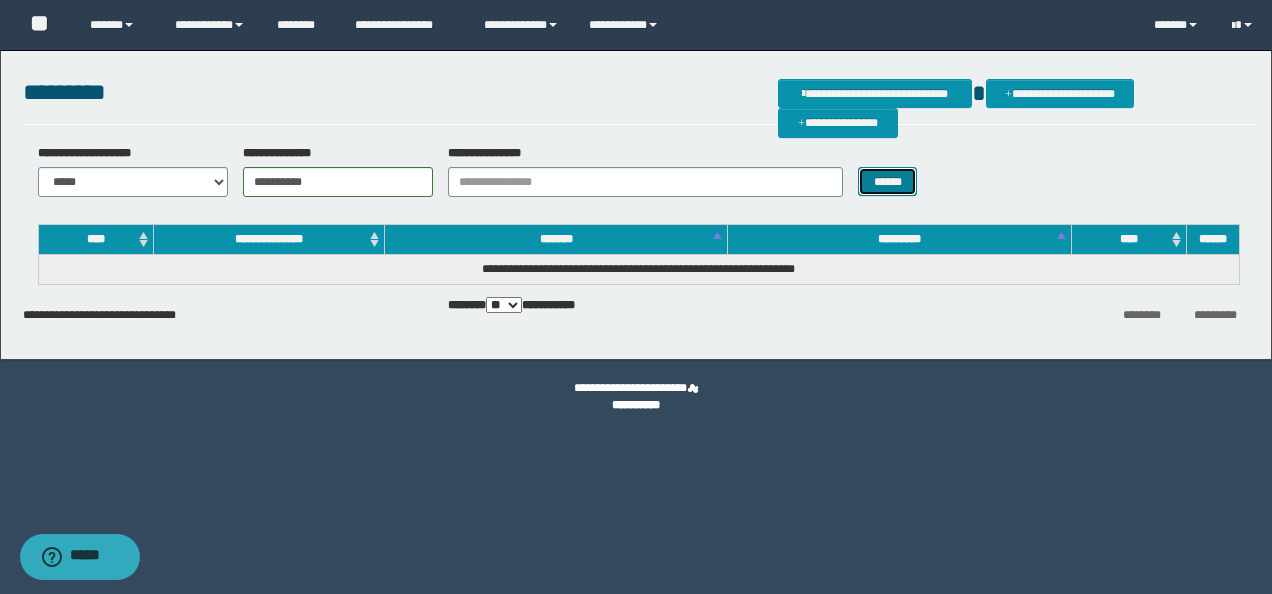 click on "******" at bounding box center [887, 181] 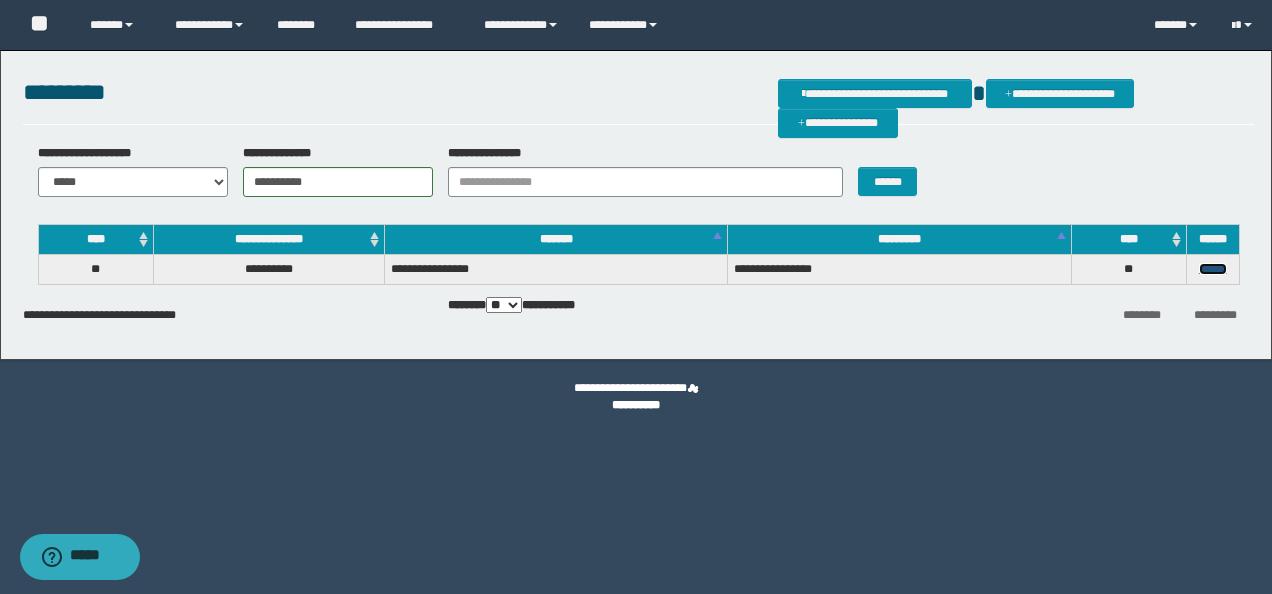 click on "******" at bounding box center [1213, 269] 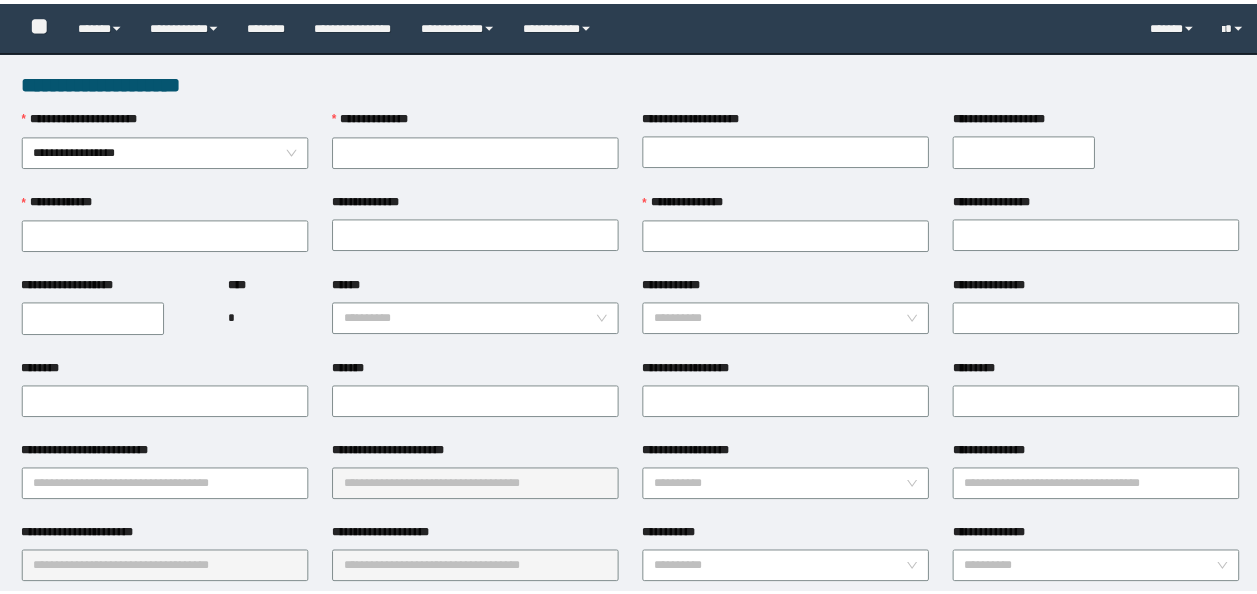 scroll, scrollTop: 0, scrollLeft: 0, axis: both 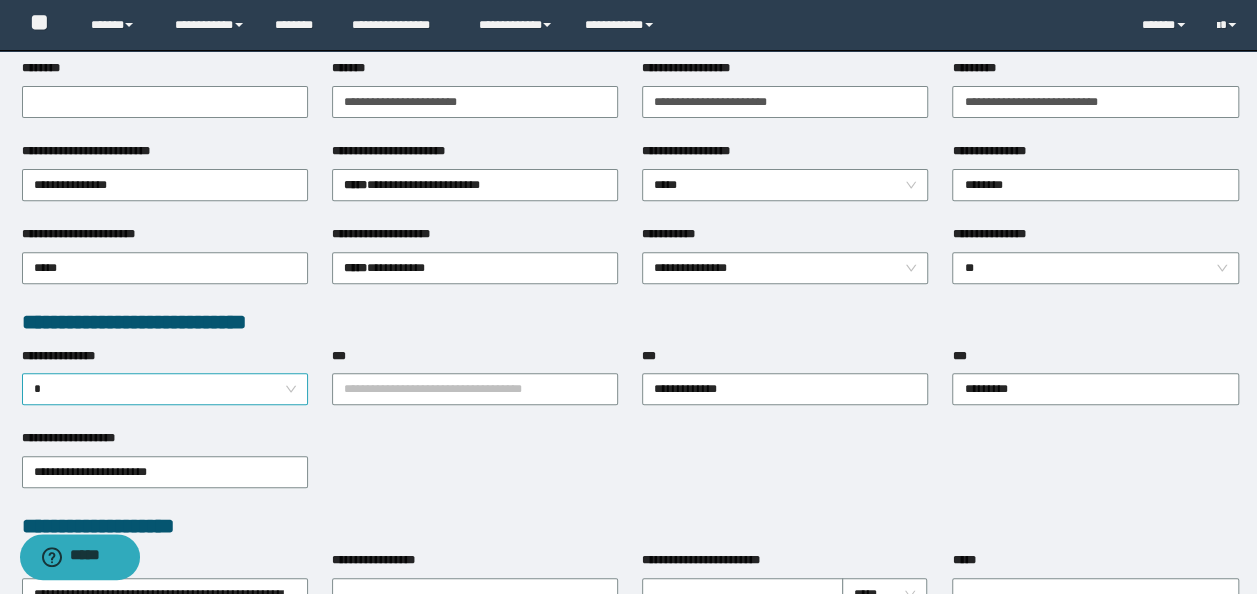 click on "*" at bounding box center [165, 389] 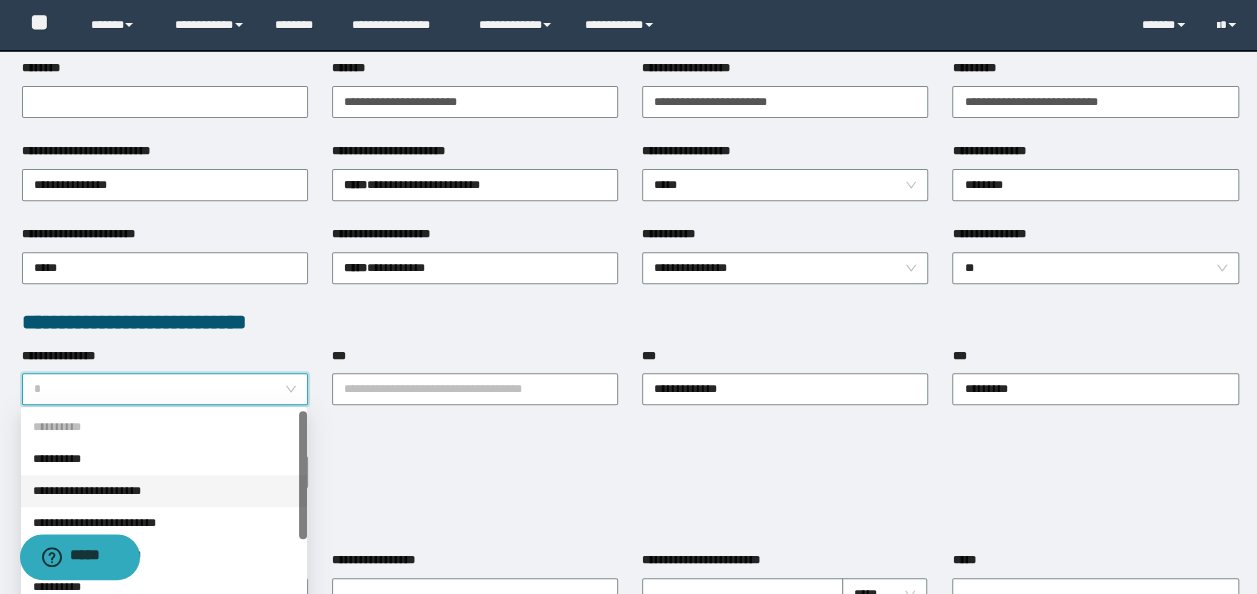 click on "**********" at bounding box center [164, 491] 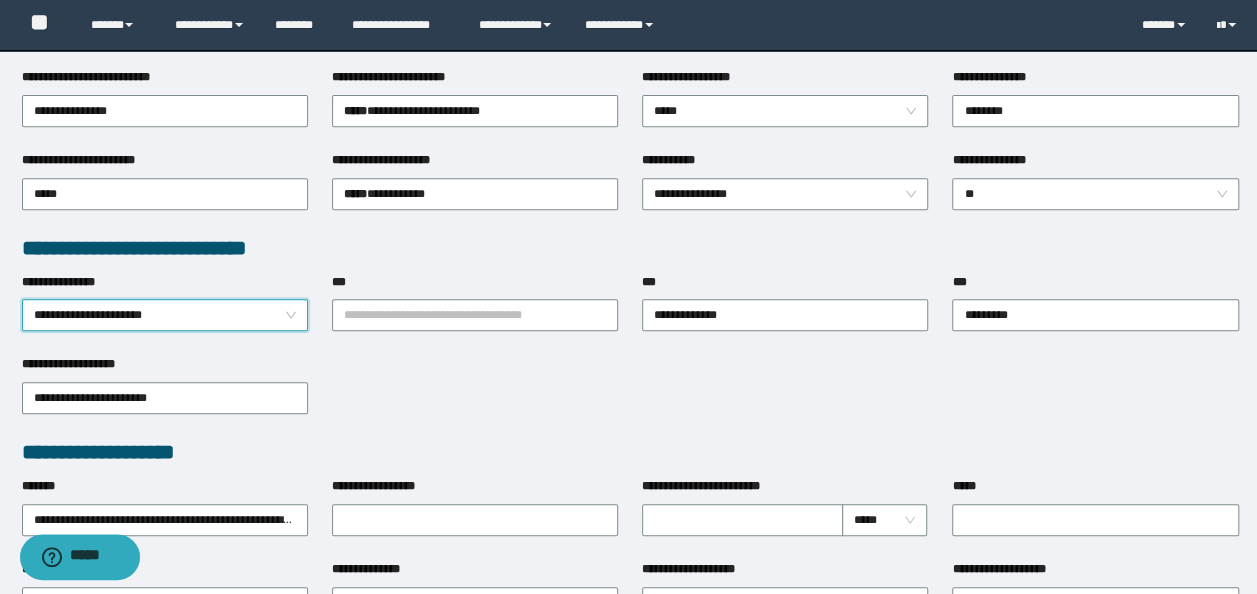 scroll, scrollTop: 400, scrollLeft: 0, axis: vertical 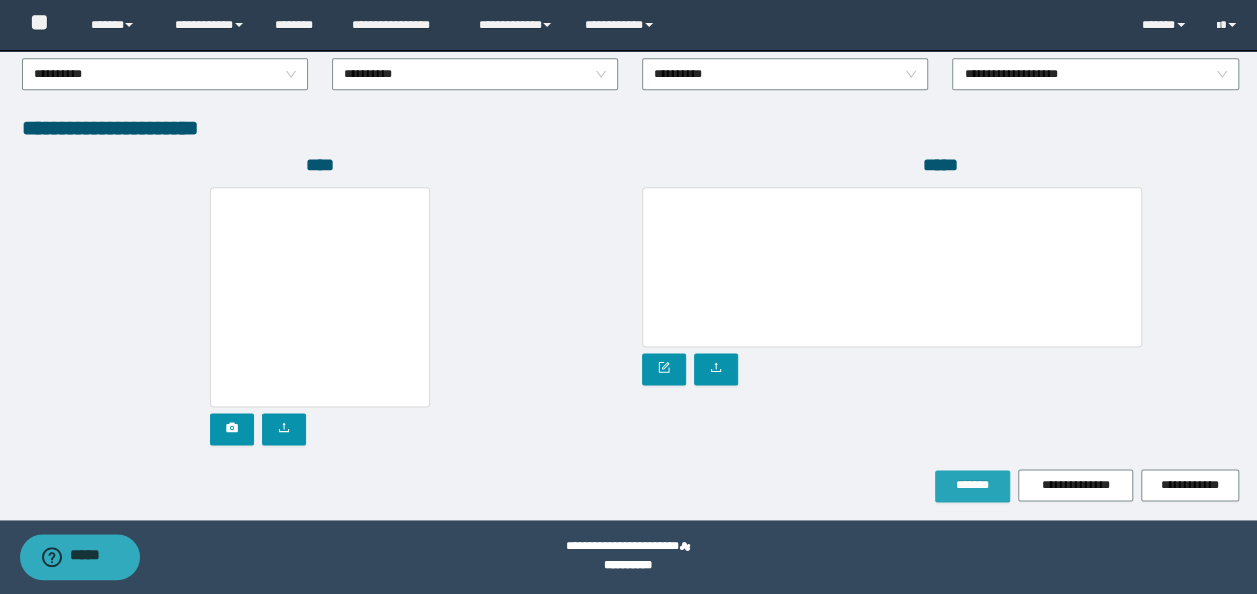 click on "*******" at bounding box center (972, 486) 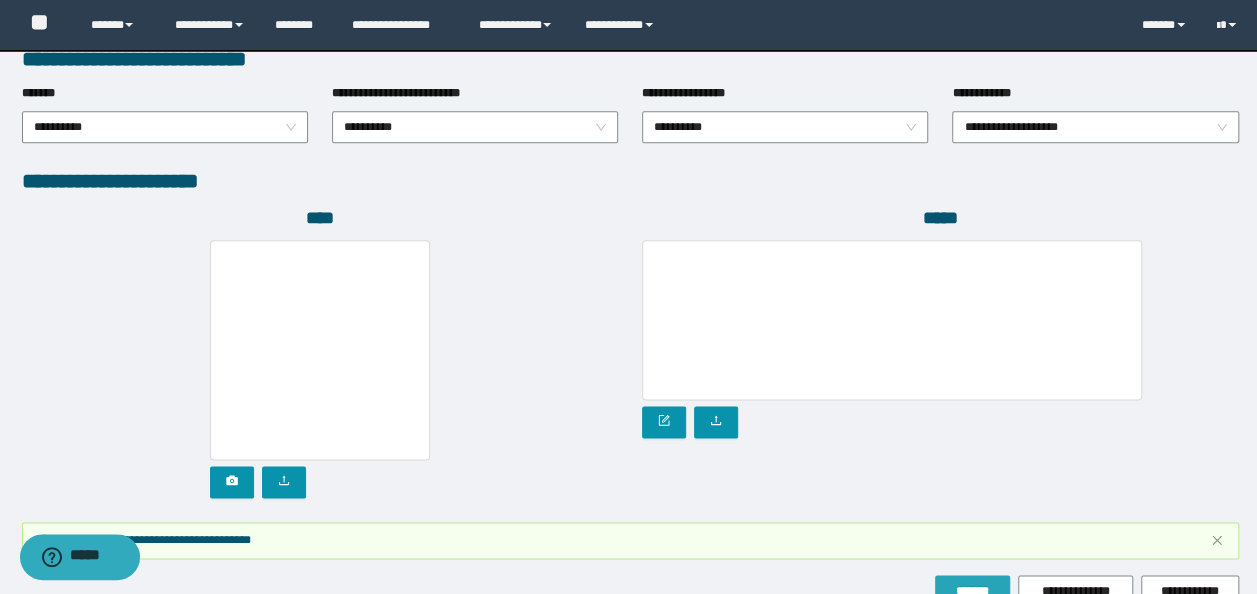 scroll, scrollTop: 1178, scrollLeft: 0, axis: vertical 